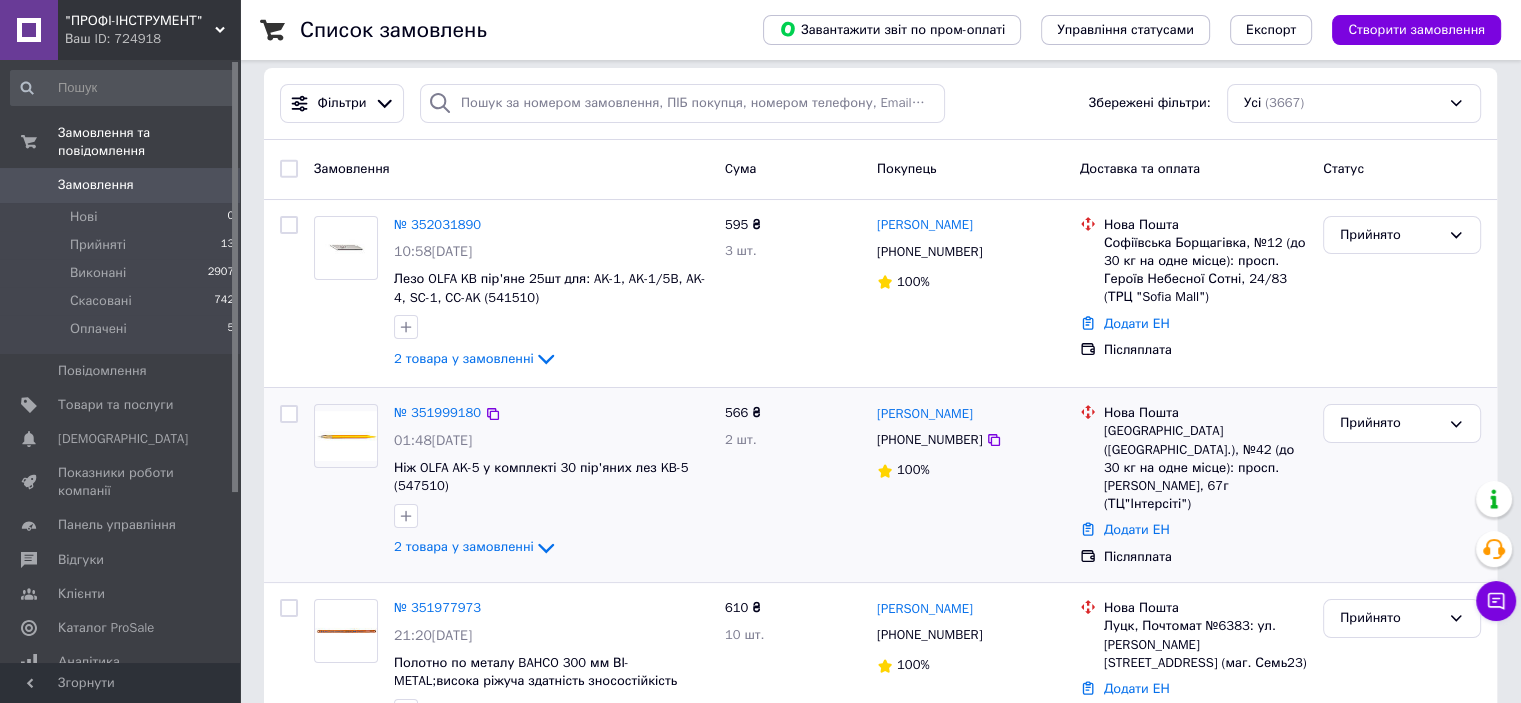 scroll, scrollTop: 0, scrollLeft: 0, axis: both 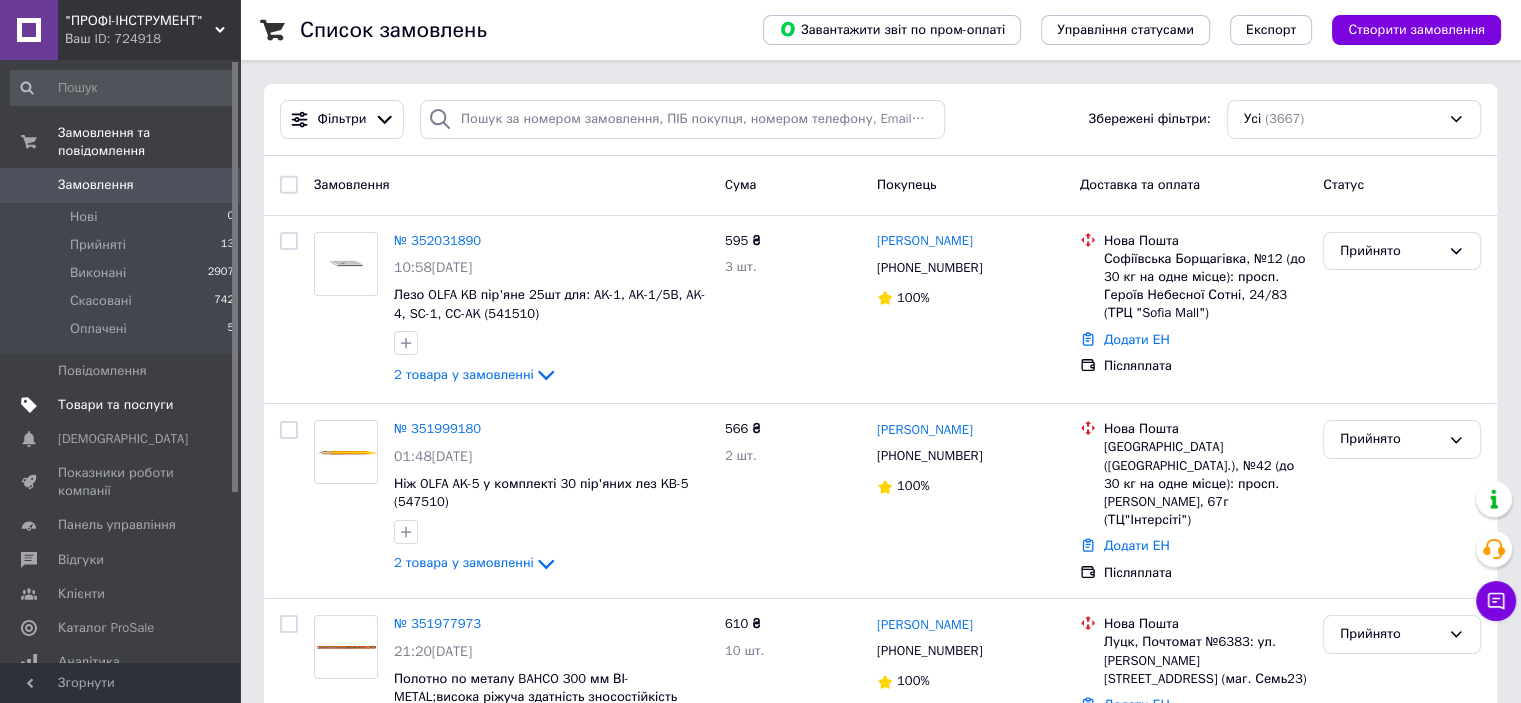 click on "Товари та послуги" at bounding box center [115, 405] 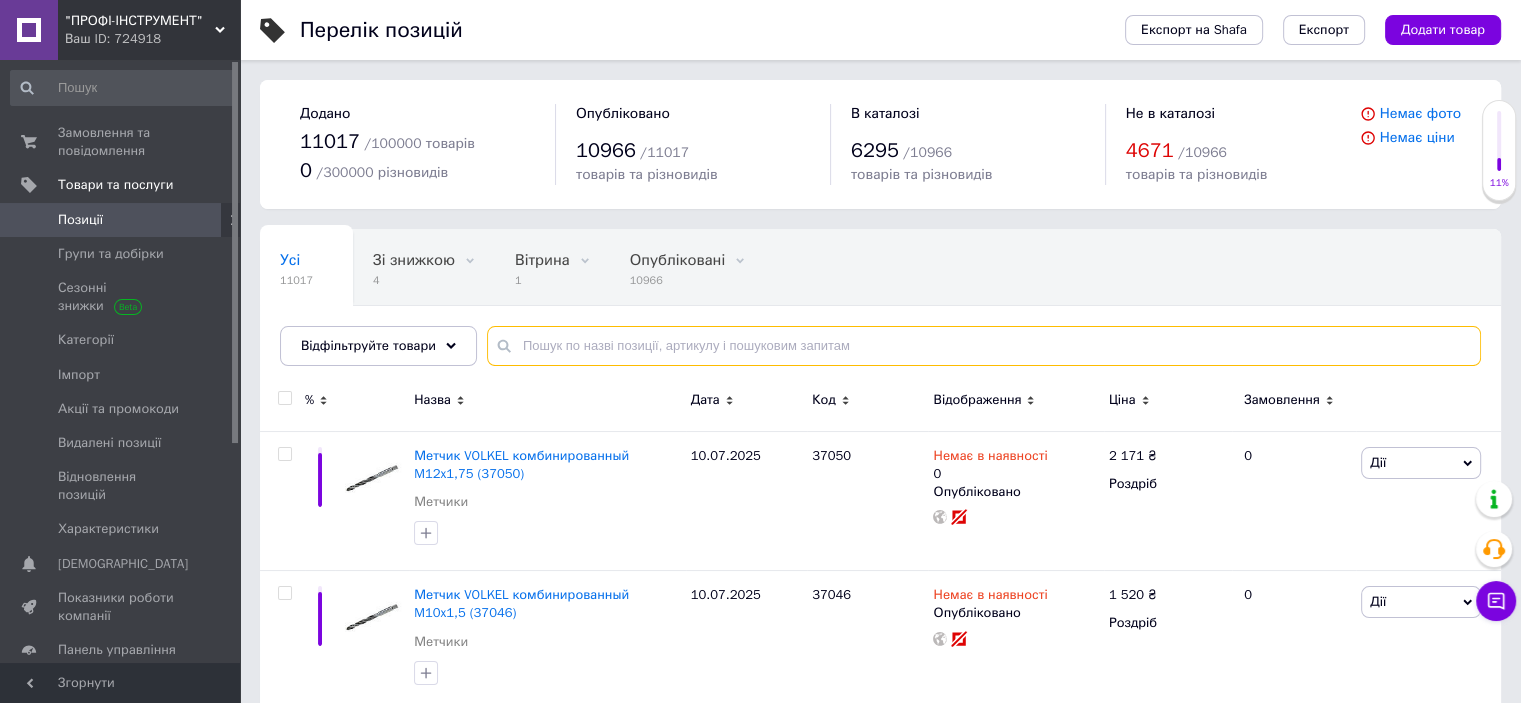 click at bounding box center (984, 346) 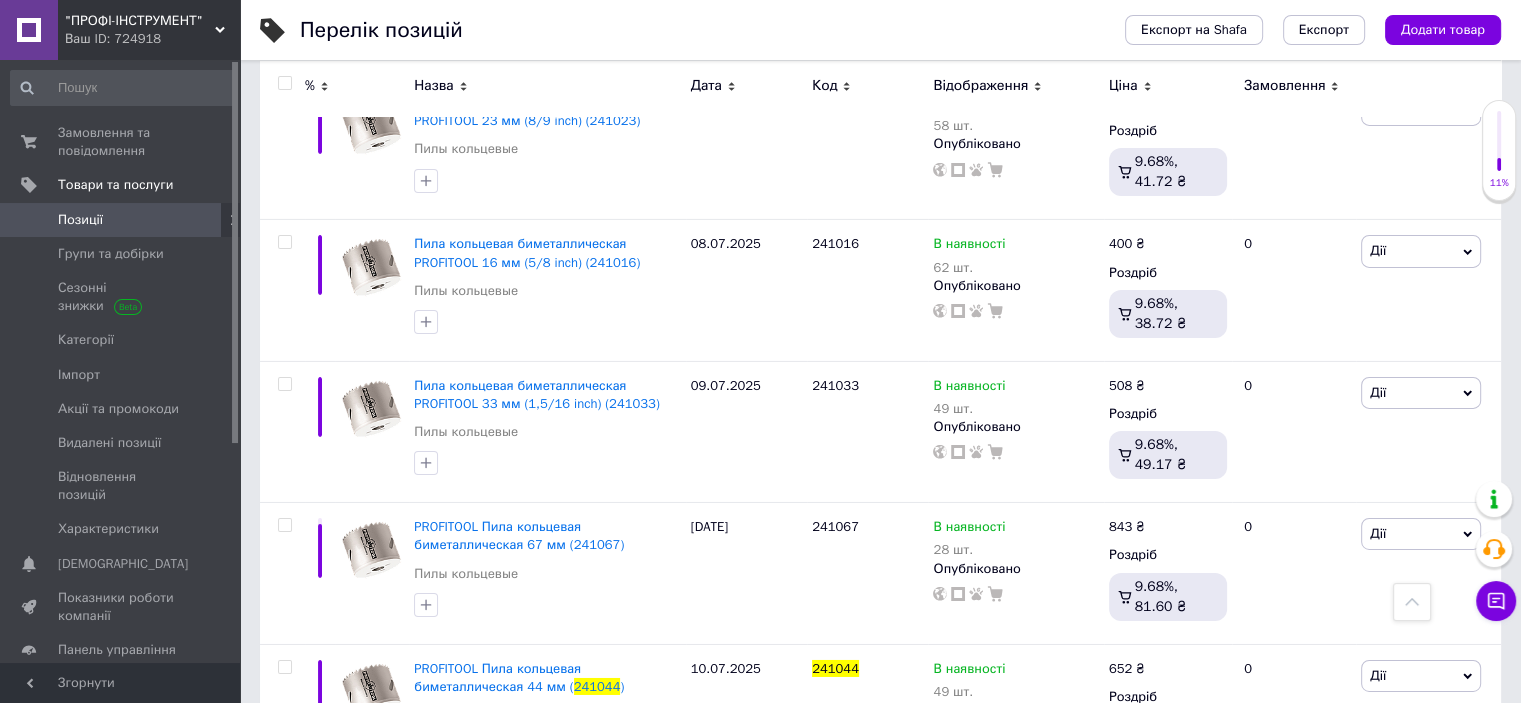 scroll, scrollTop: 6776, scrollLeft: 0, axis: vertical 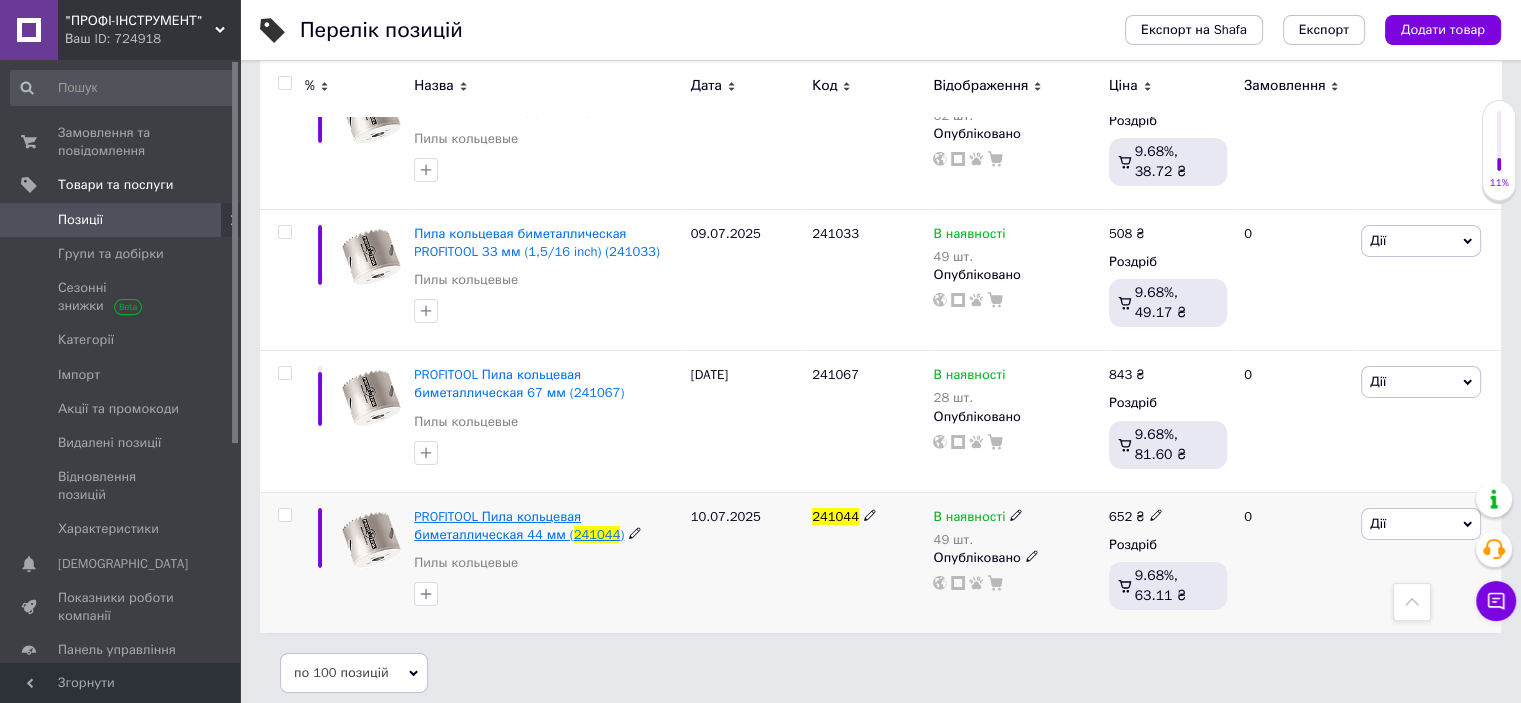 type on "241044" 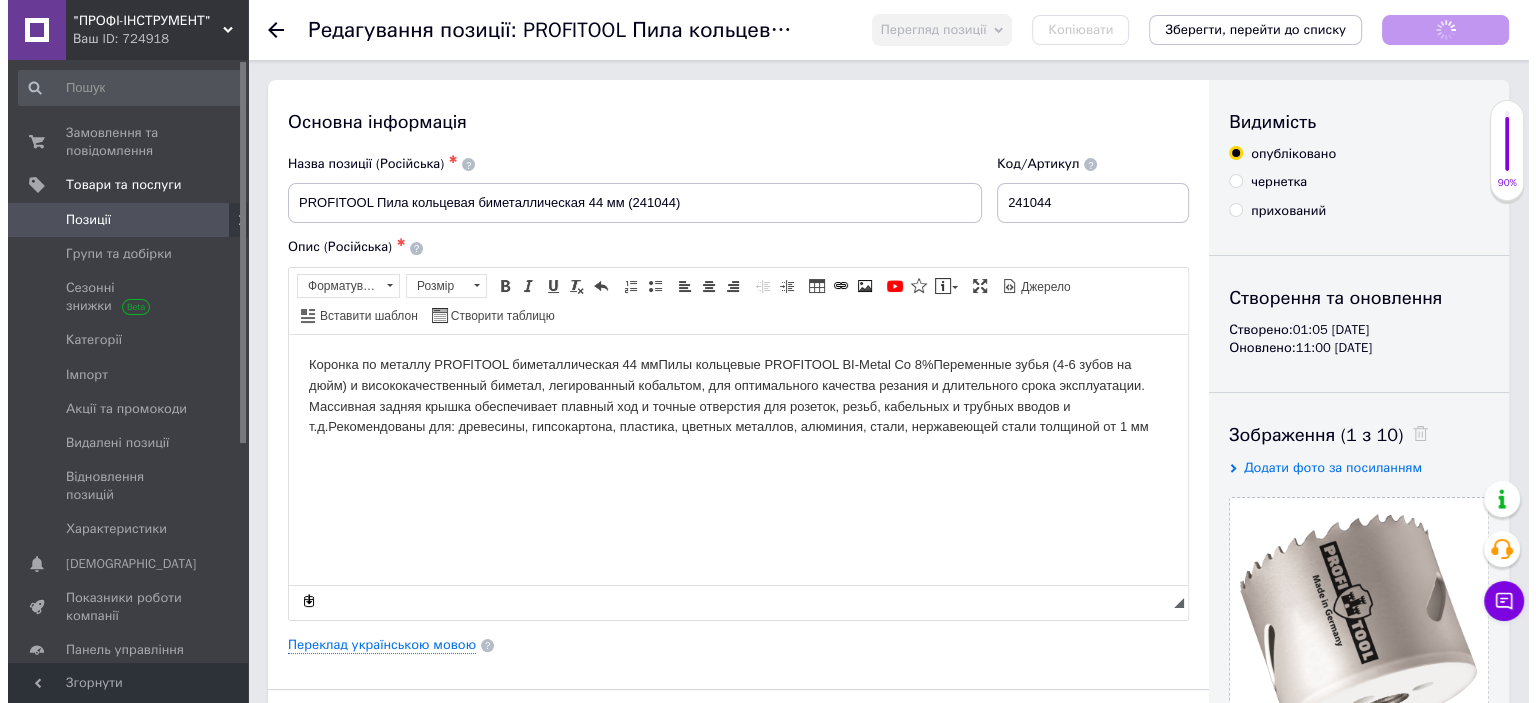 scroll, scrollTop: 0, scrollLeft: 0, axis: both 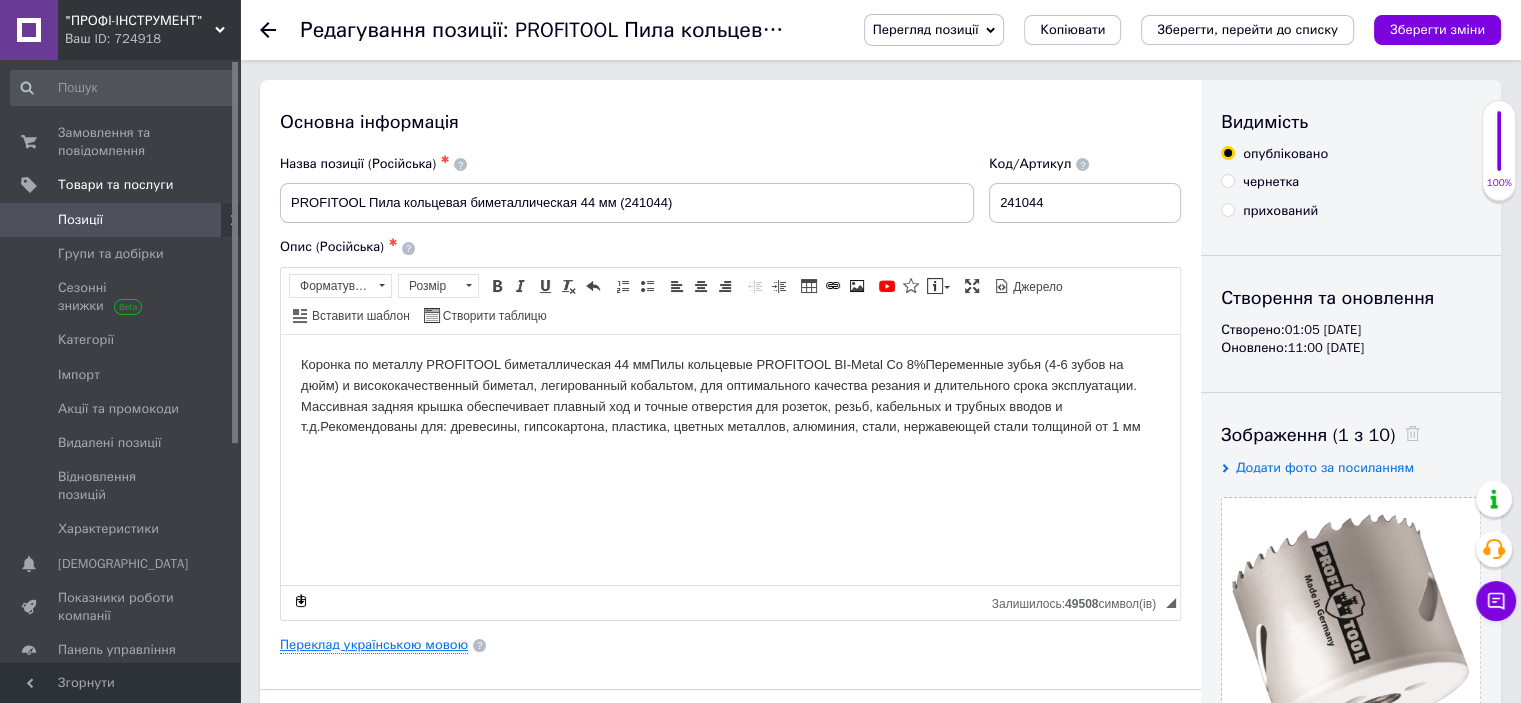 click on "Переклад українською мовою" at bounding box center (374, 645) 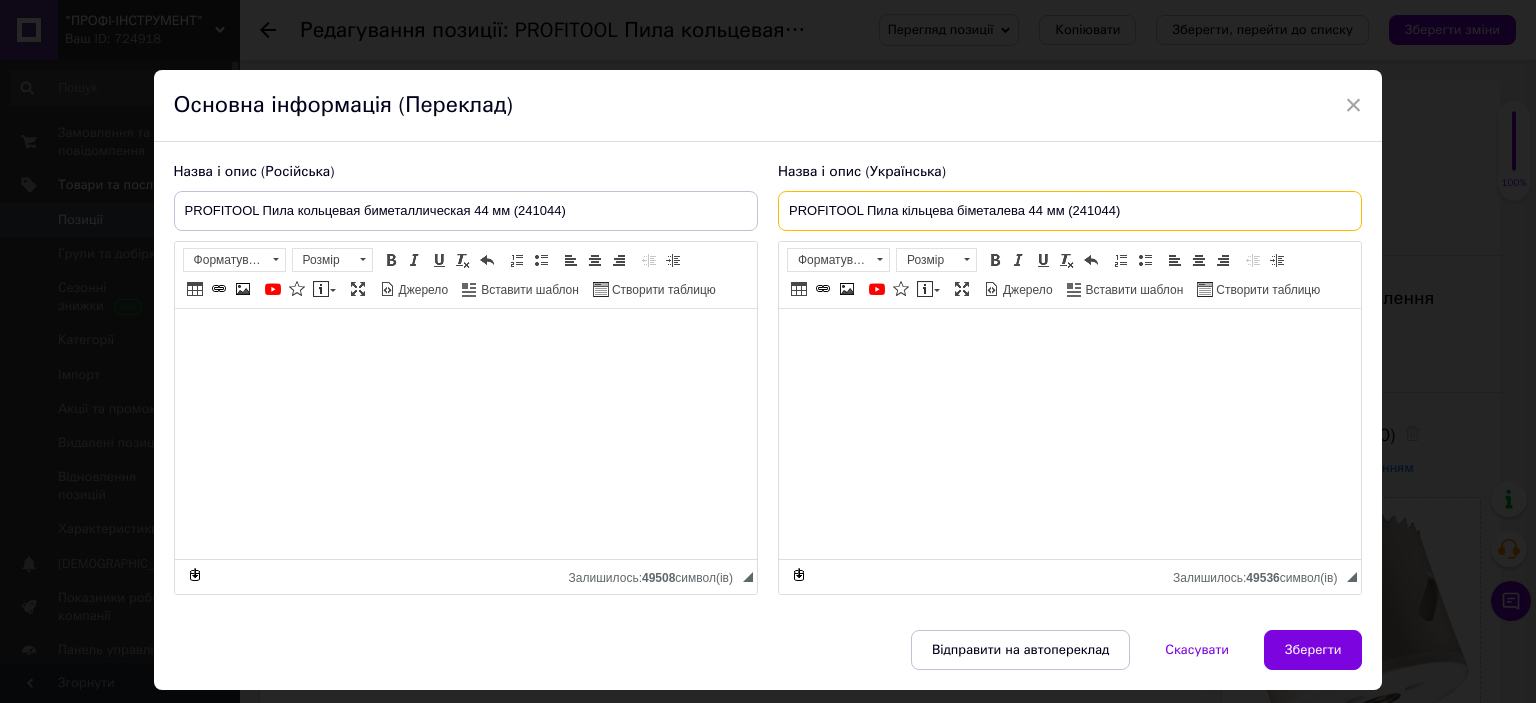 drag, startPoint x: 1143, startPoint y: 219, endPoint x: 745, endPoint y: 204, distance: 398.28256 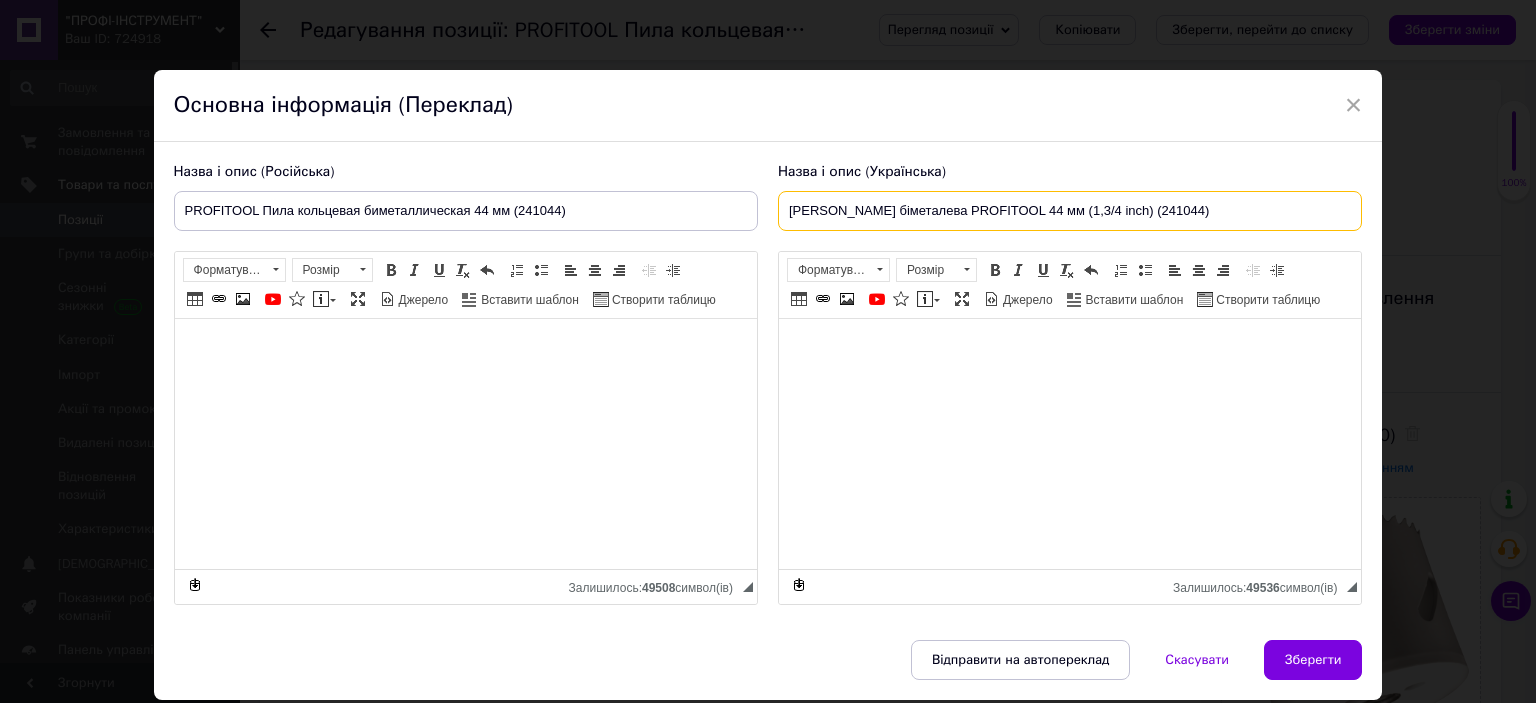 type on "Пила кільцева біметалева PROFITOOL 44 мм (1,3/4 inch) (241044)" 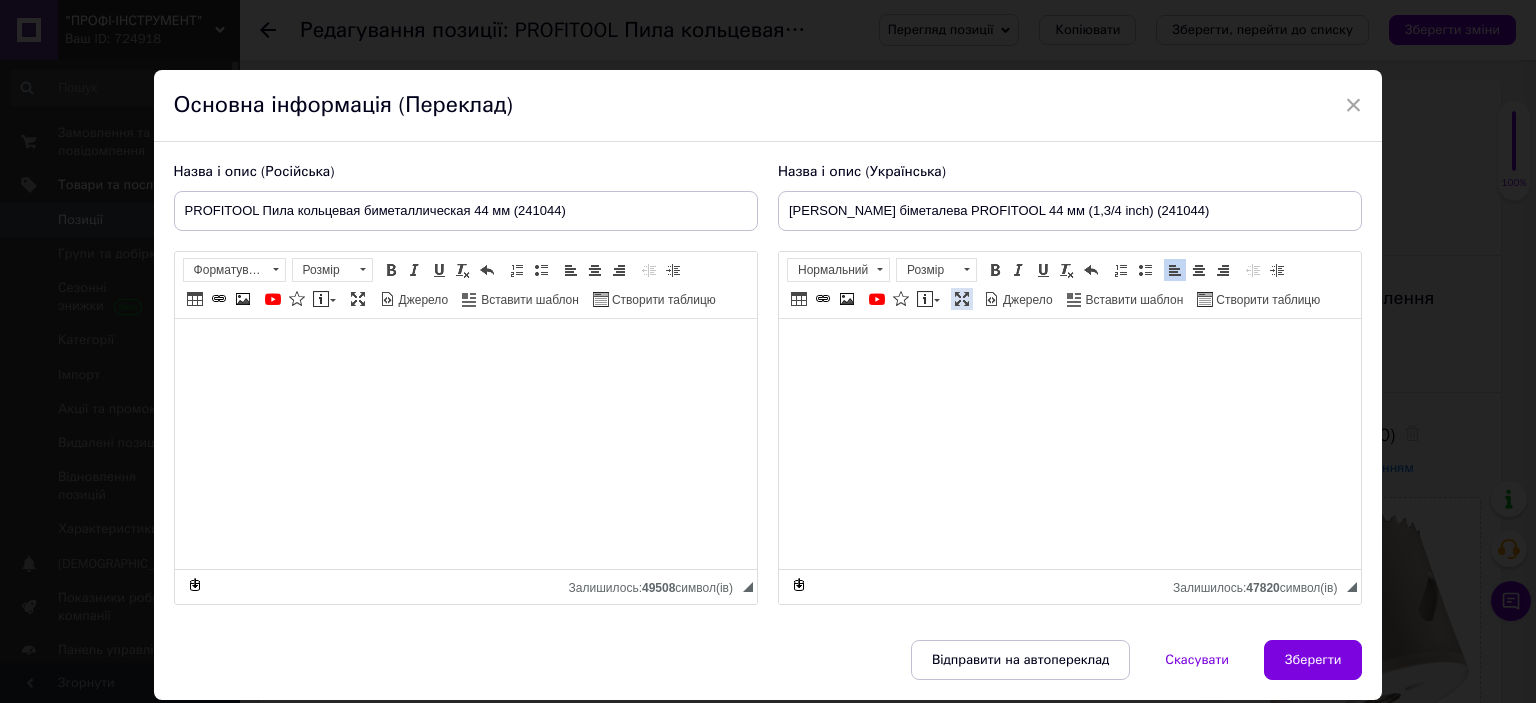 click at bounding box center [962, 299] 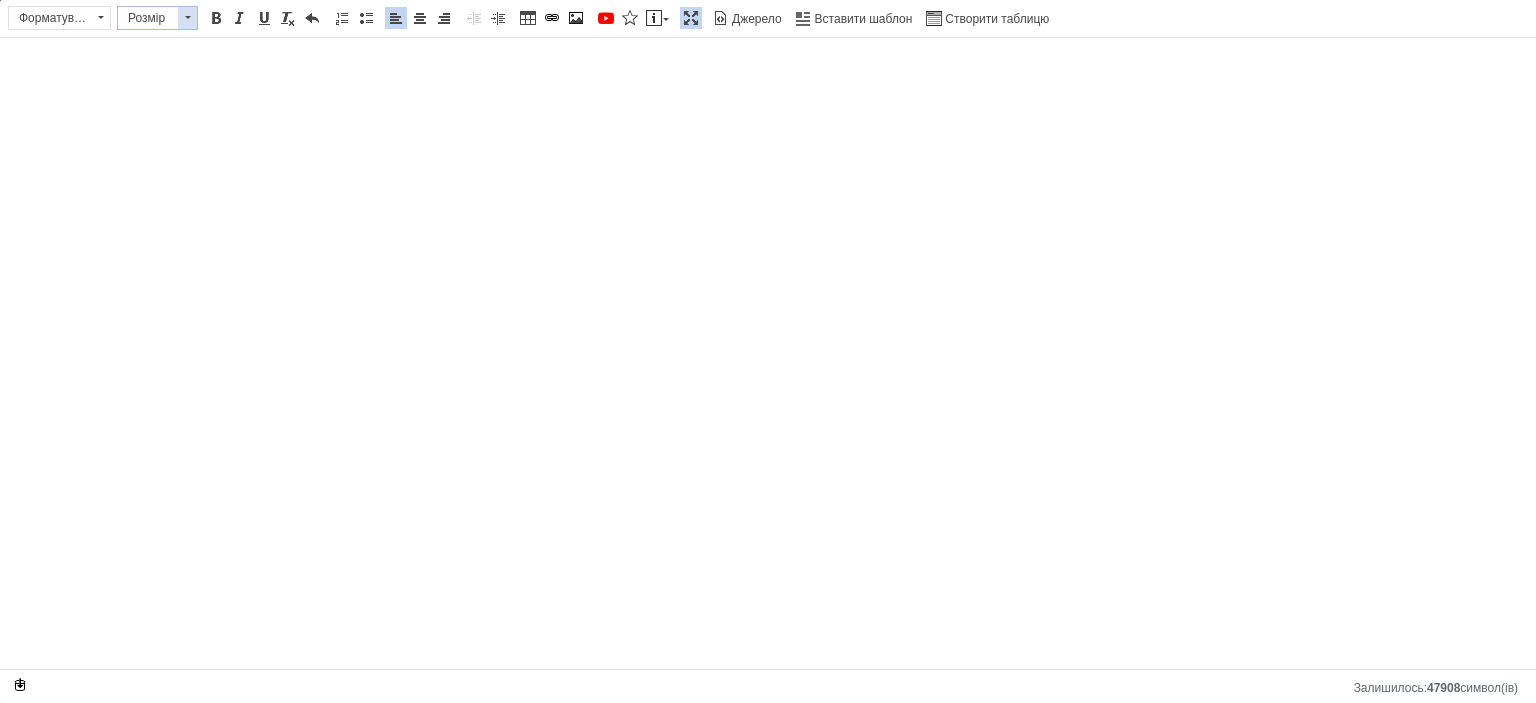 click on "Розмір" at bounding box center (148, 18) 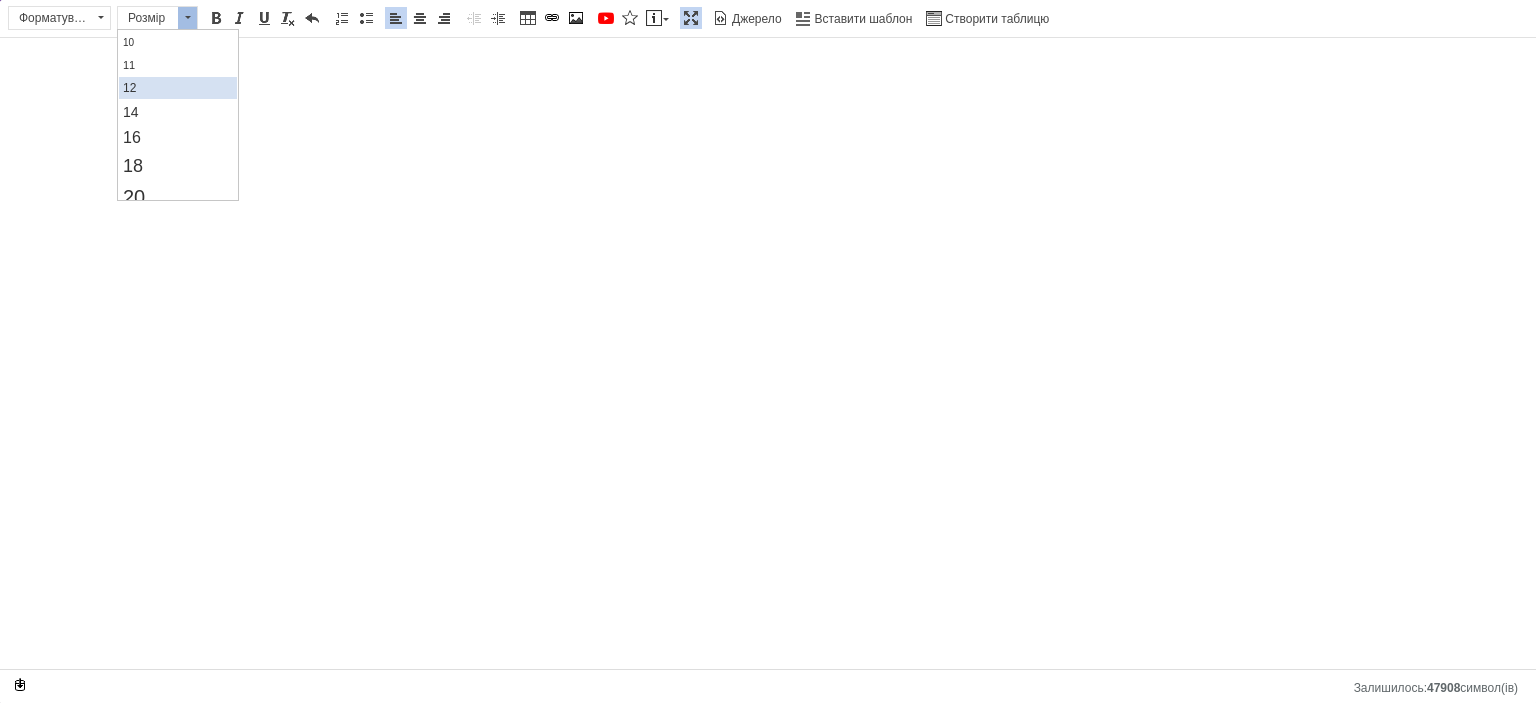 scroll, scrollTop: 100, scrollLeft: 0, axis: vertical 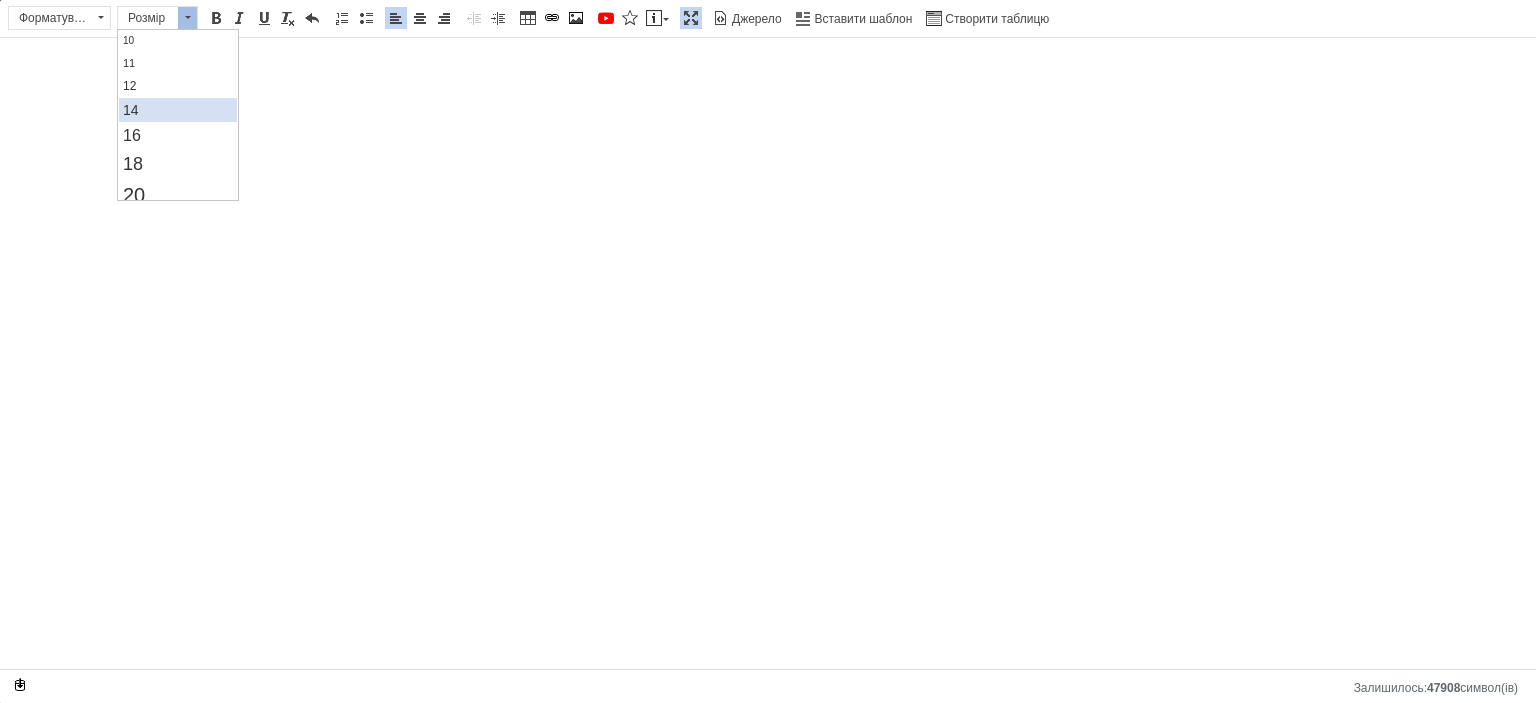 click on "14" at bounding box center (177, 110) 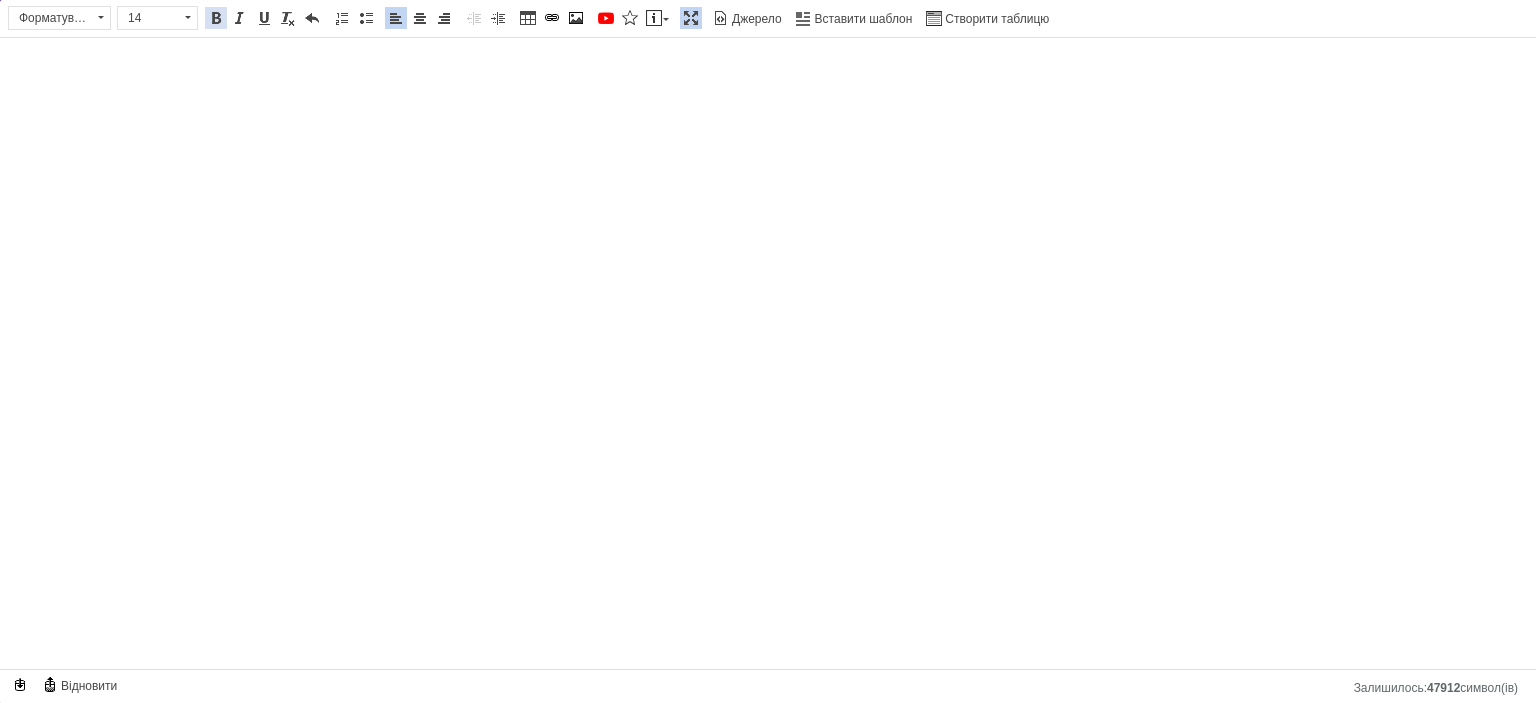 click at bounding box center (216, 18) 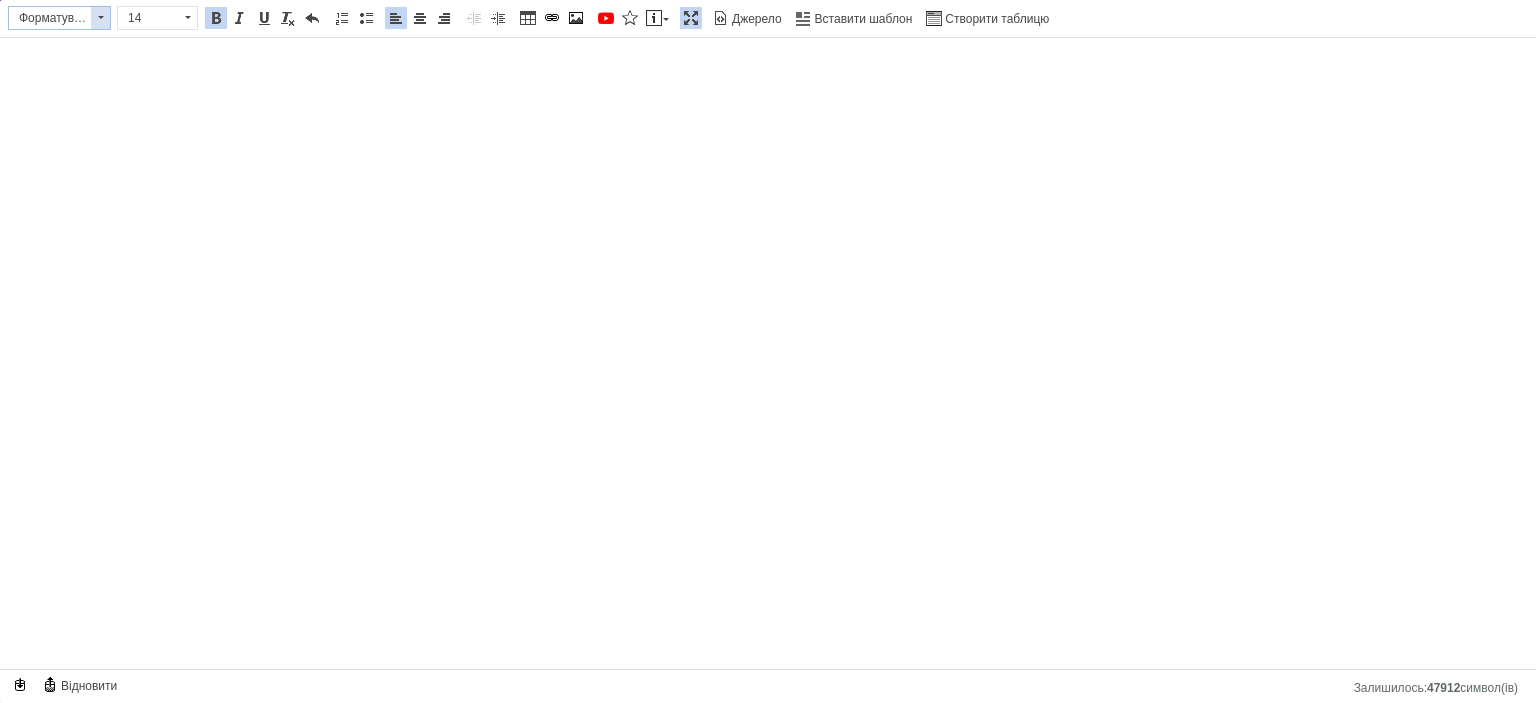 click on "Форматування" at bounding box center [50, 18] 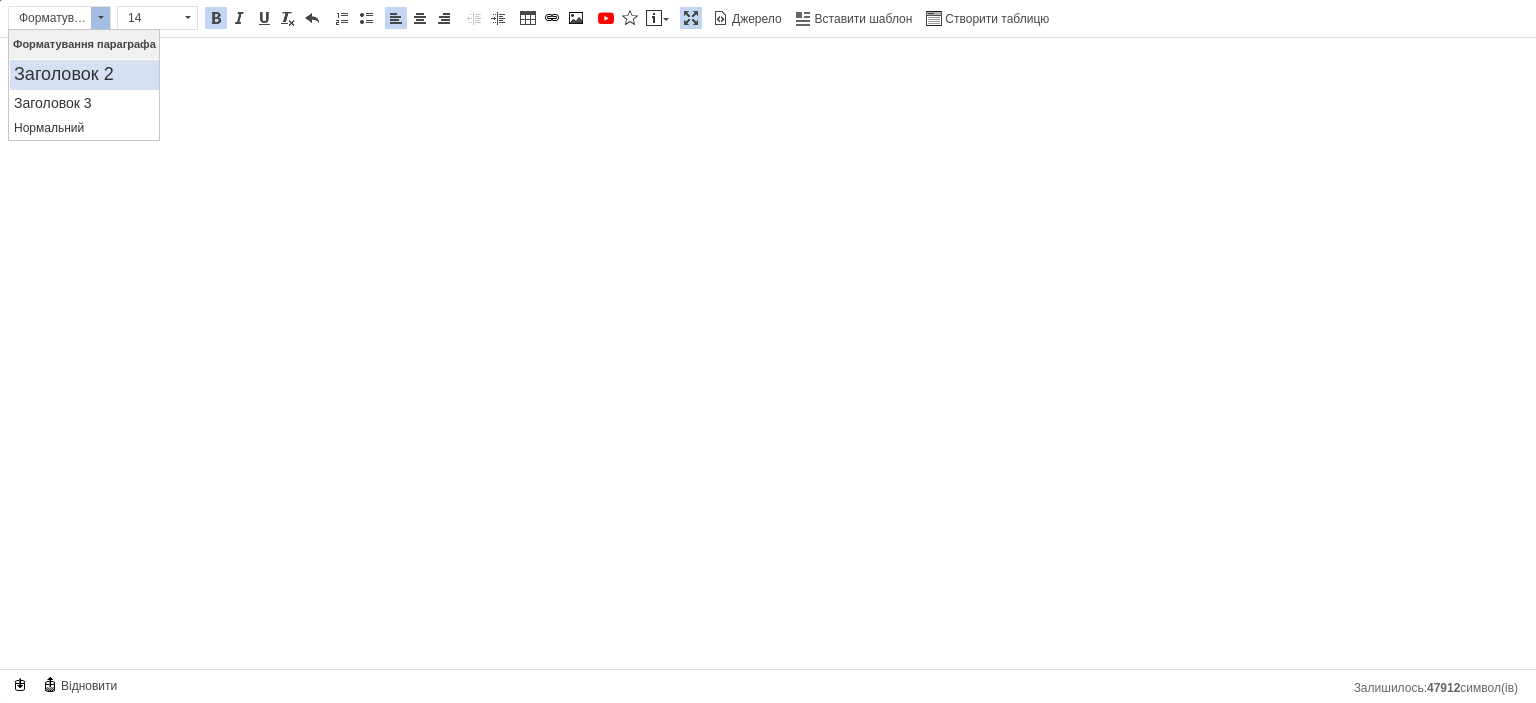 click on "Заголовок 2" at bounding box center (84, 75) 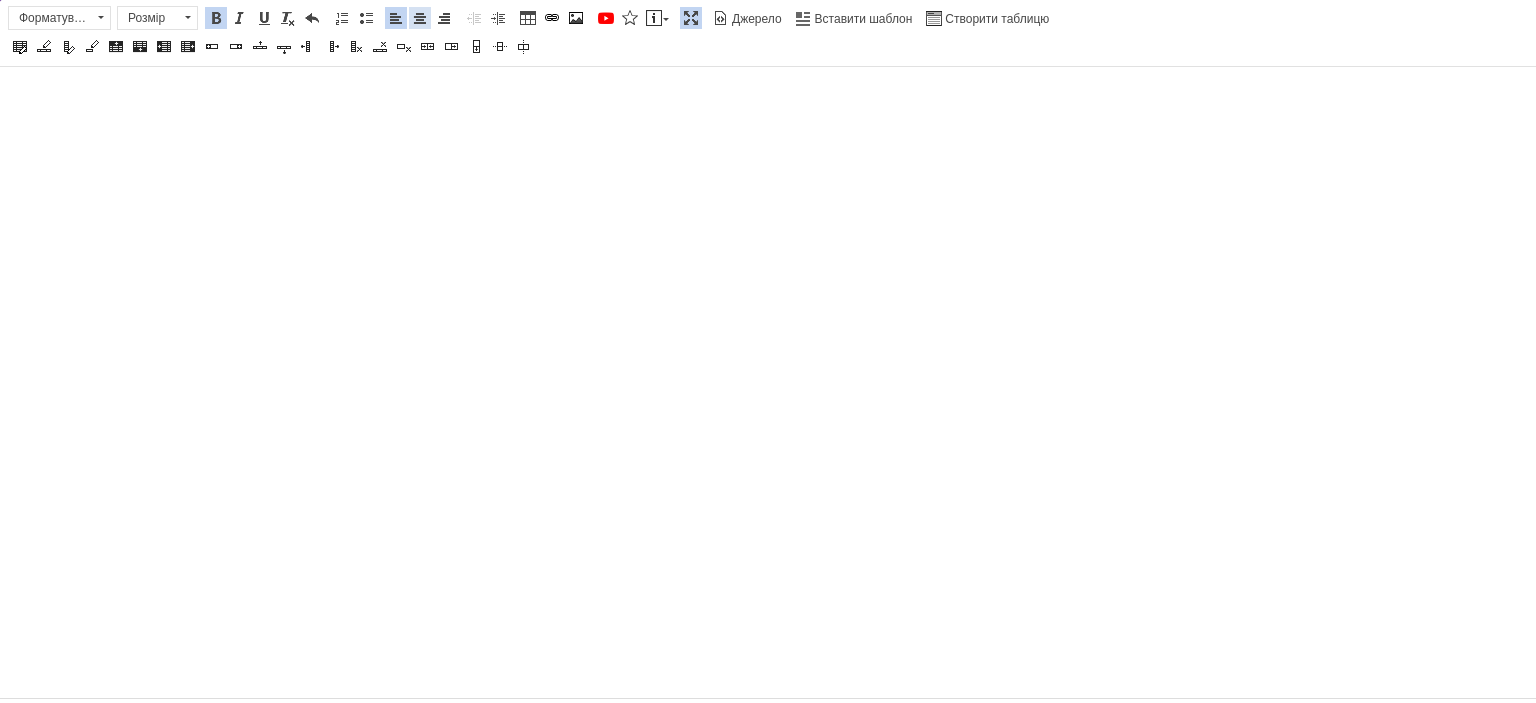 click at bounding box center (420, 18) 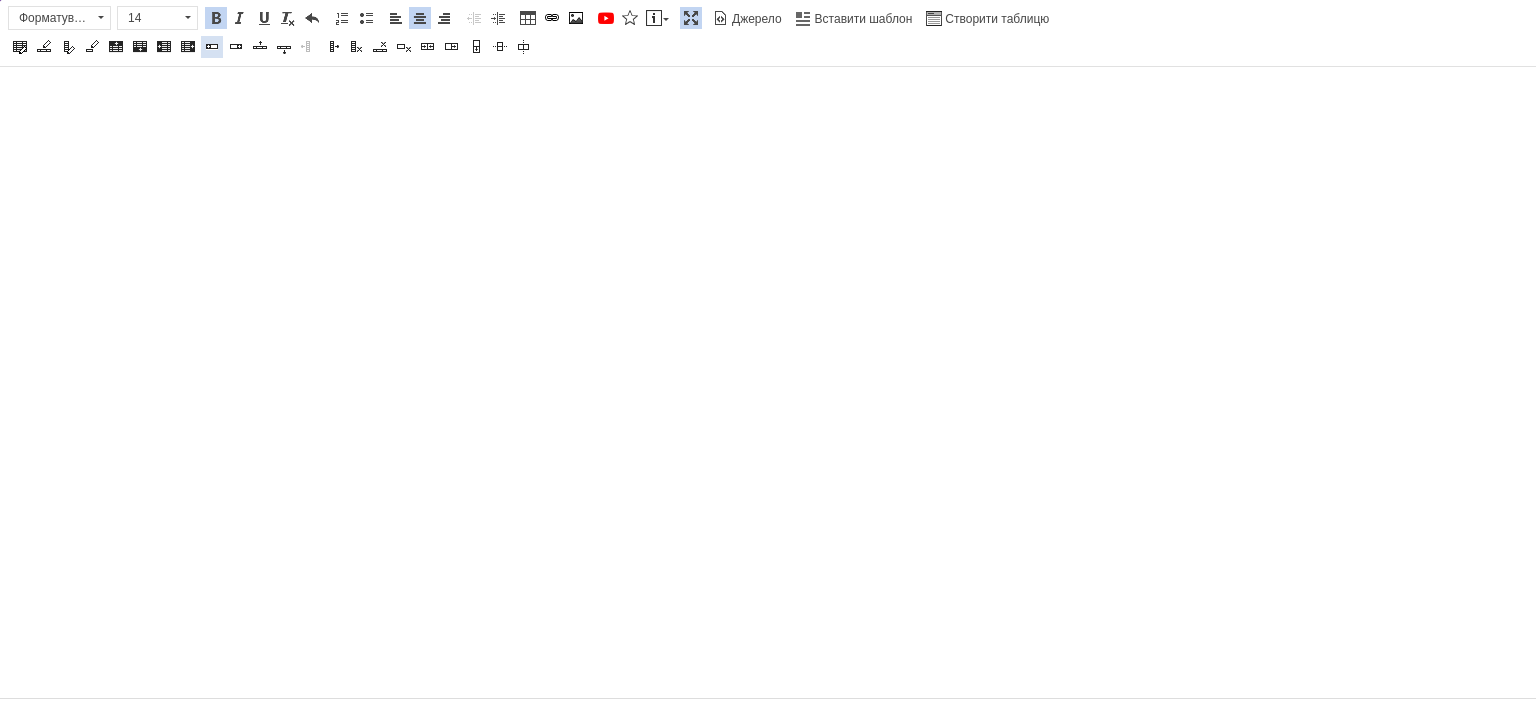 drag, startPoint x: 217, startPoint y: 17, endPoint x: 200, endPoint y: 50, distance: 37.12142 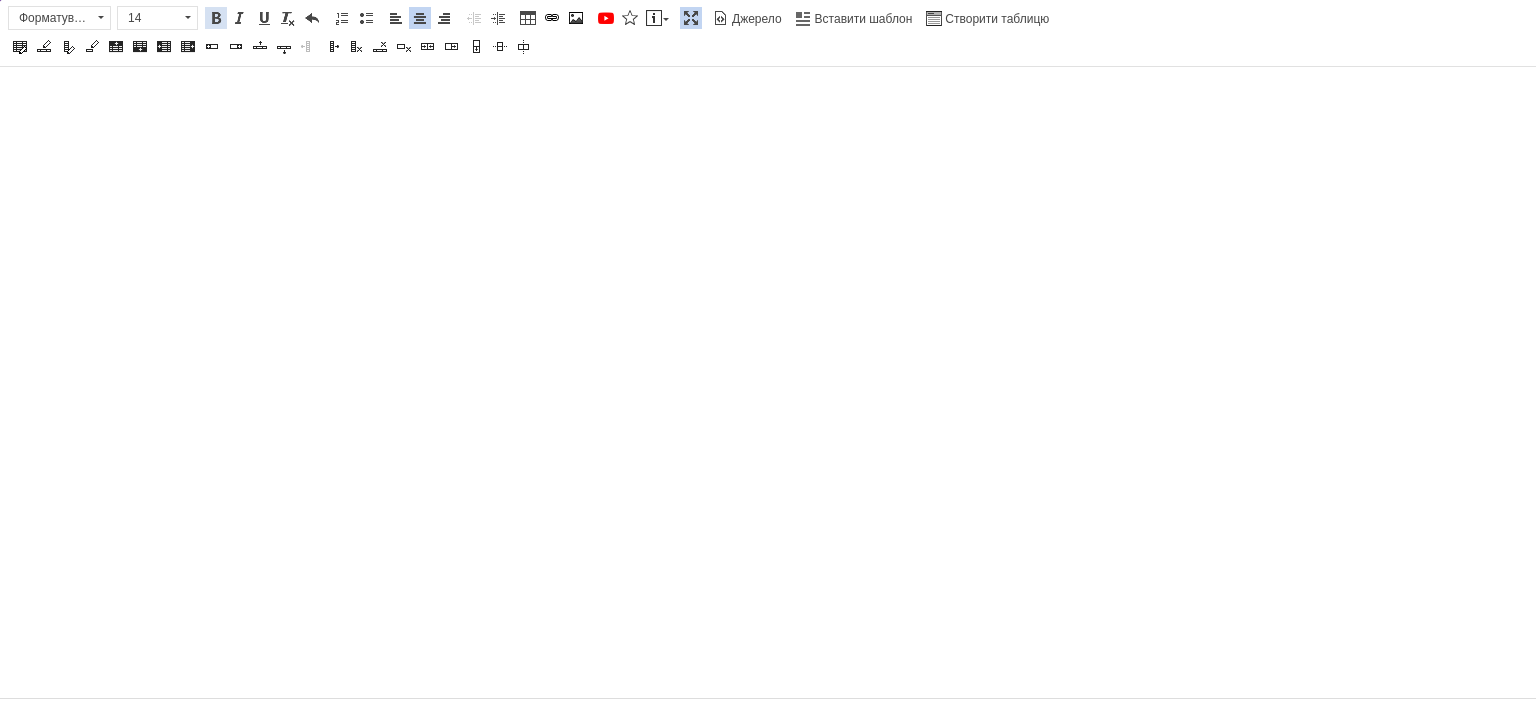 click at bounding box center (216, 18) 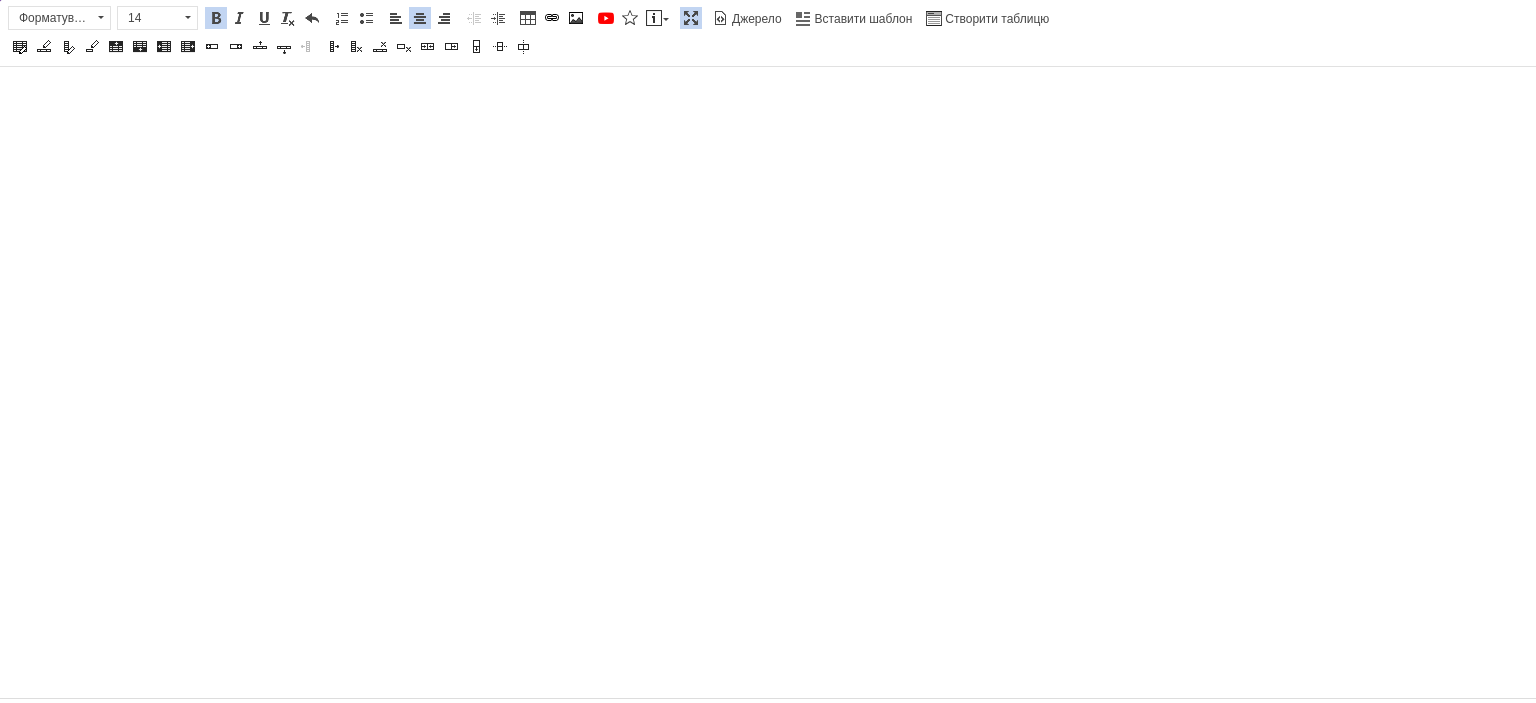 click at bounding box center (691, 18) 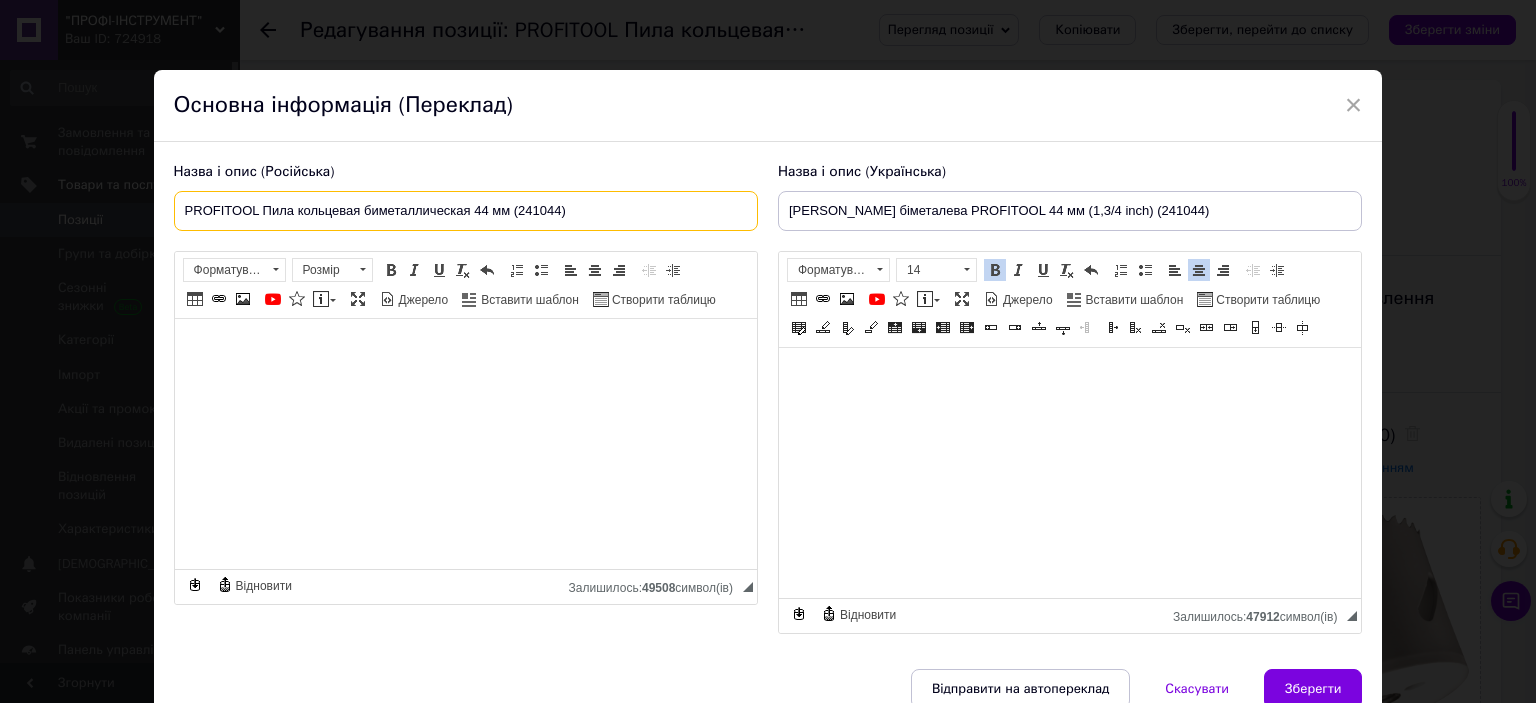 drag, startPoint x: 508, startPoint y: 203, endPoint x: 128, endPoint y: 203, distance: 380 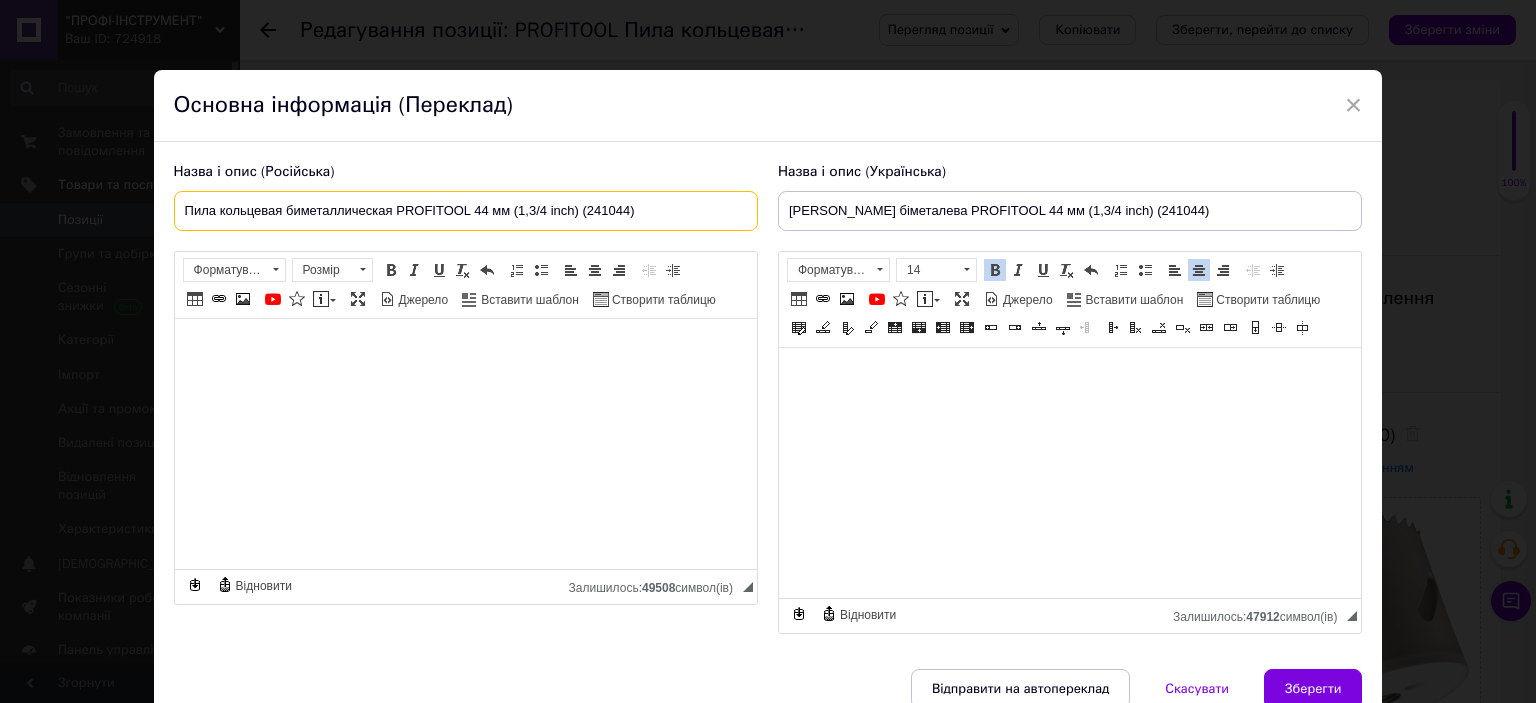 type on "Пила кольцевая биметаллическая PROFITOOL 44 мм (1,3/4 inch) (241044)" 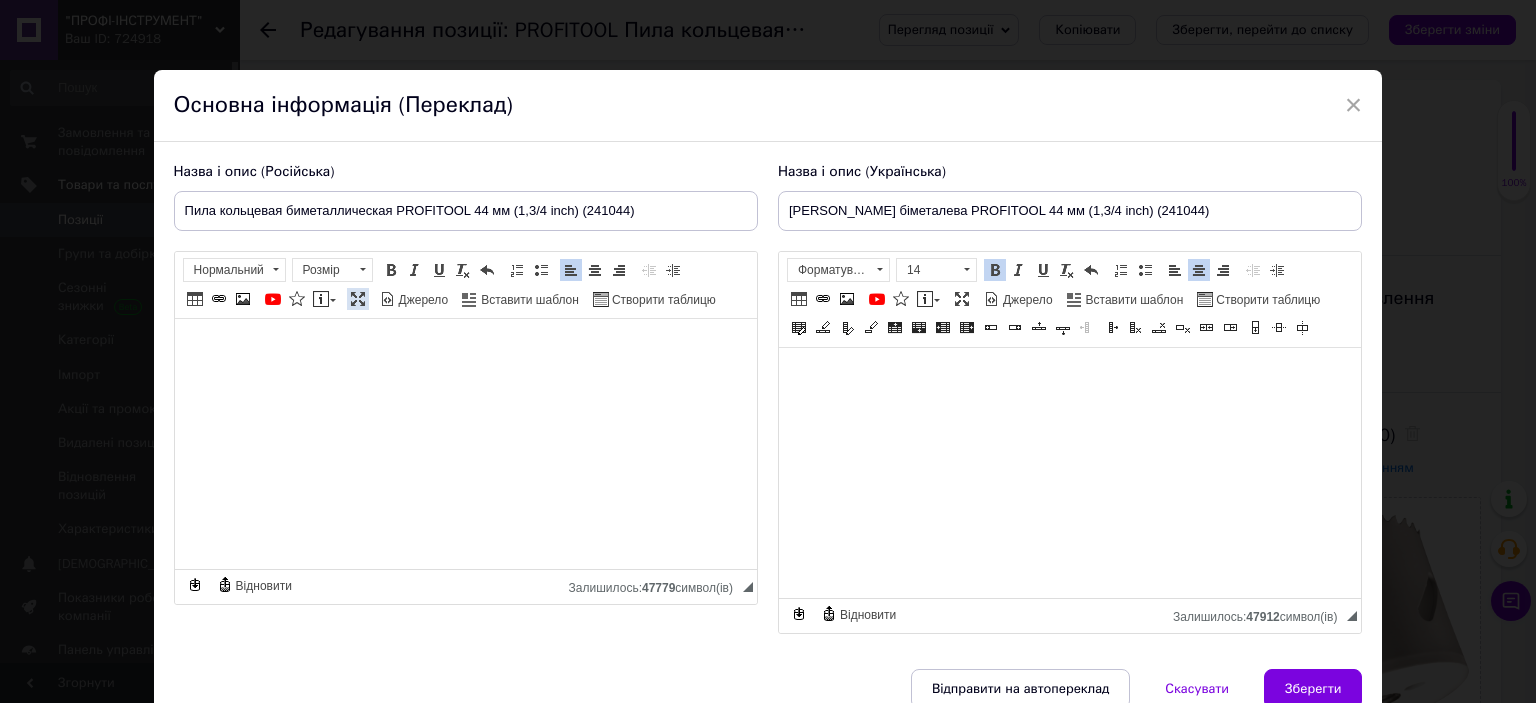 click at bounding box center [358, 299] 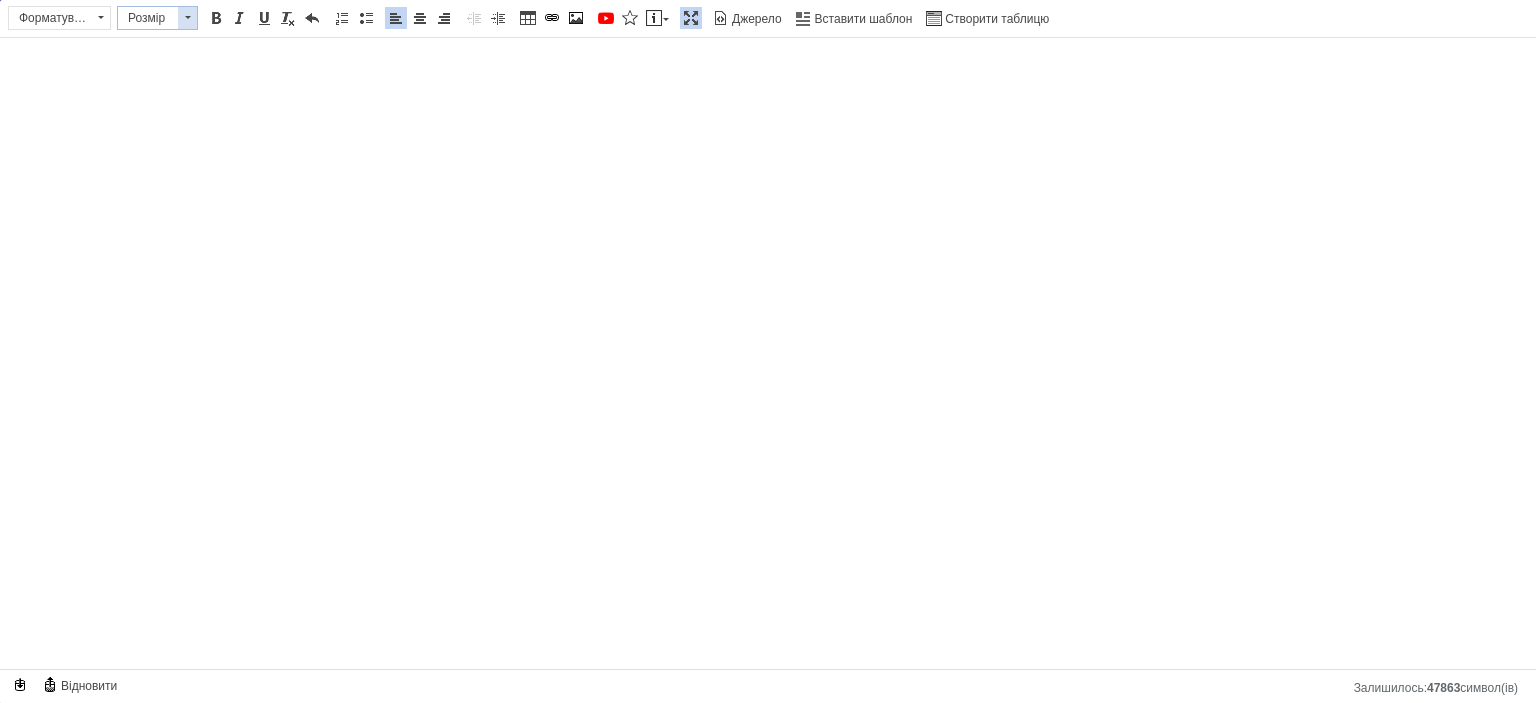 click on "Розмір" at bounding box center [148, 18] 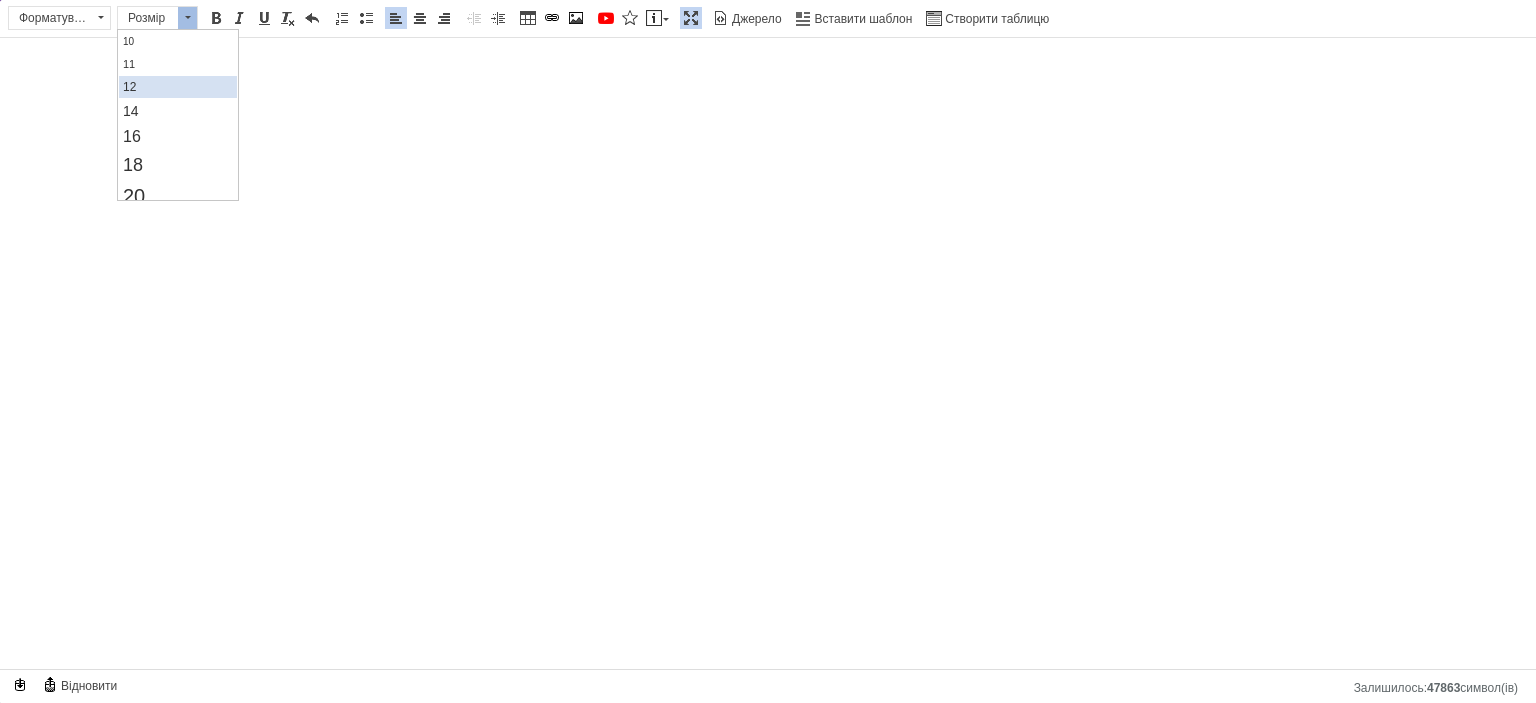 scroll, scrollTop: 100, scrollLeft: 0, axis: vertical 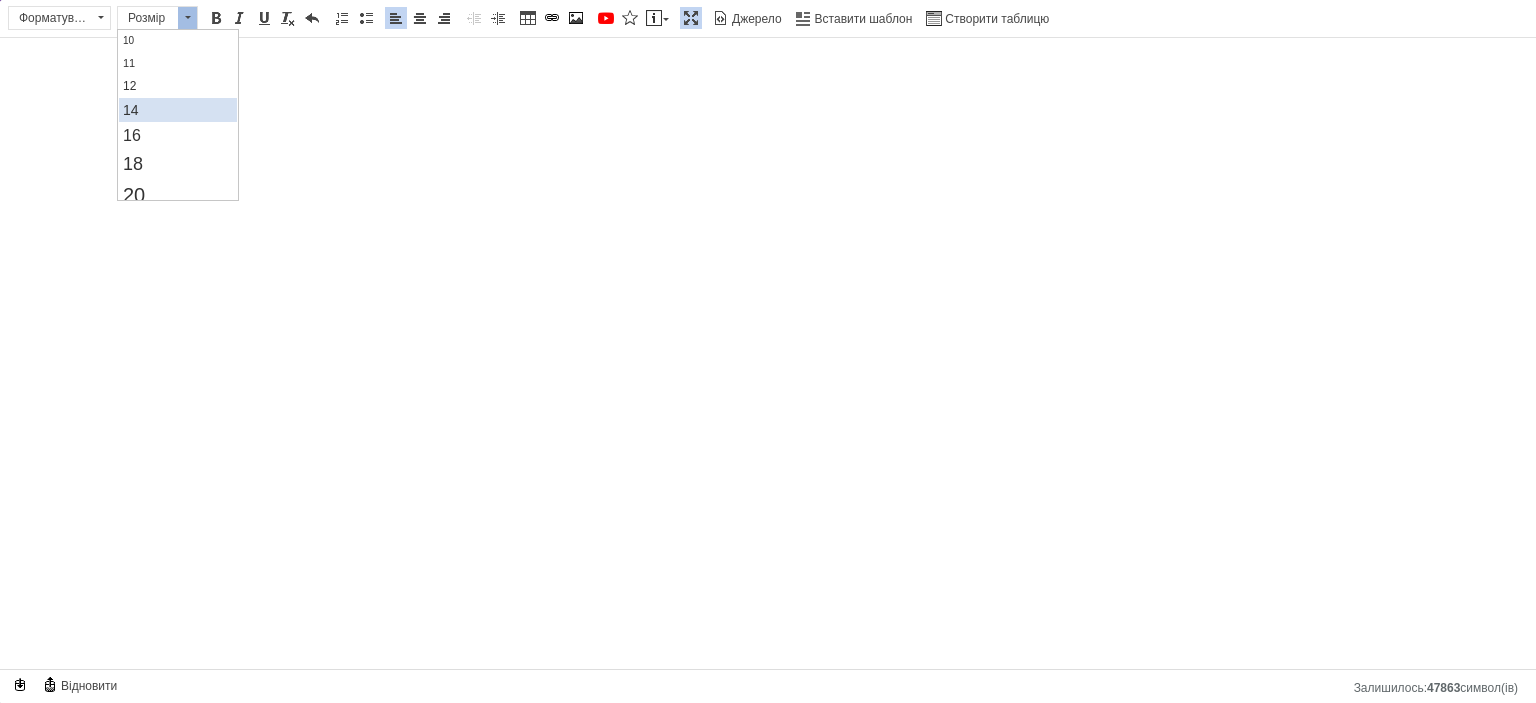 click on "14" at bounding box center (177, 110) 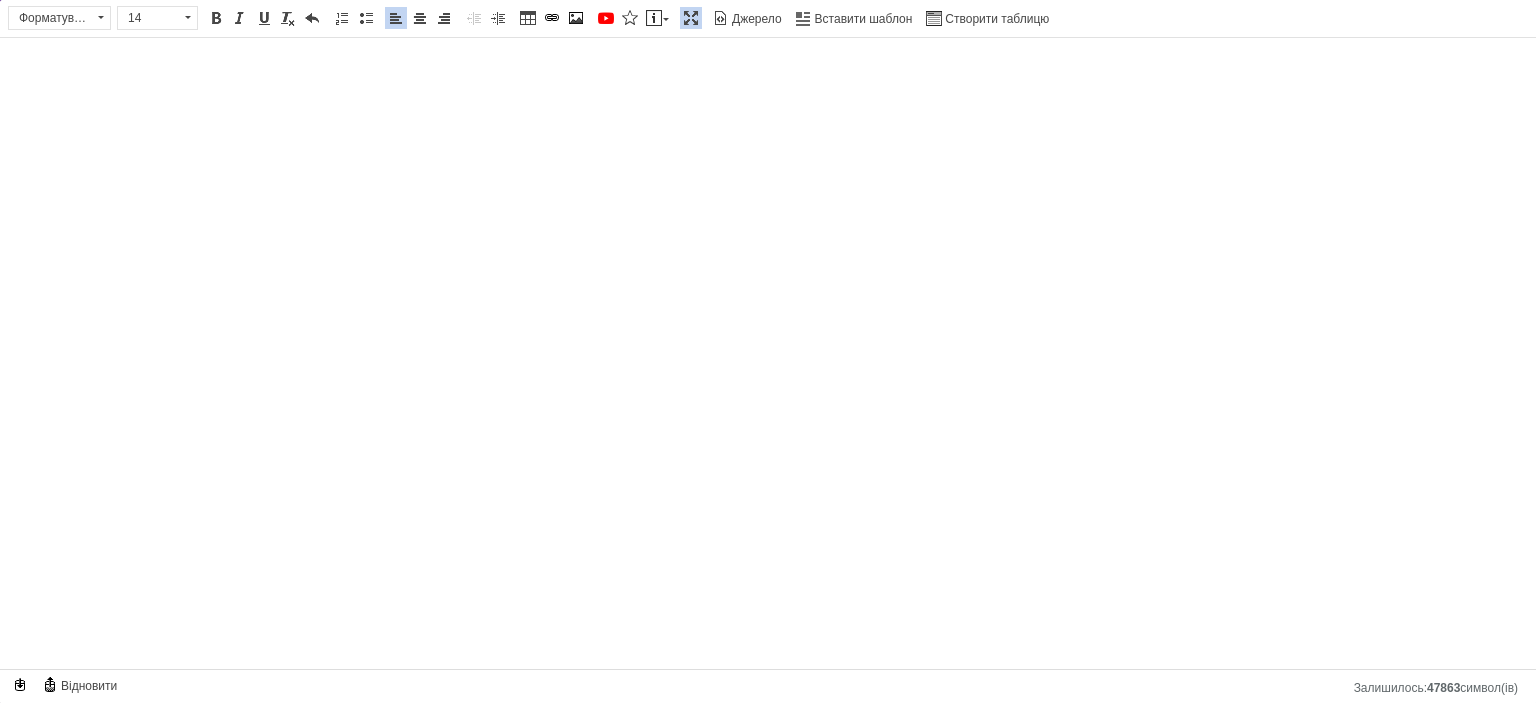 scroll, scrollTop: 0, scrollLeft: 0, axis: both 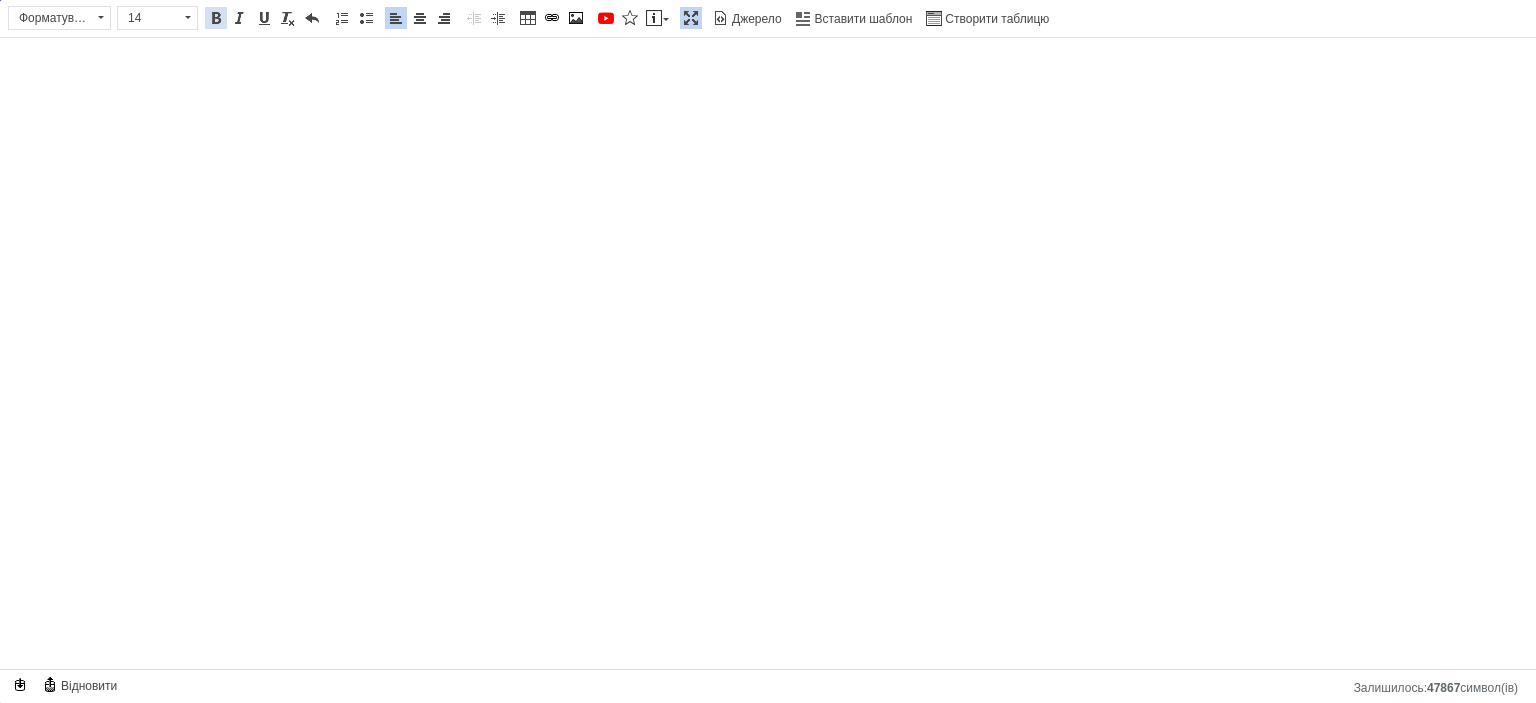 click at bounding box center [216, 18] 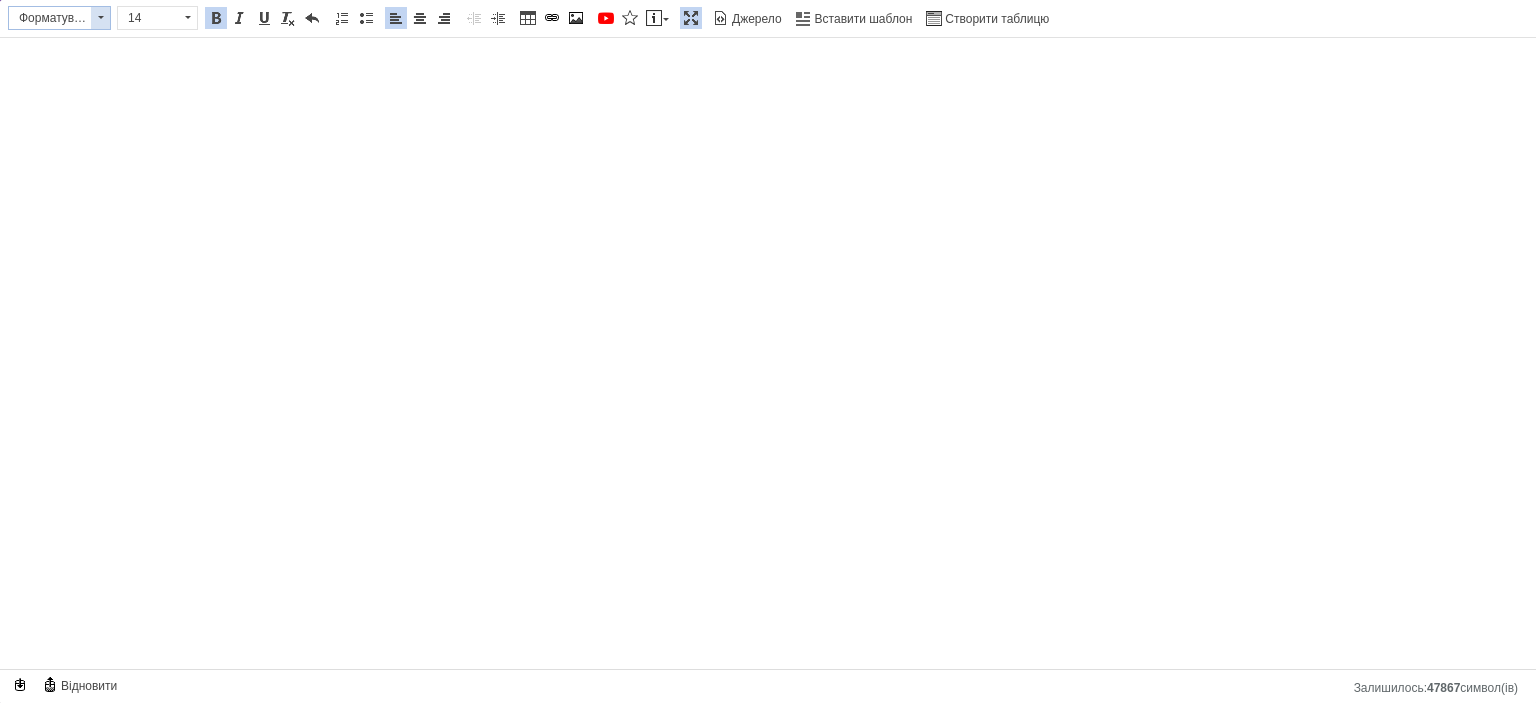 drag, startPoint x: 69, startPoint y: 13, endPoint x: 76, endPoint y: 25, distance: 13.892444 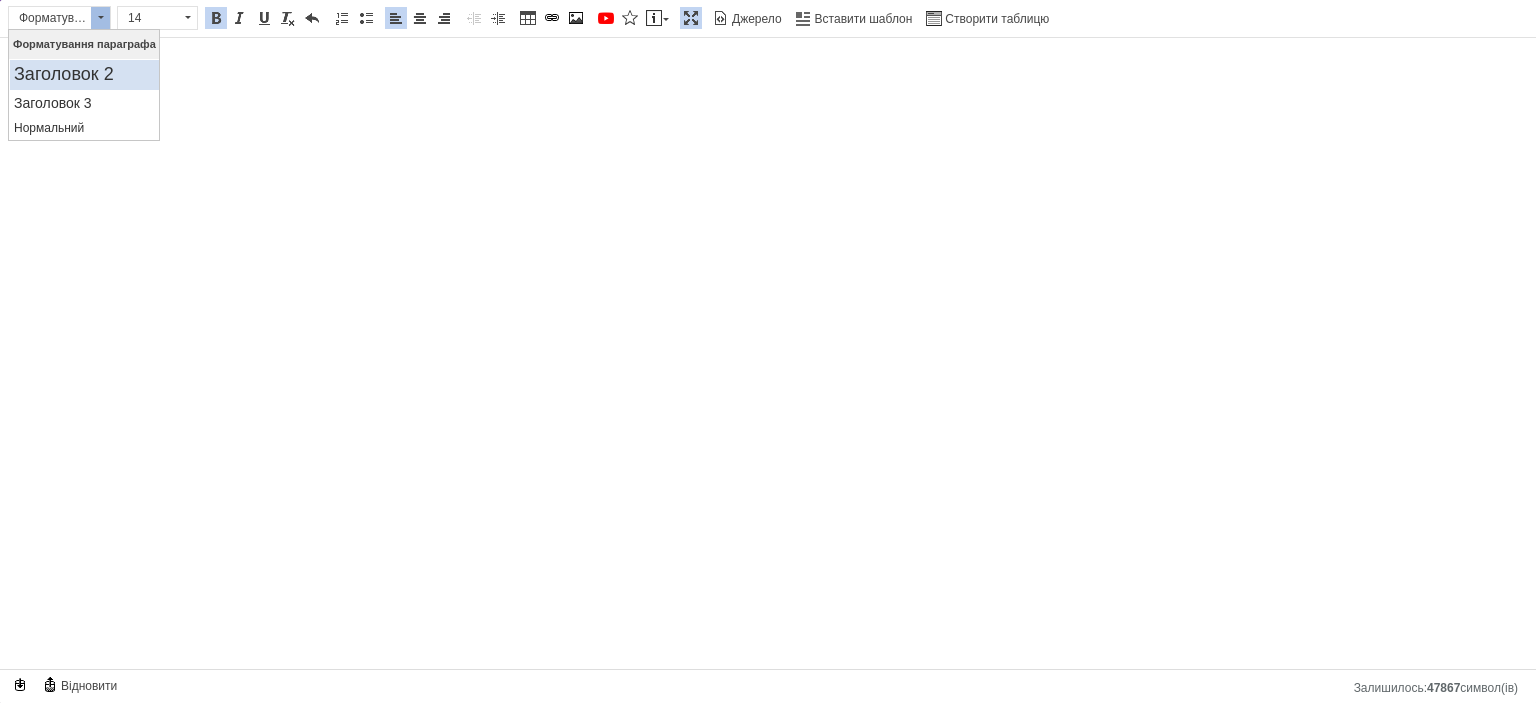 click on "Заголовок 2" at bounding box center (84, 75) 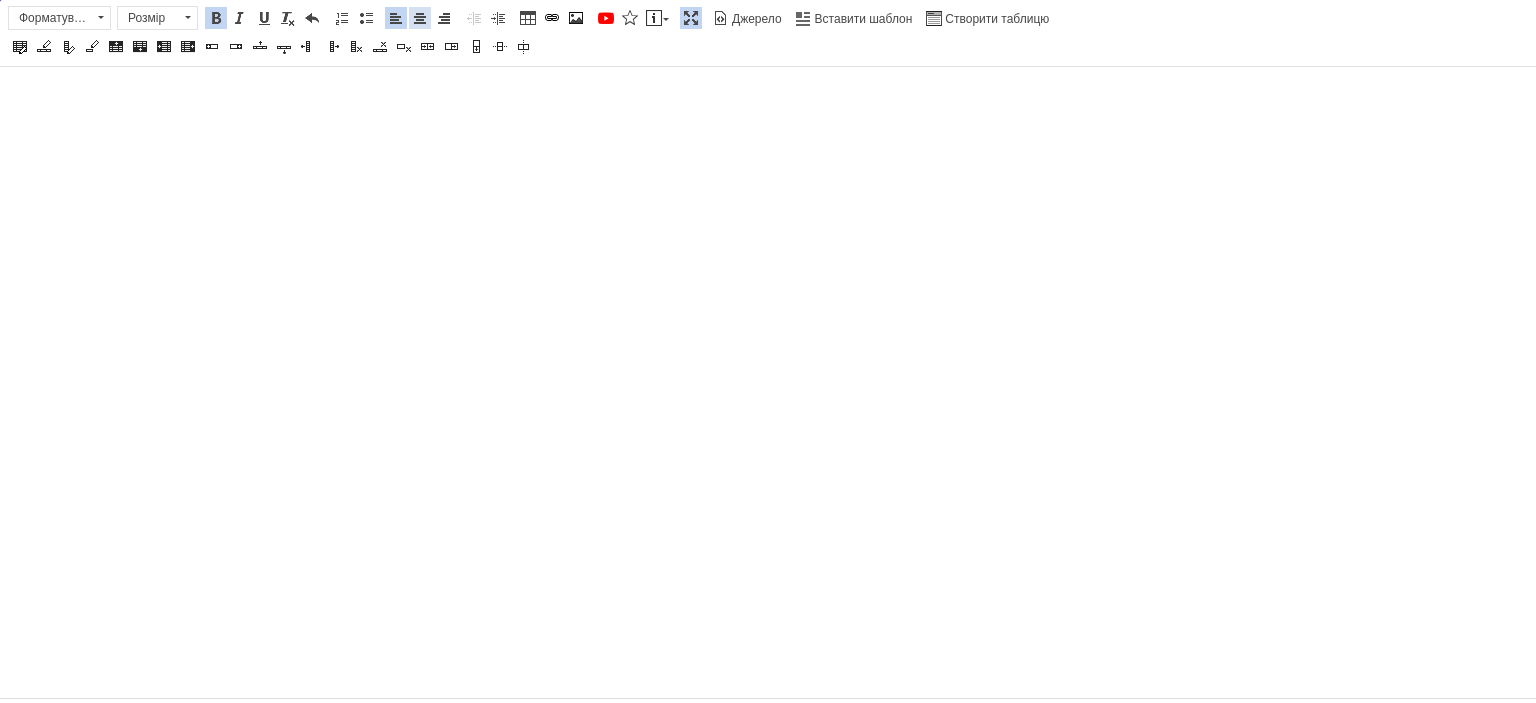 click at bounding box center [420, 18] 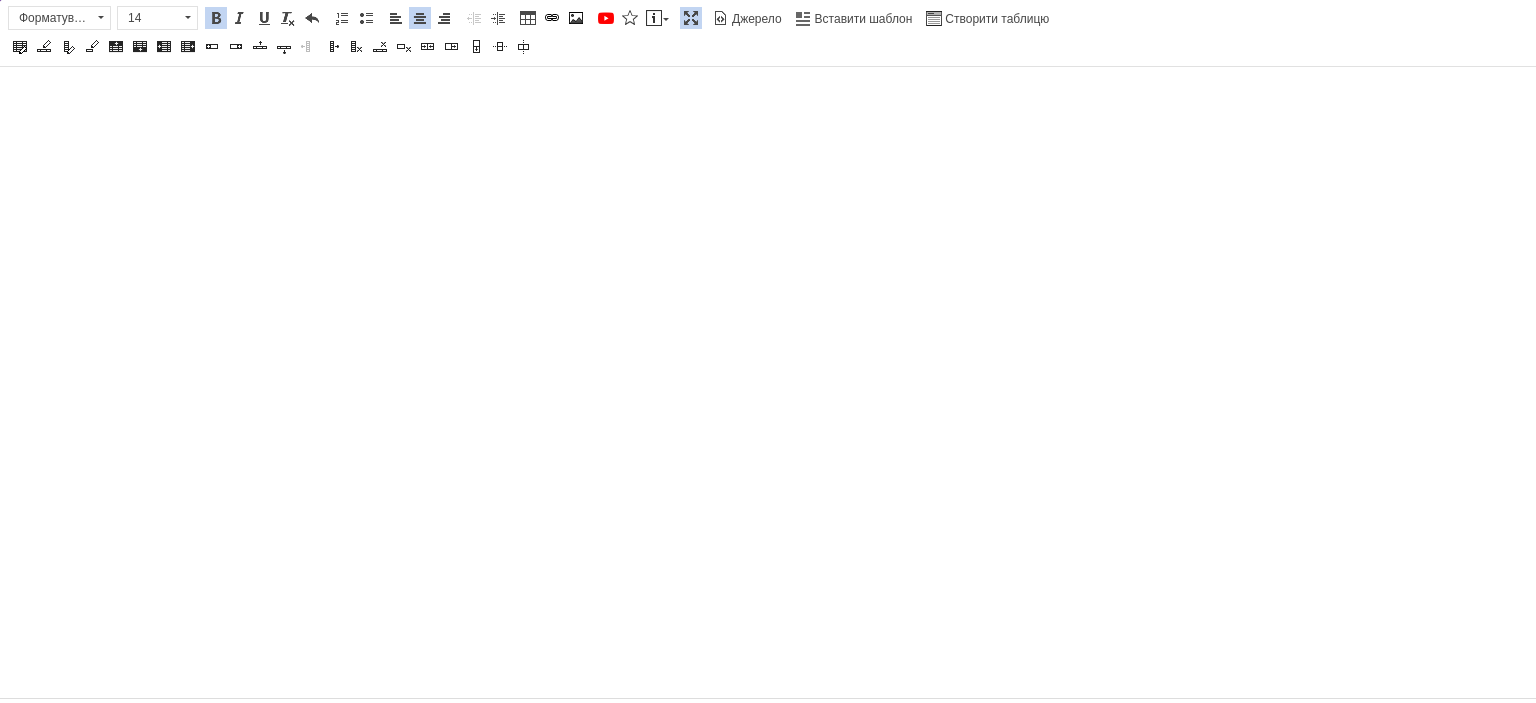 click at bounding box center [216, 18] 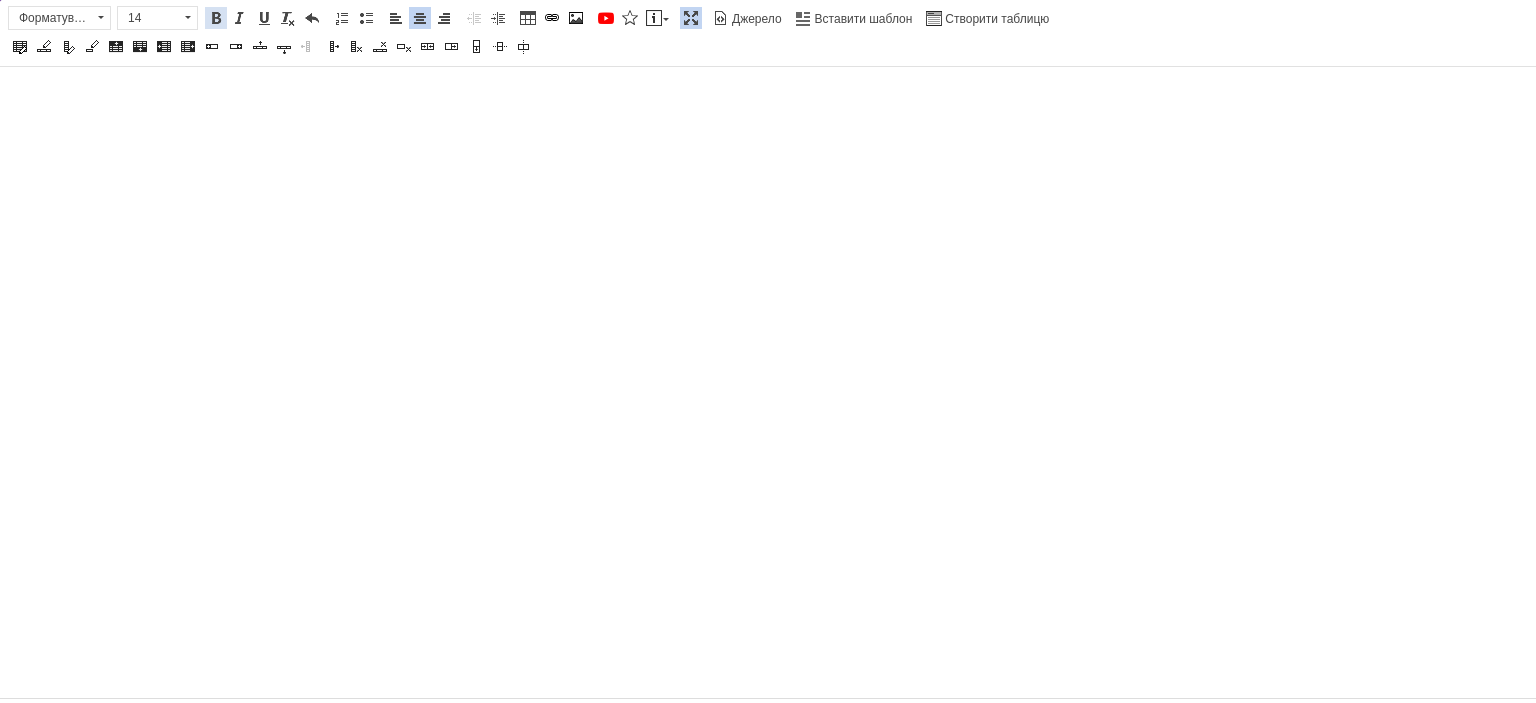 click at bounding box center [216, 18] 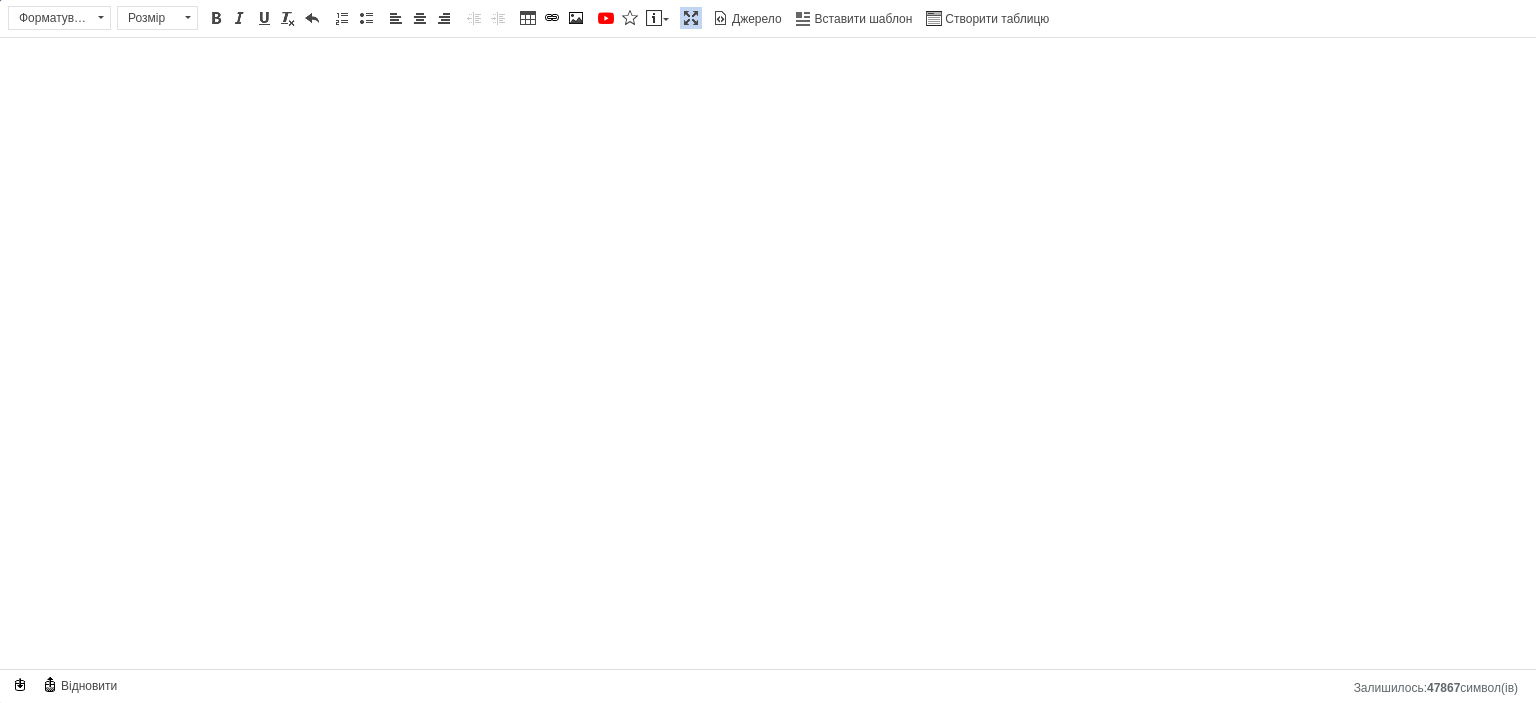 click at bounding box center [691, 18] 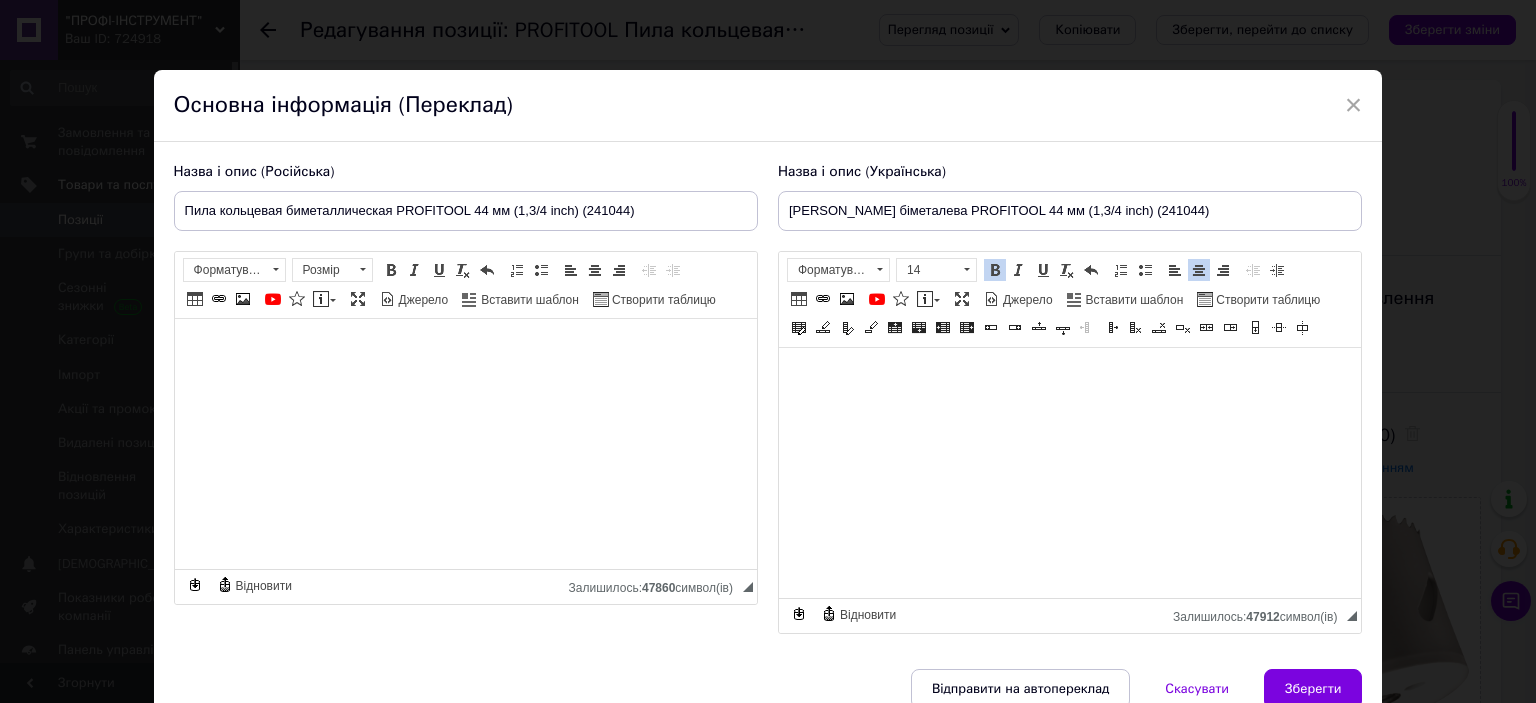 scroll, scrollTop: 93, scrollLeft: 0, axis: vertical 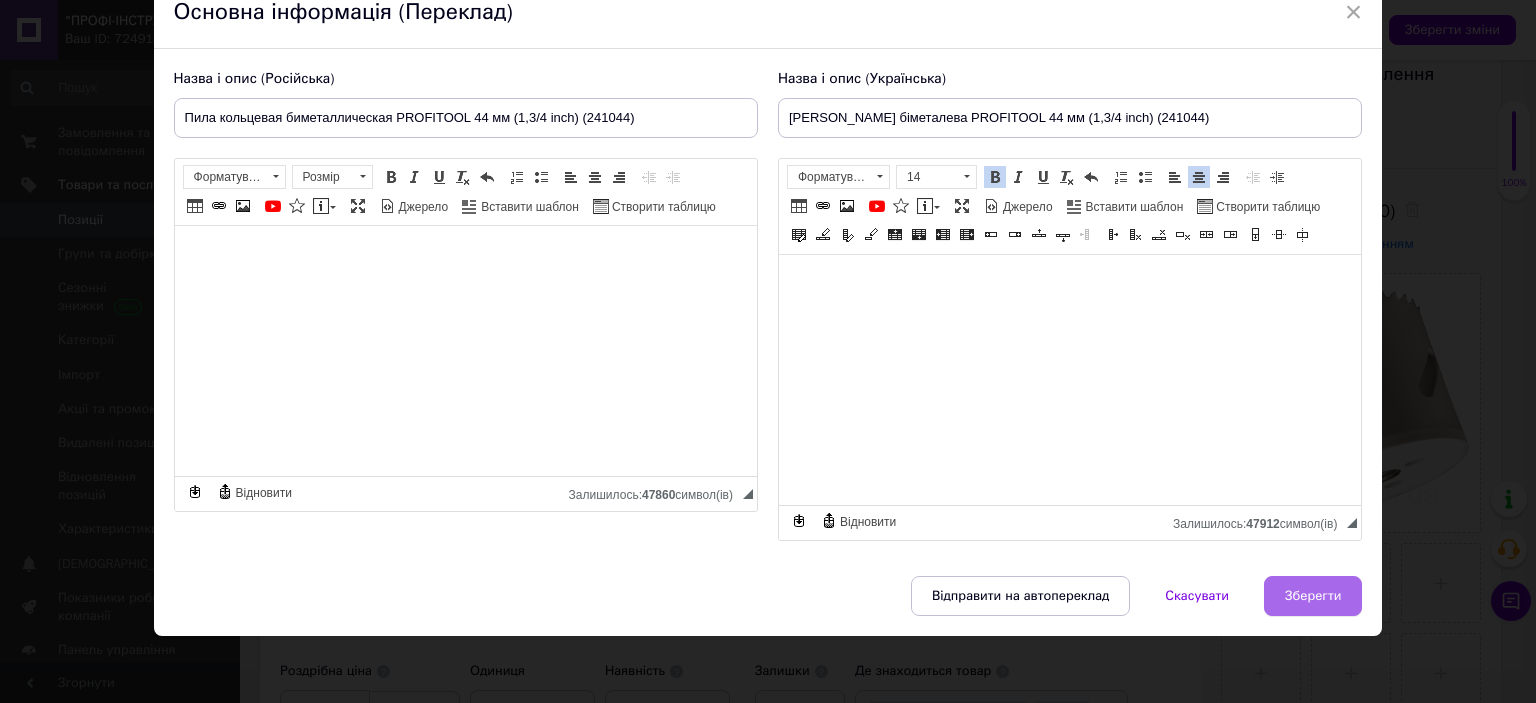 click on "Зберегти" at bounding box center (1313, 596) 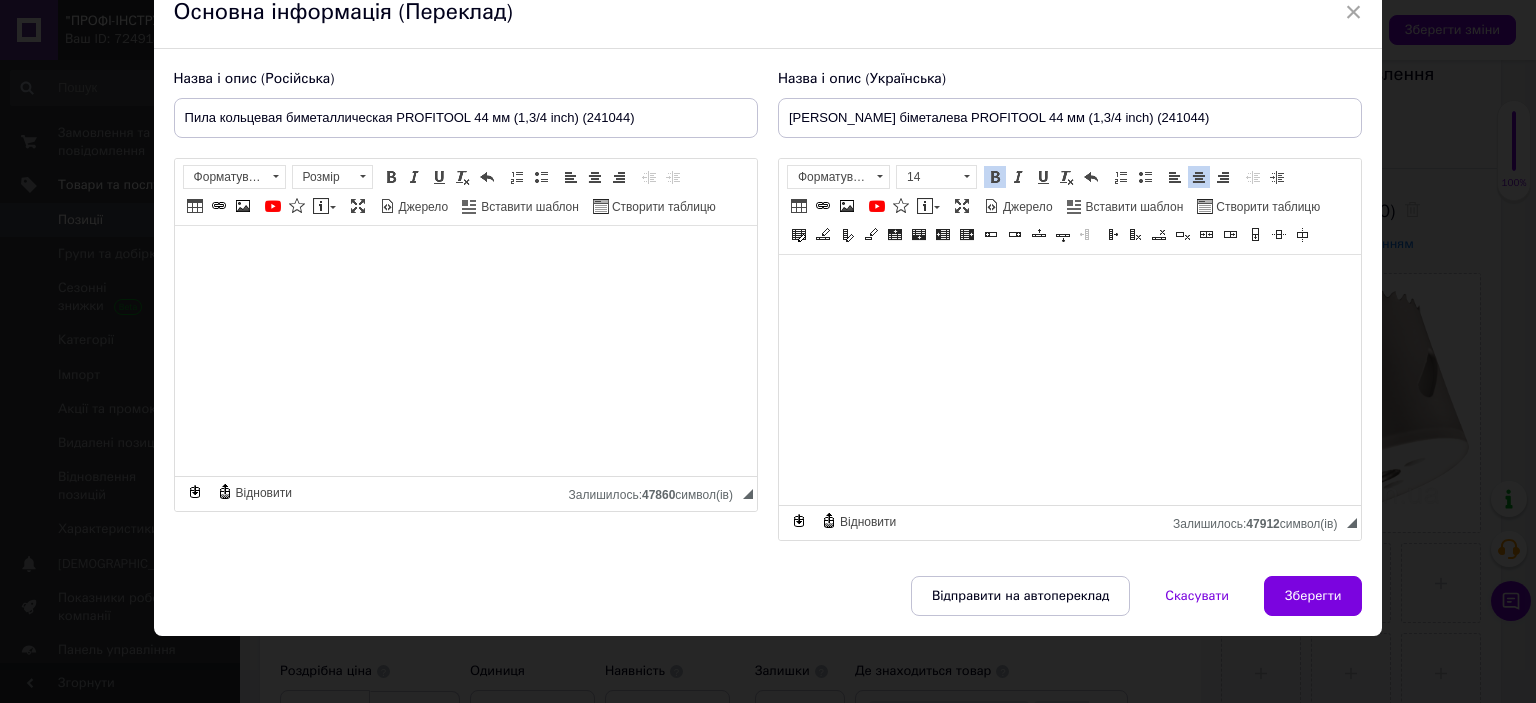 type on "Пила кольцевая биметаллическая PROFITOOL 44 мм (1,3/4 inch) (241044)" 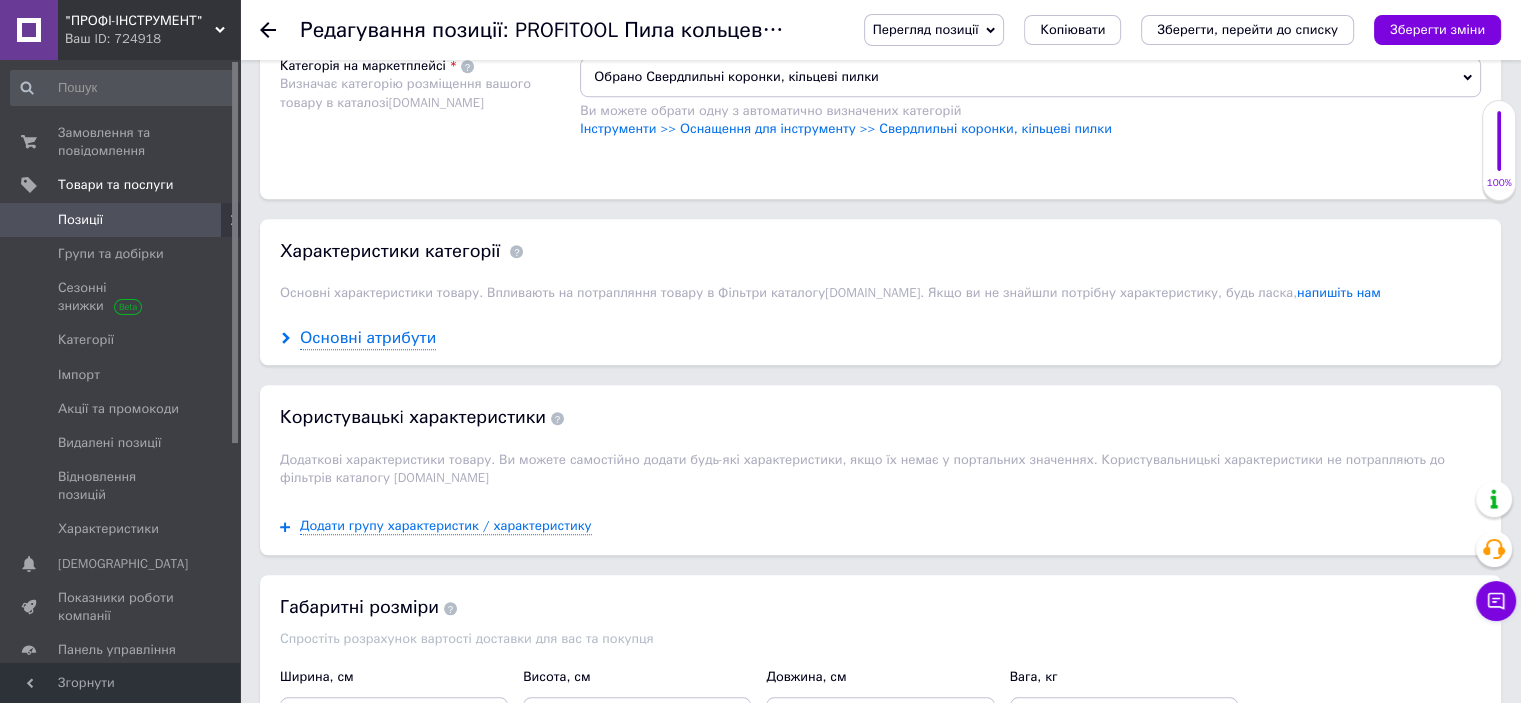 click on "Основні атрибути" at bounding box center (368, 338) 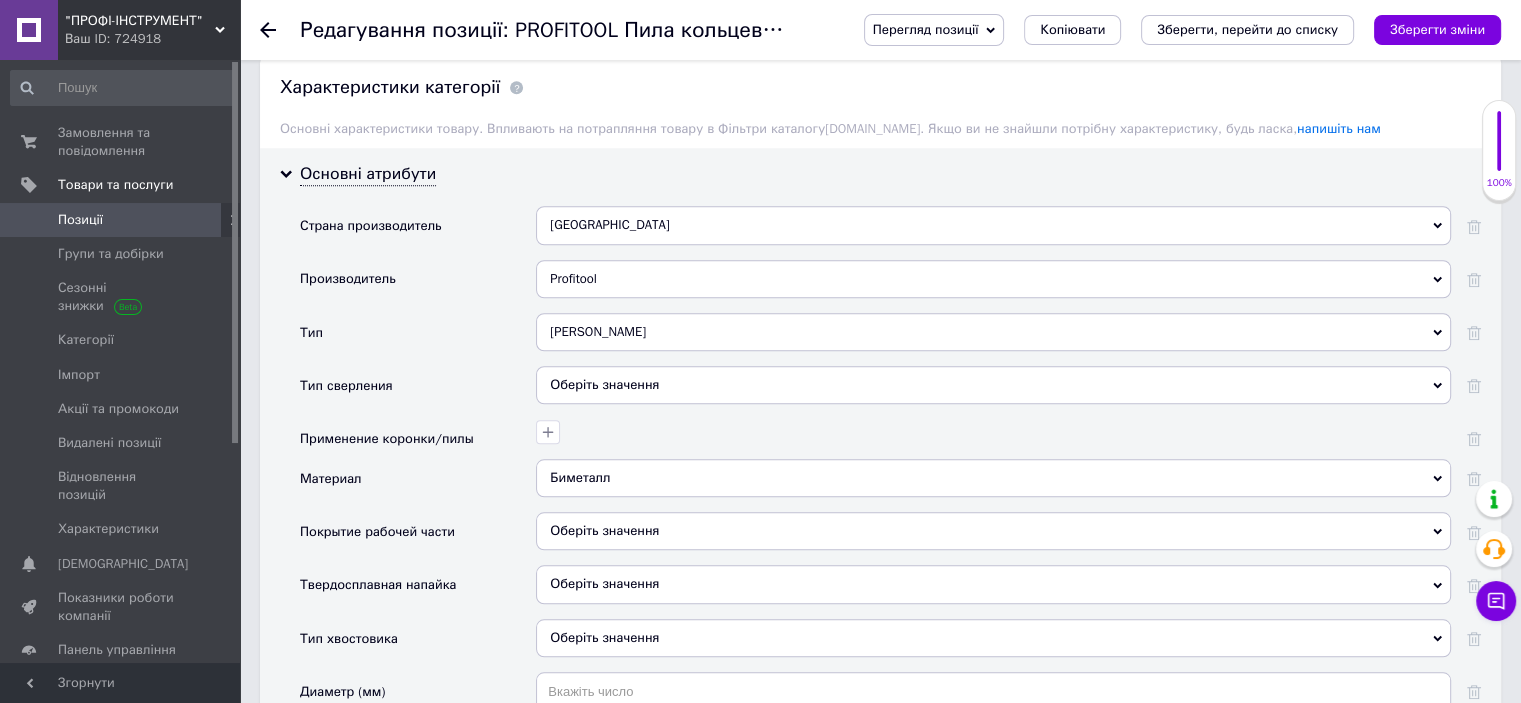 scroll, scrollTop: 1724, scrollLeft: 0, axis: vertical 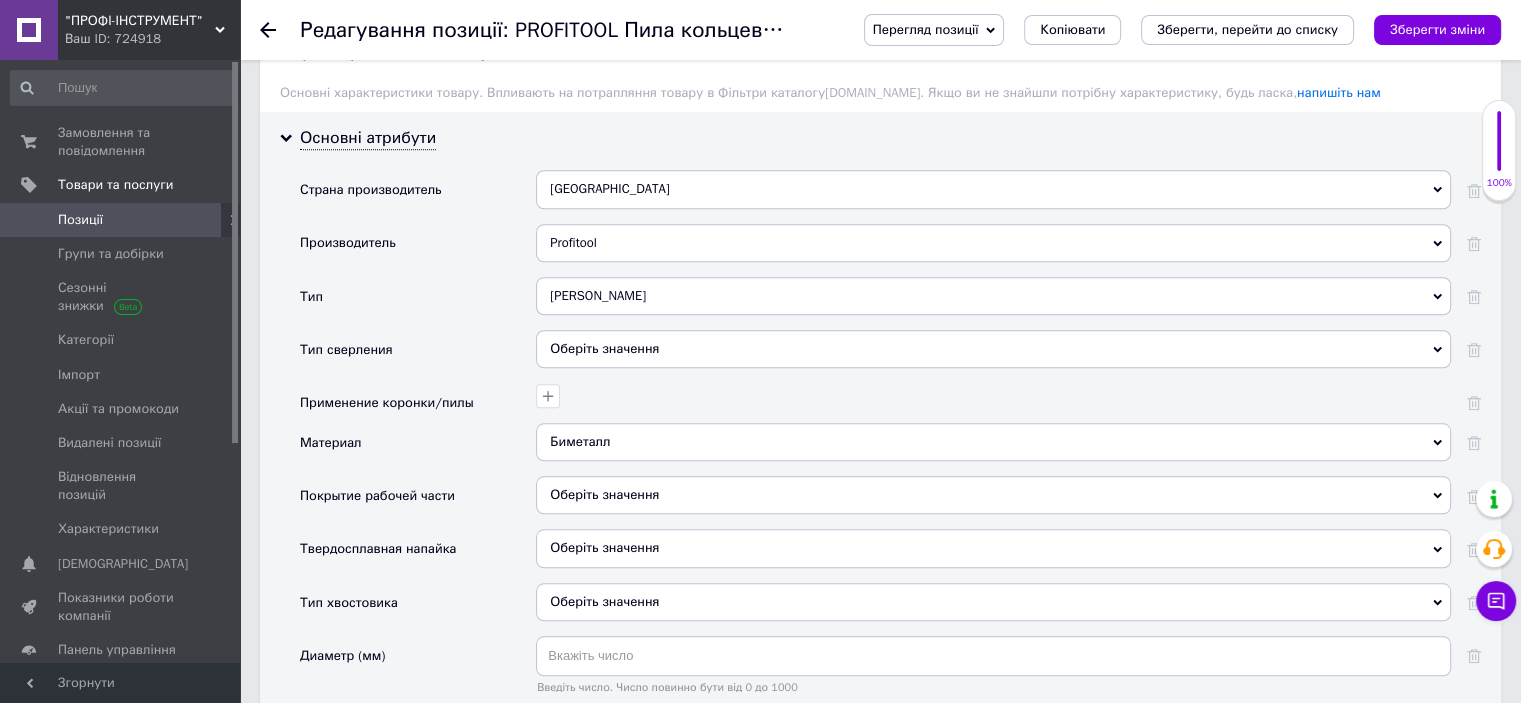 click on "Оберіть значення" at bounding box center [993, 349] 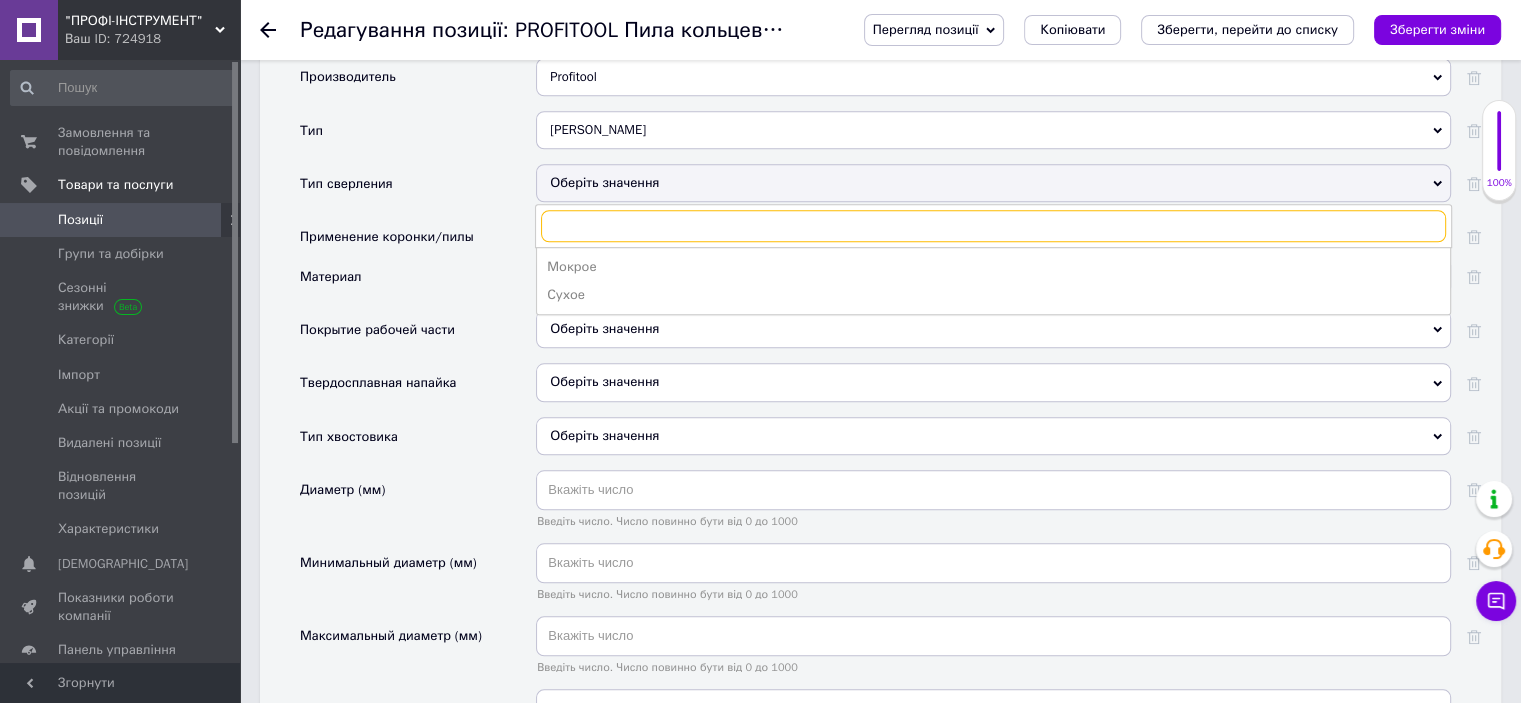 scroll, scrollTop: 1924, scrollLeft: 0, axis: vertical 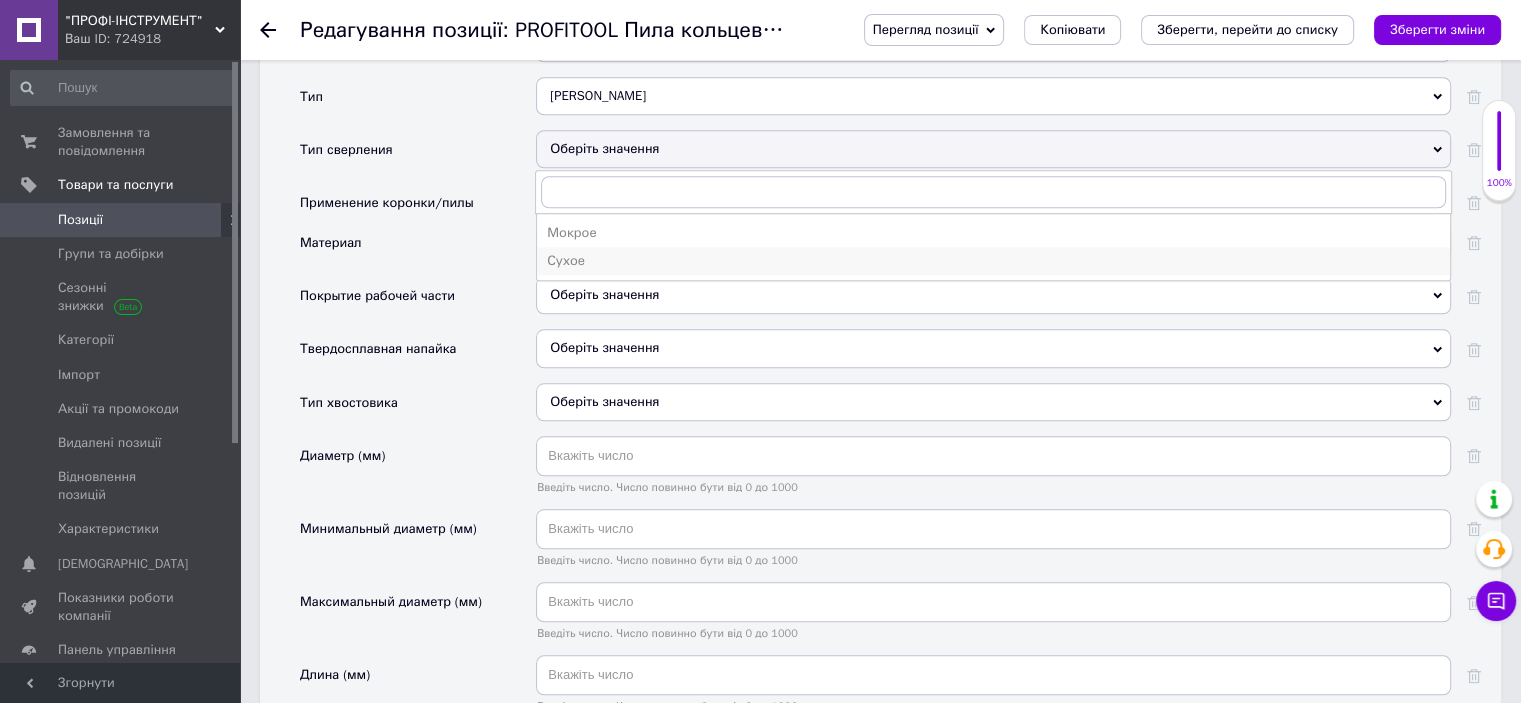 click on "Сухое" at bounding box center [993, 261] 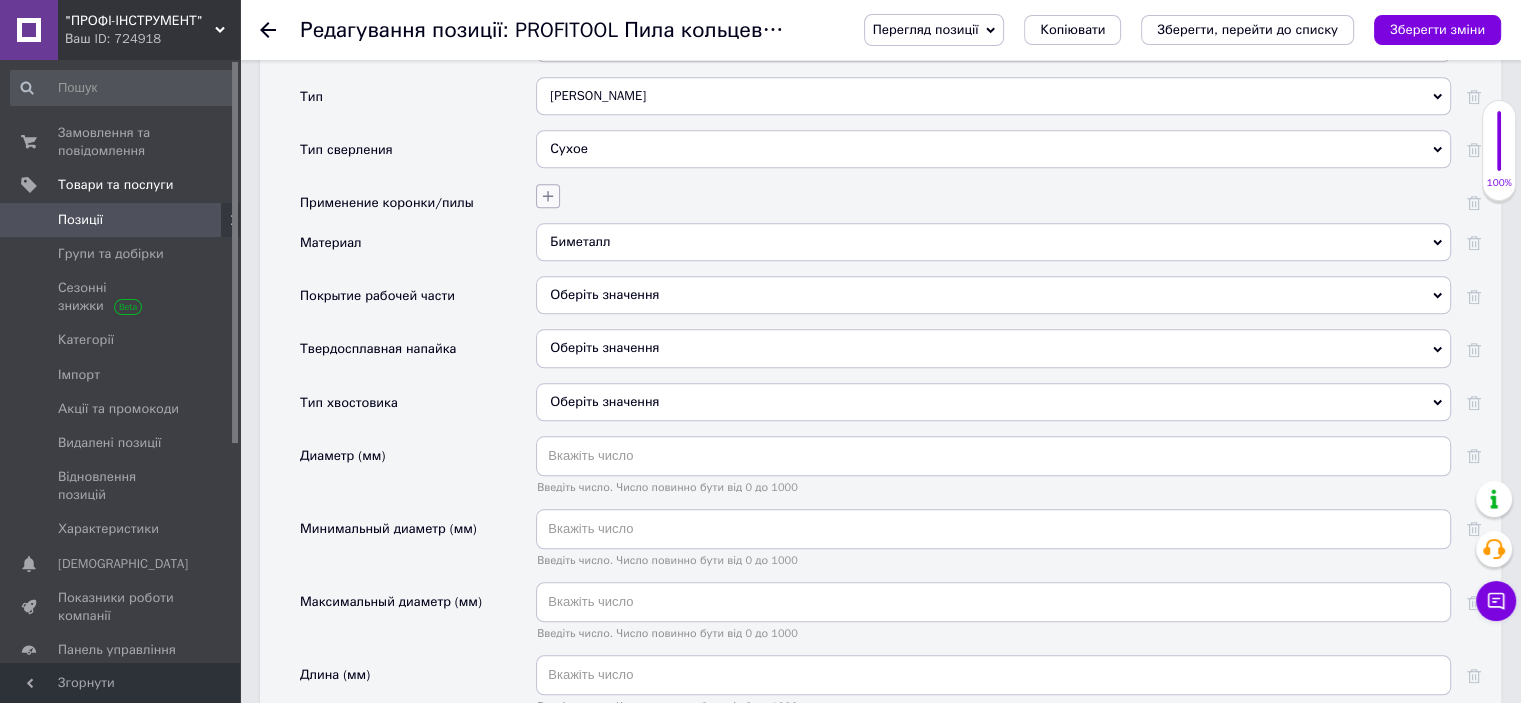 click 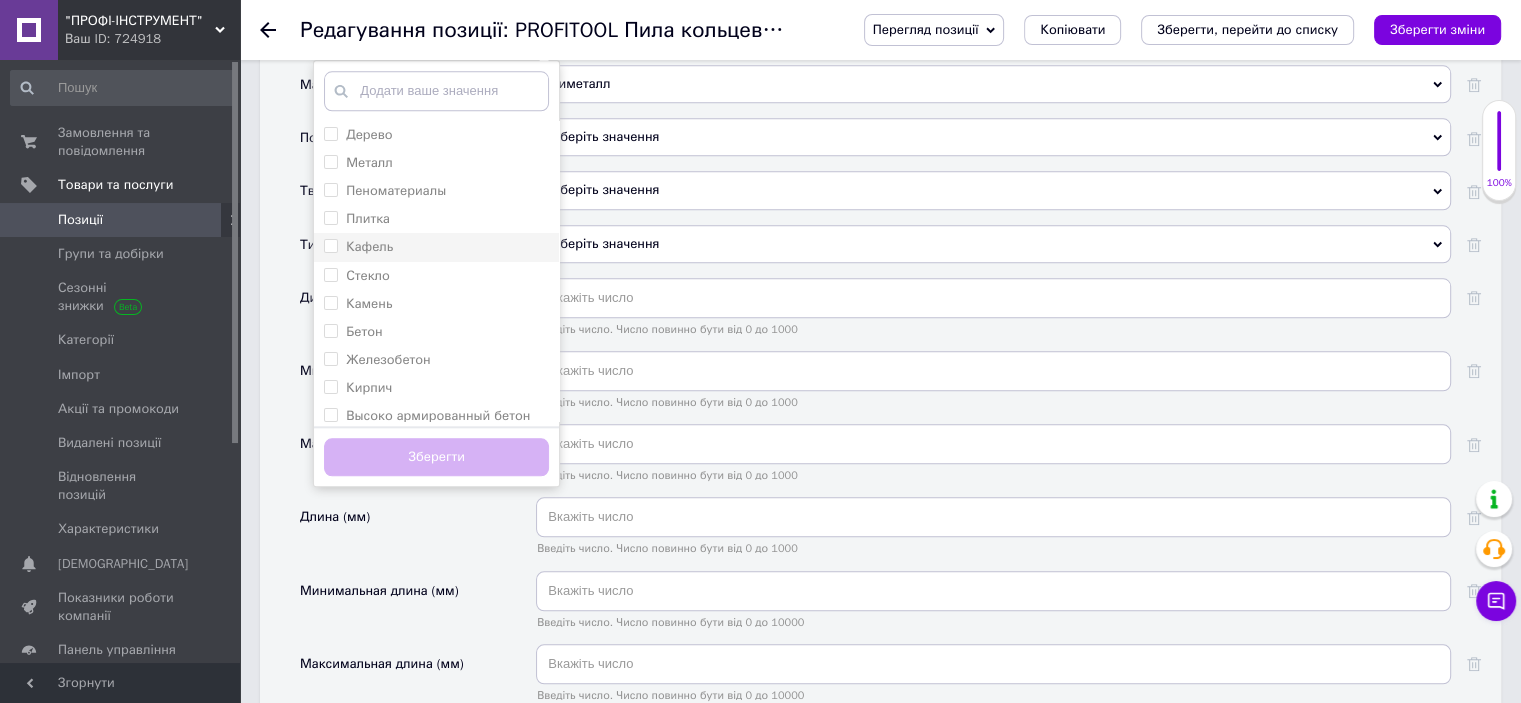 scroll, scrollTop: 2124, scrollLeft: 0, axis: vertical 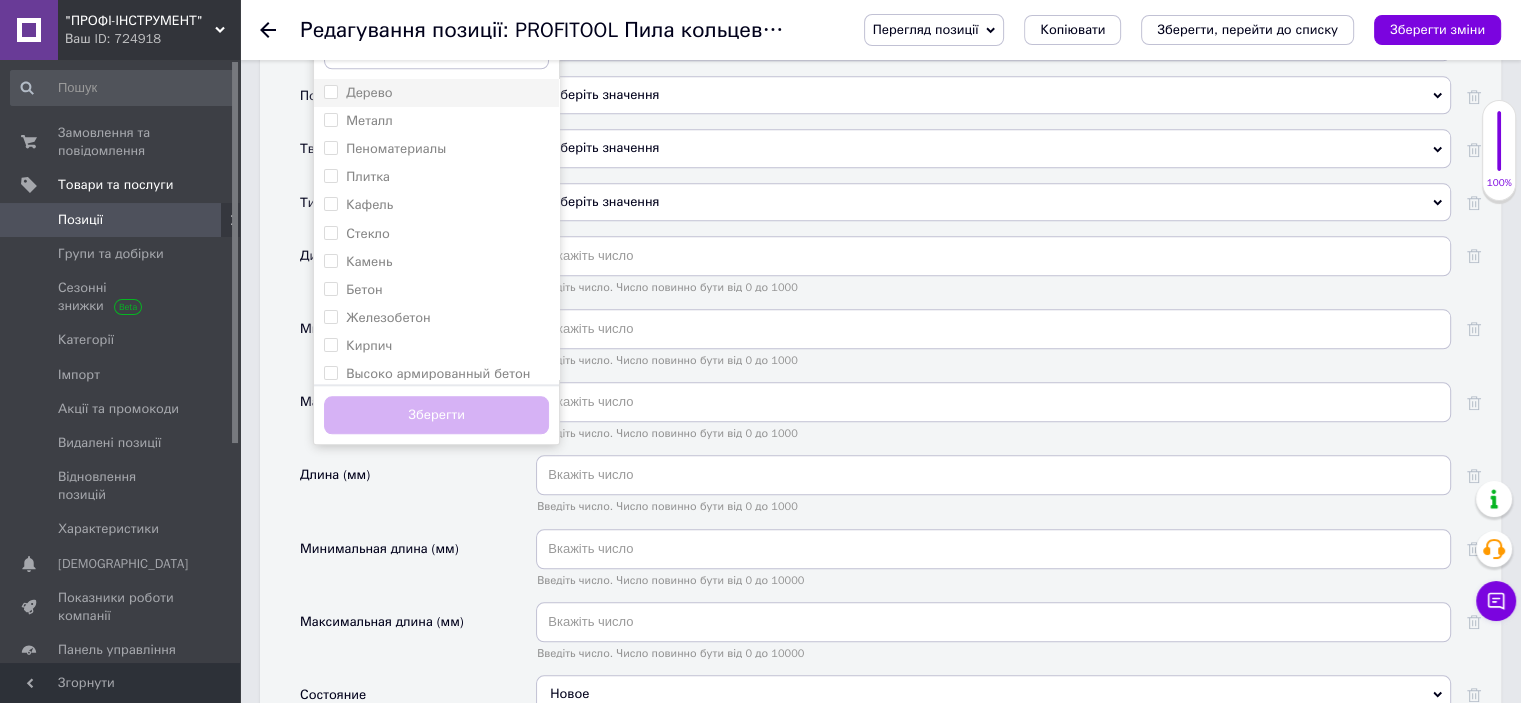 drag, startPoint x: 331, startPoint y: 83, endPoint x: 331, endPoint y: 94, distance: 11 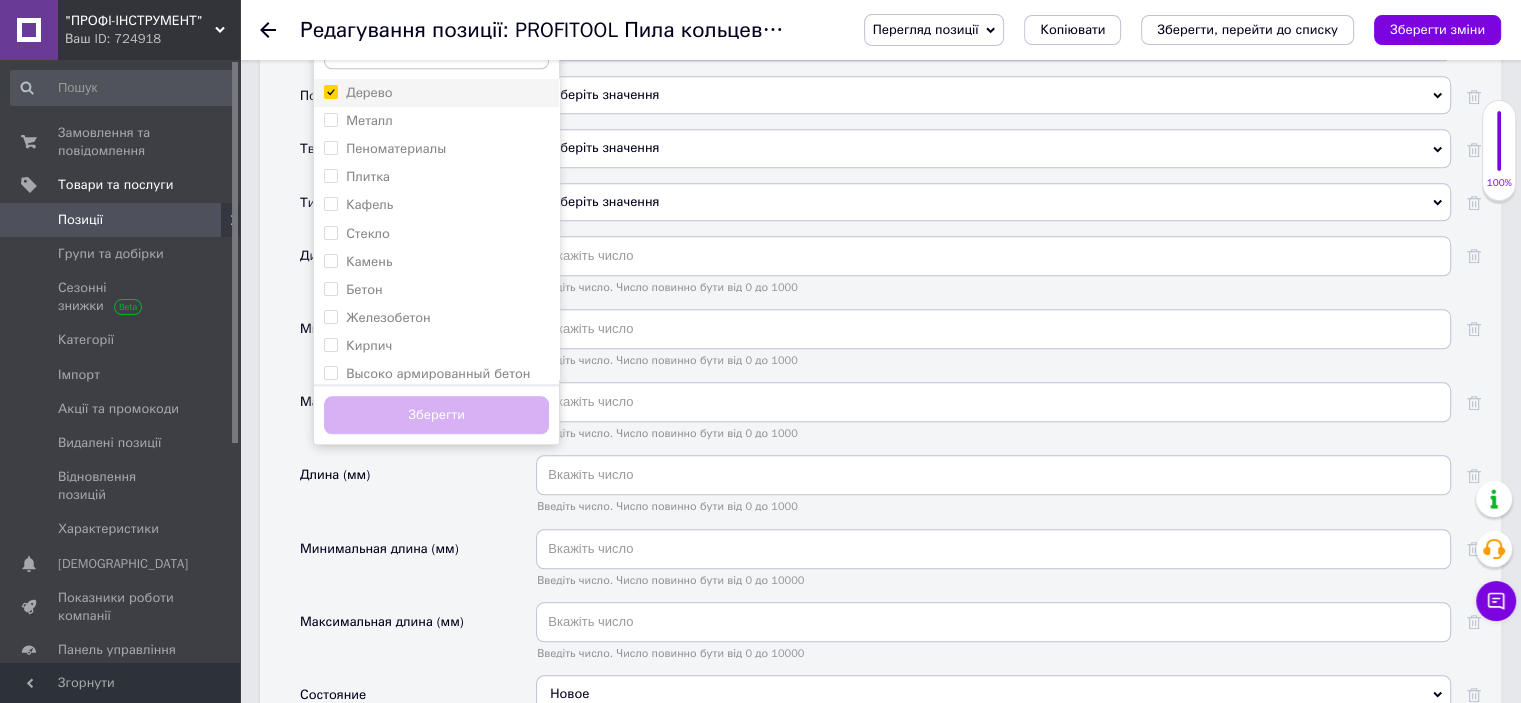 checkbox on "true" 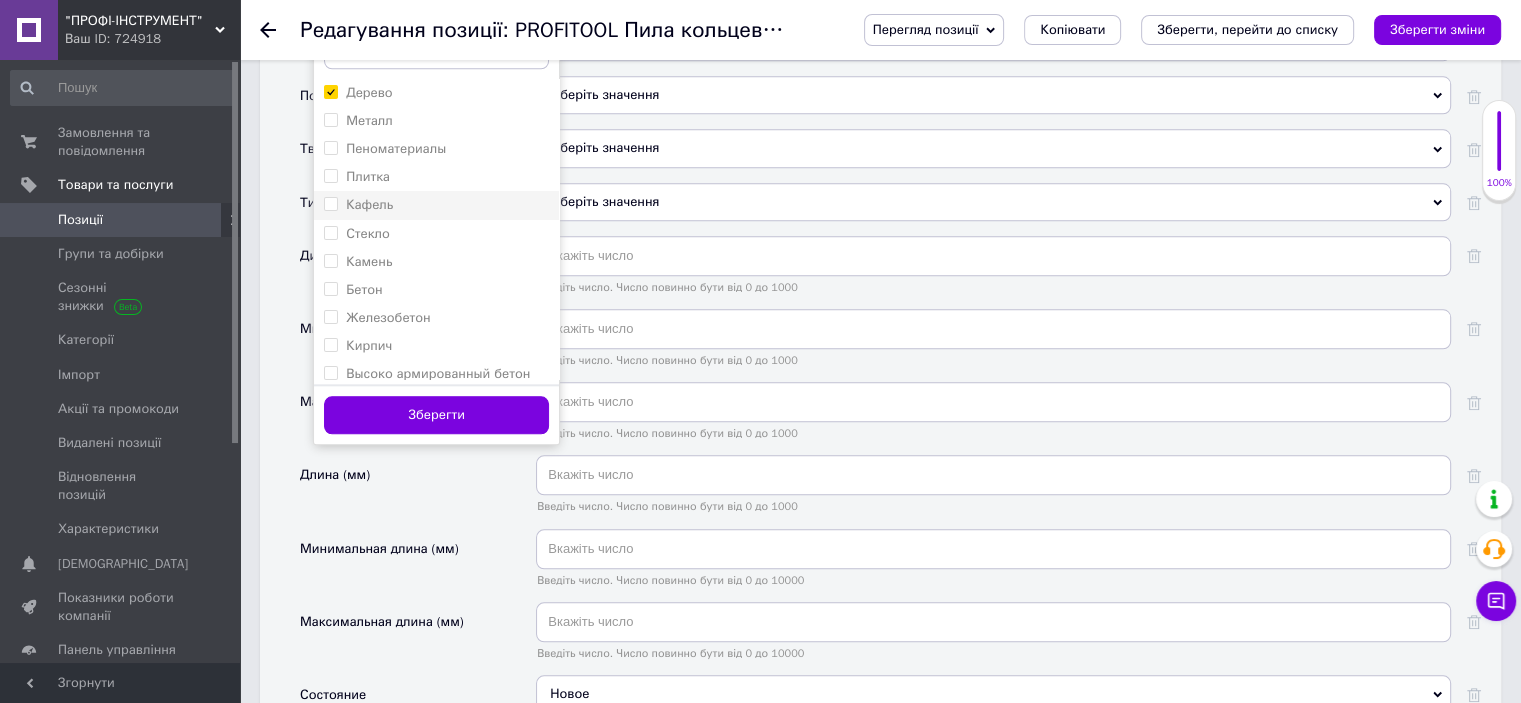 drag, startPoint x: 331, startPoint y: 109, endPoint x: 392, endPoint y: 199, distance: 108.72442 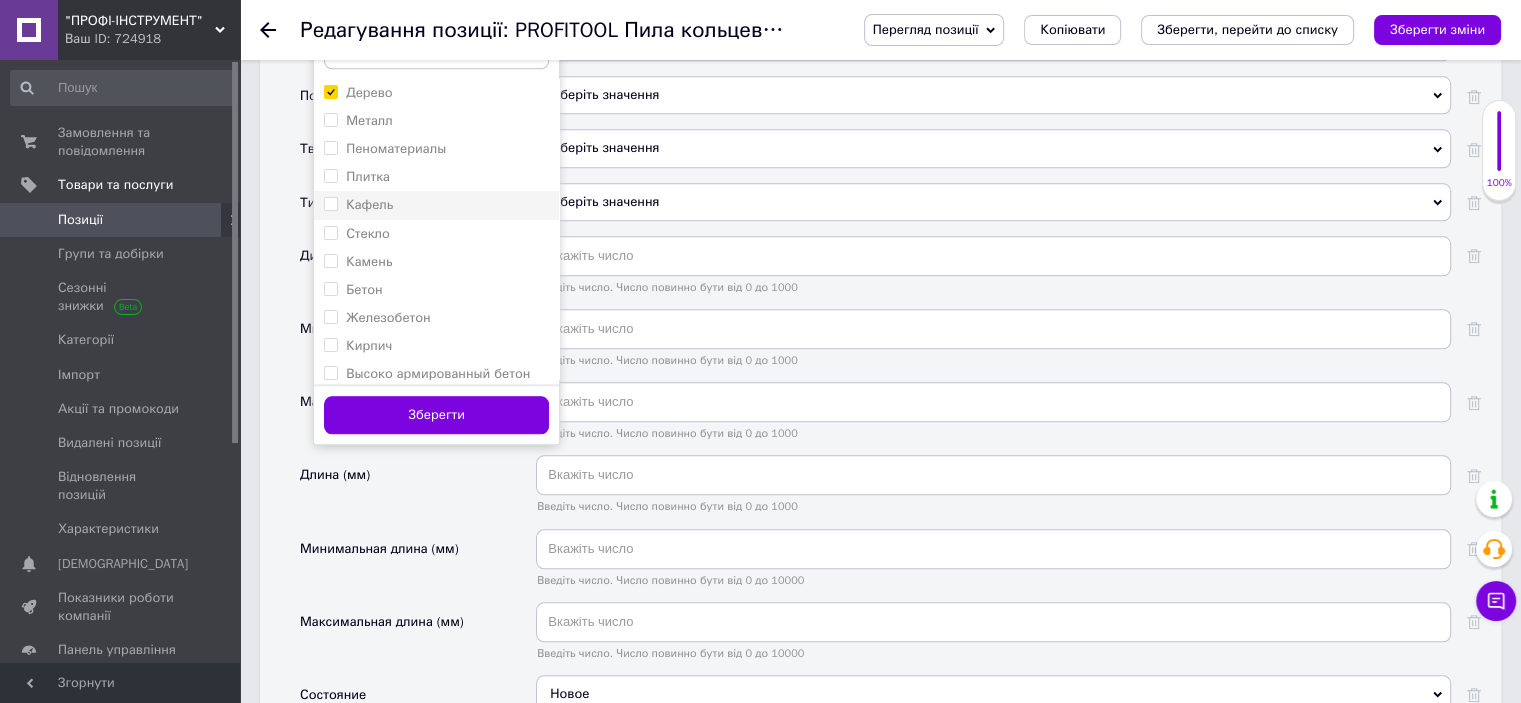 click on "Металл" at bounding box center [330, 119] 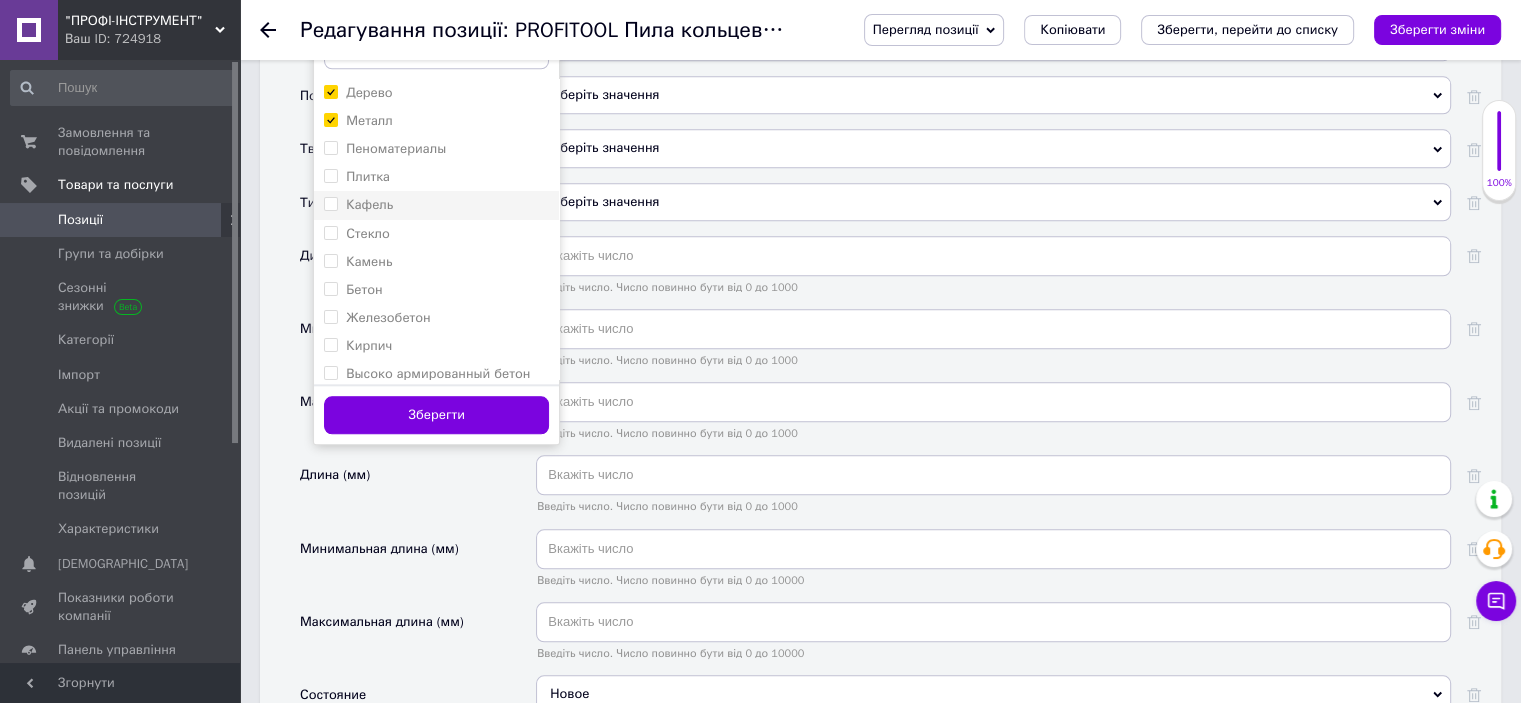 checkbox on "true" 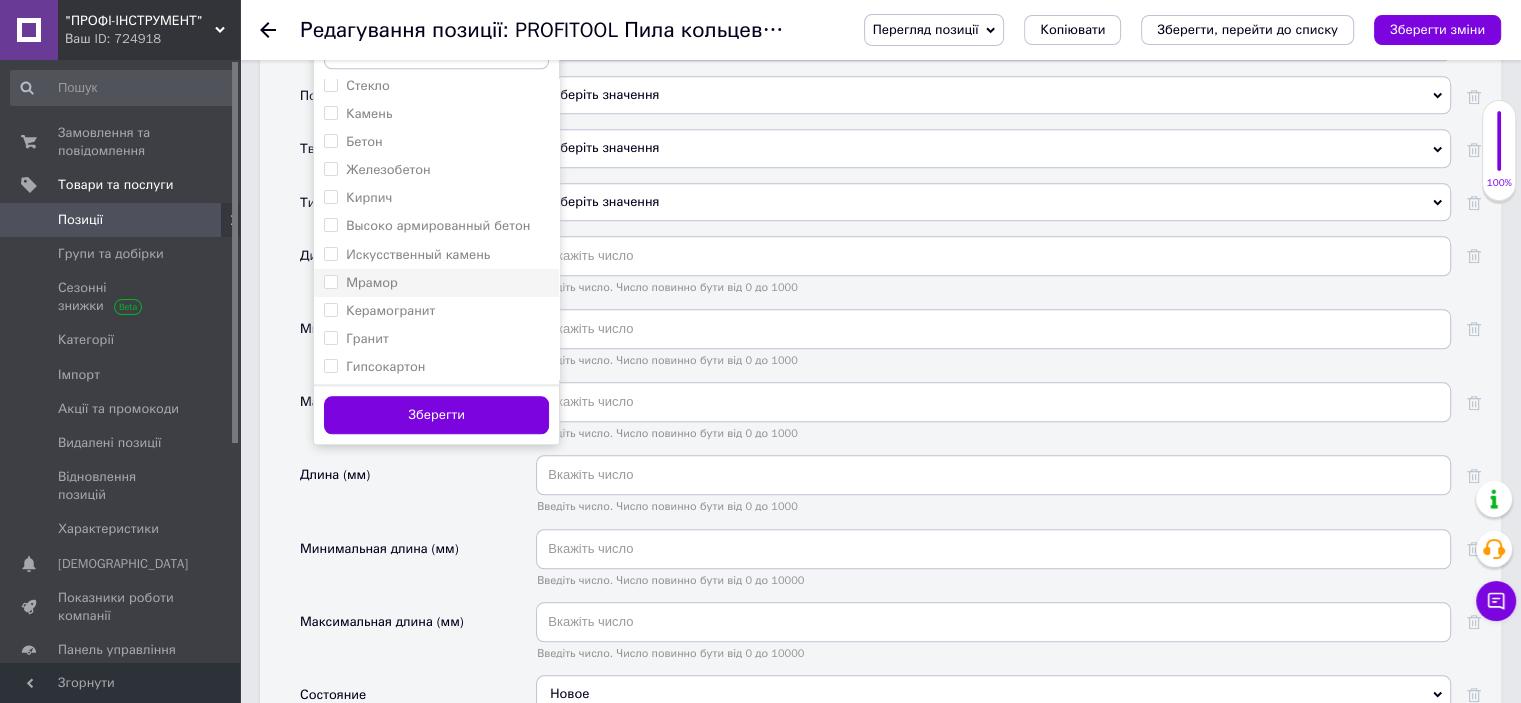 scroll, scrollTop: 151, scrollLeft: 0, axis: vertical 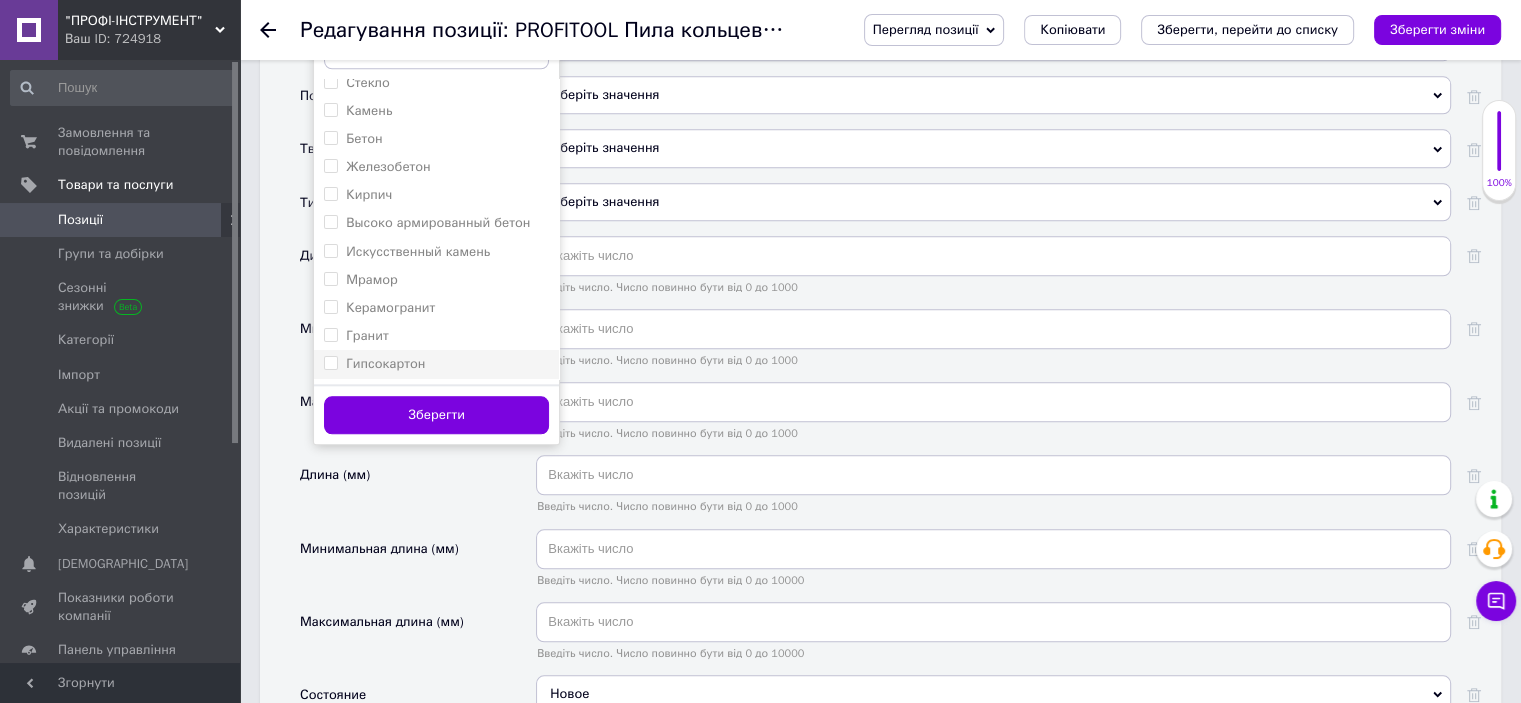 click on "Гипсокартон" at bounding box center [330, 362] 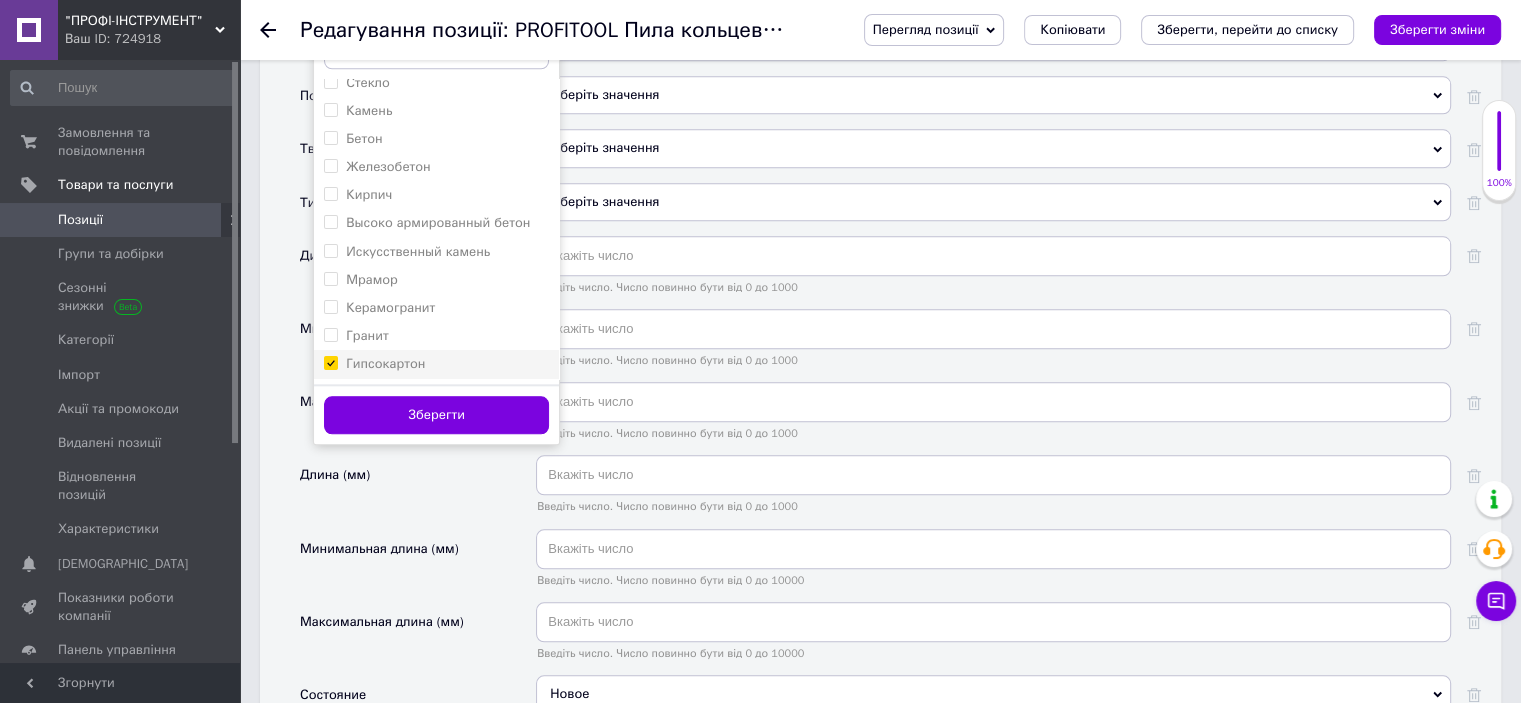 checkbox on "true" 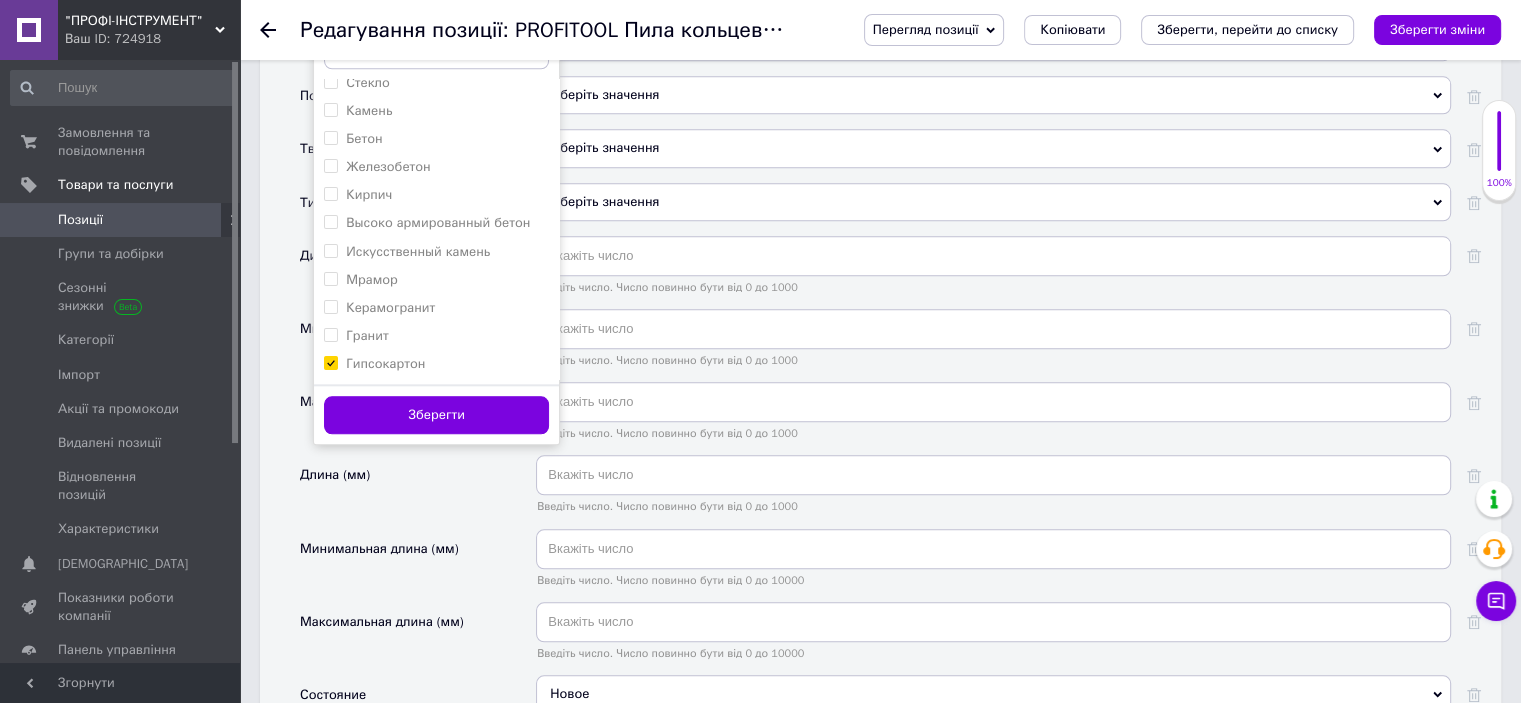 drag, startPoint x: 392, startPoint y: 387, endPoint x: 401, endPoint y: 401, distance: 16.643316 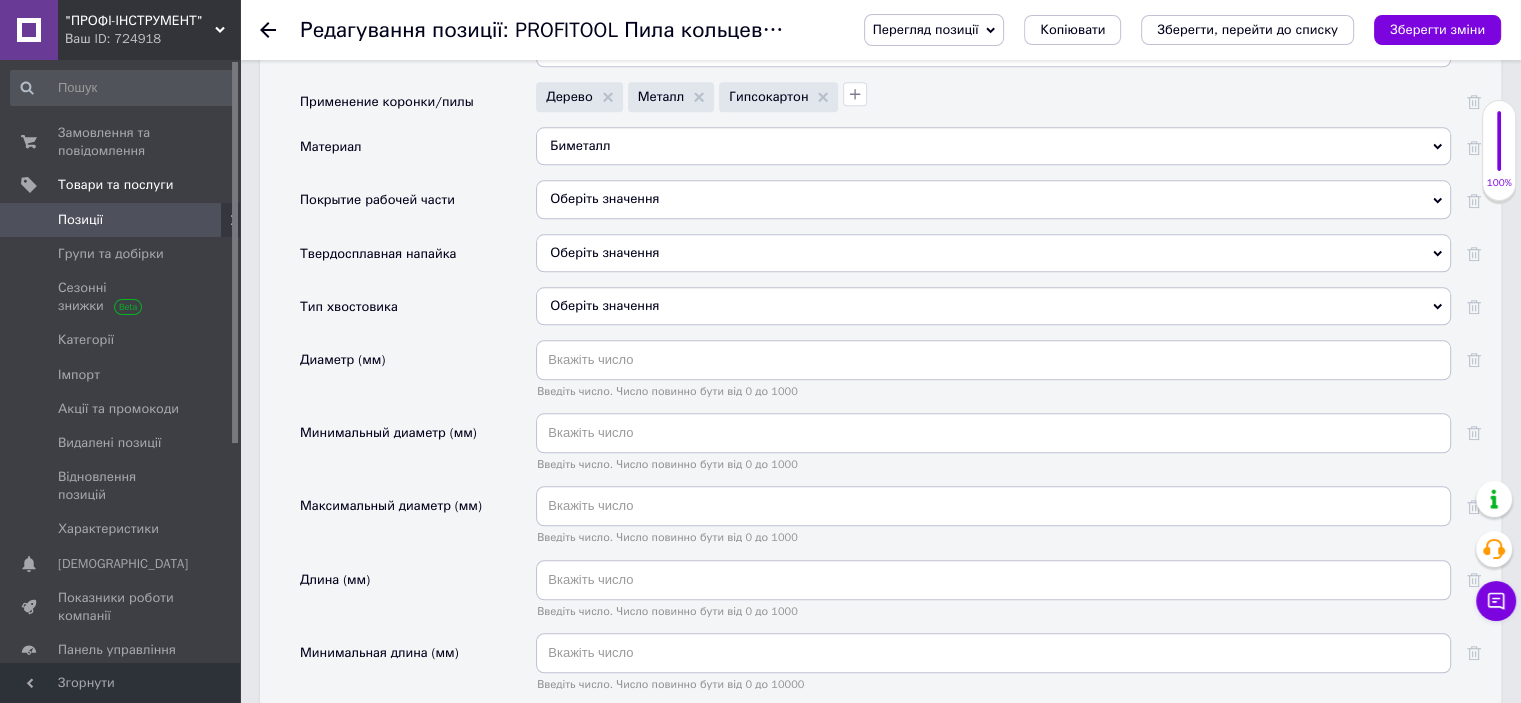 scroll, scrollTop: 2024, scrollLeft: 0, axis: vertical 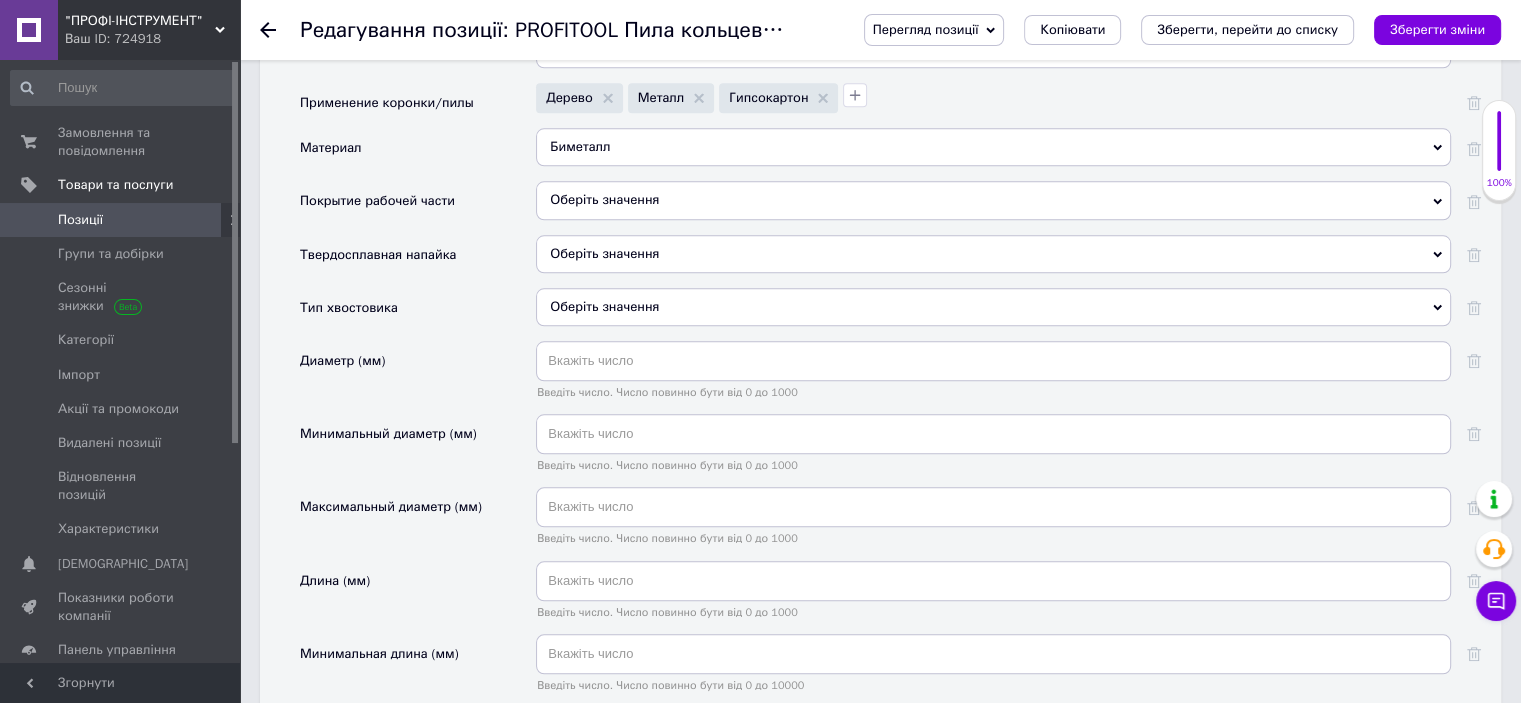 click on "Оберіть значення" at bounding box center [993, 200] 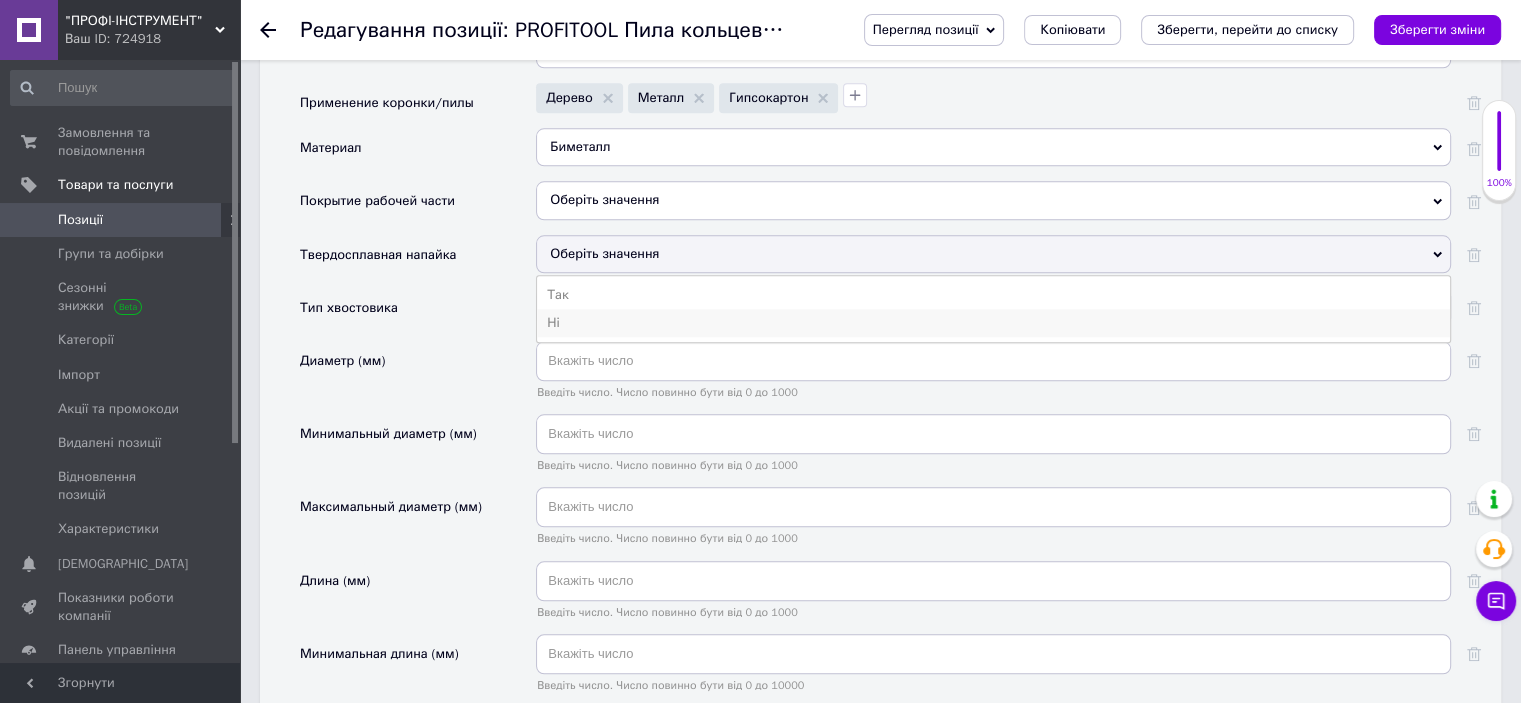 click on "Ні" at bounding box center (993, 323) 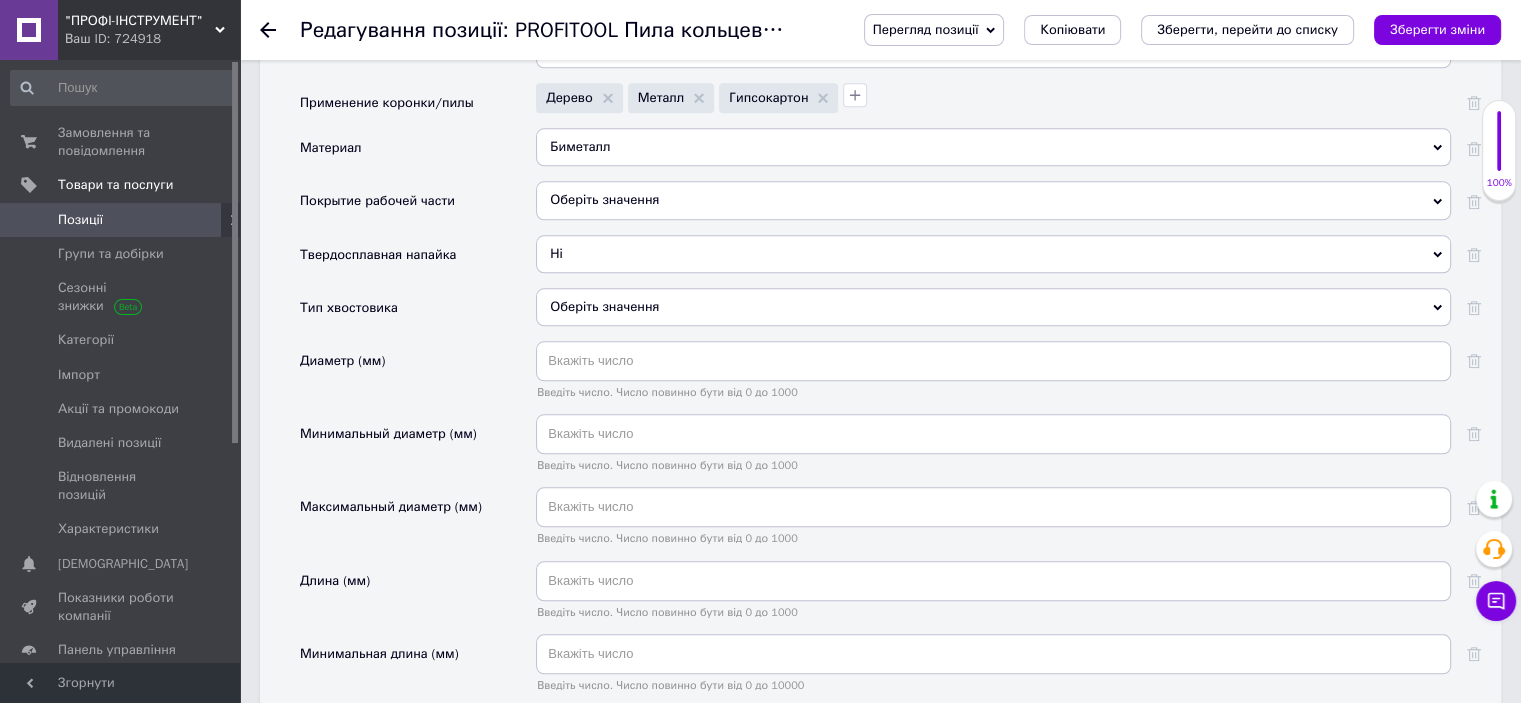 click on "Оберіть значення" at bounding box center (993, 307) 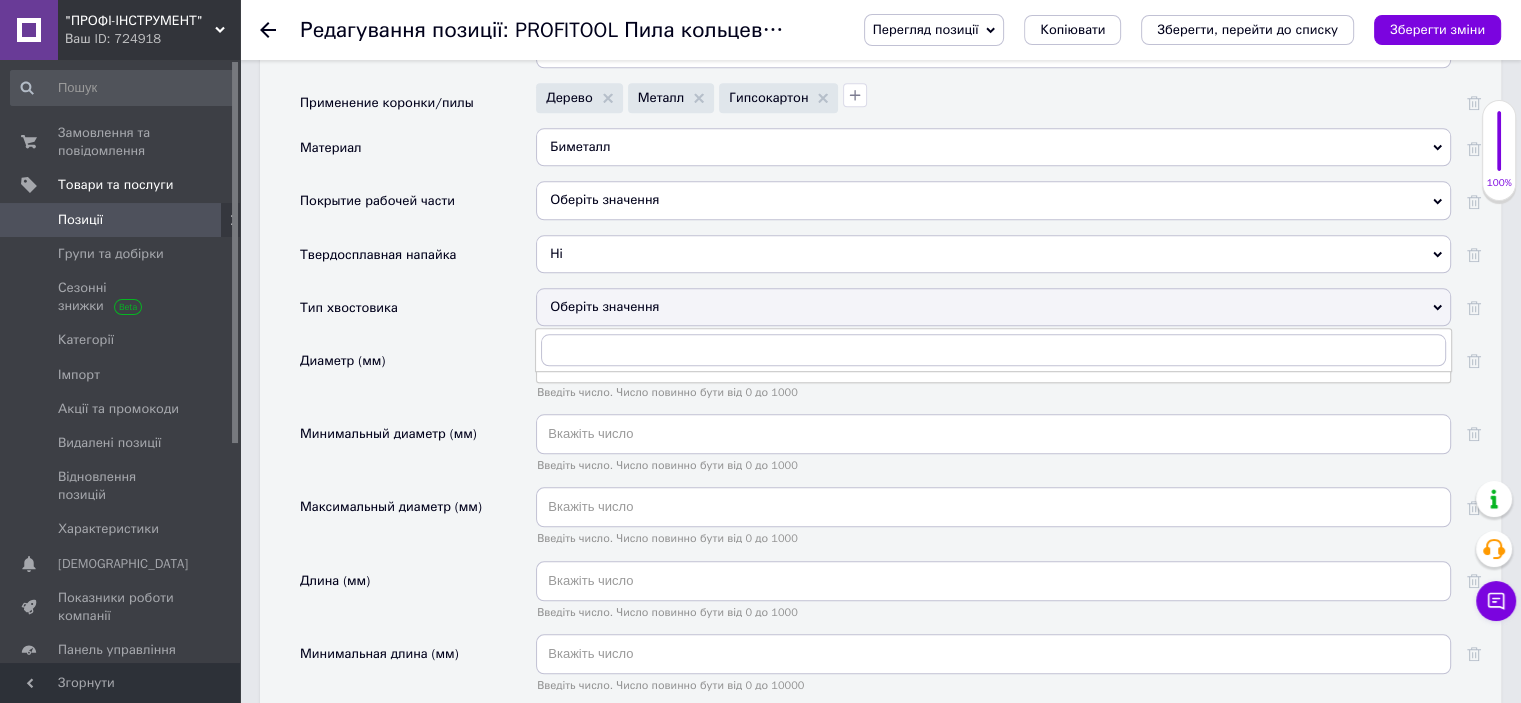 click on "Тип хвостовика" at bounding box center (418, 314) 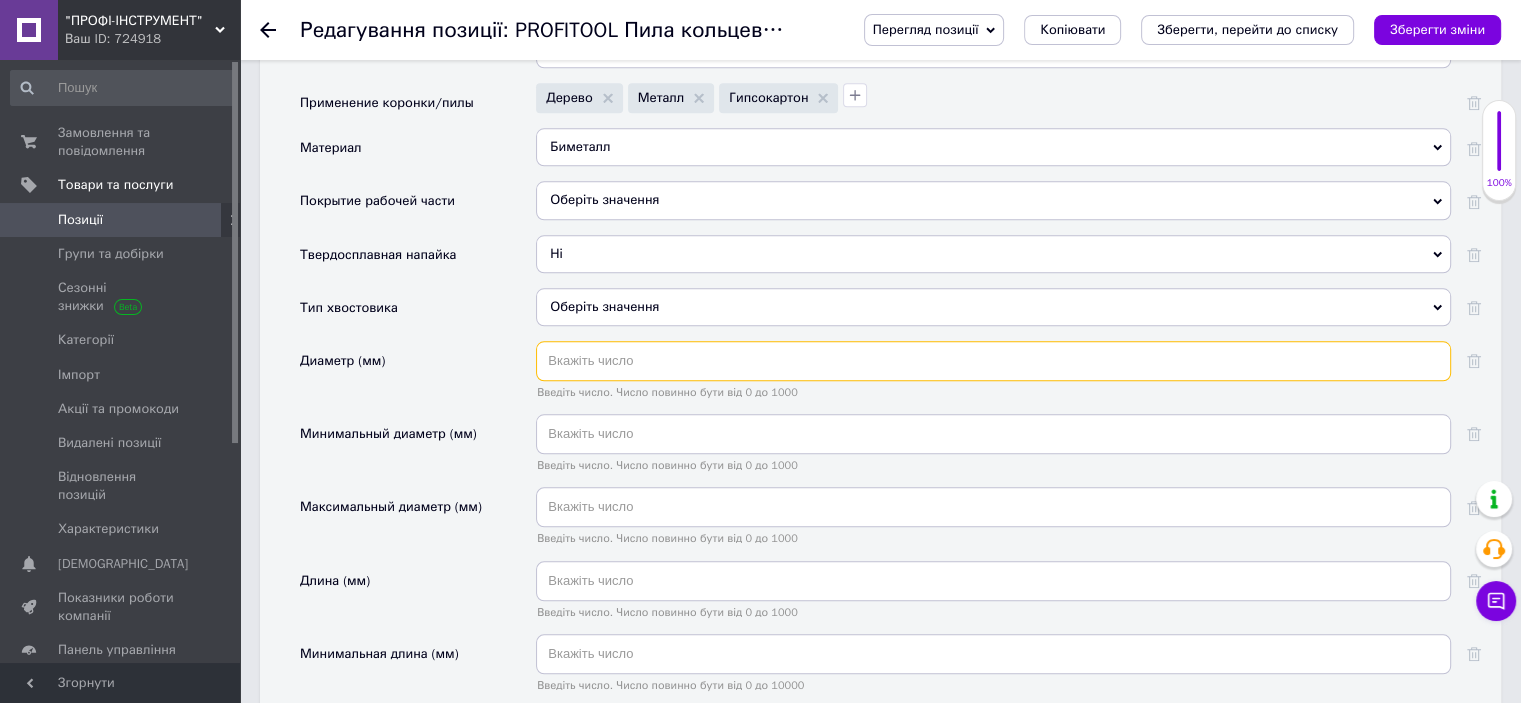 click at bounding box center [993, 361] 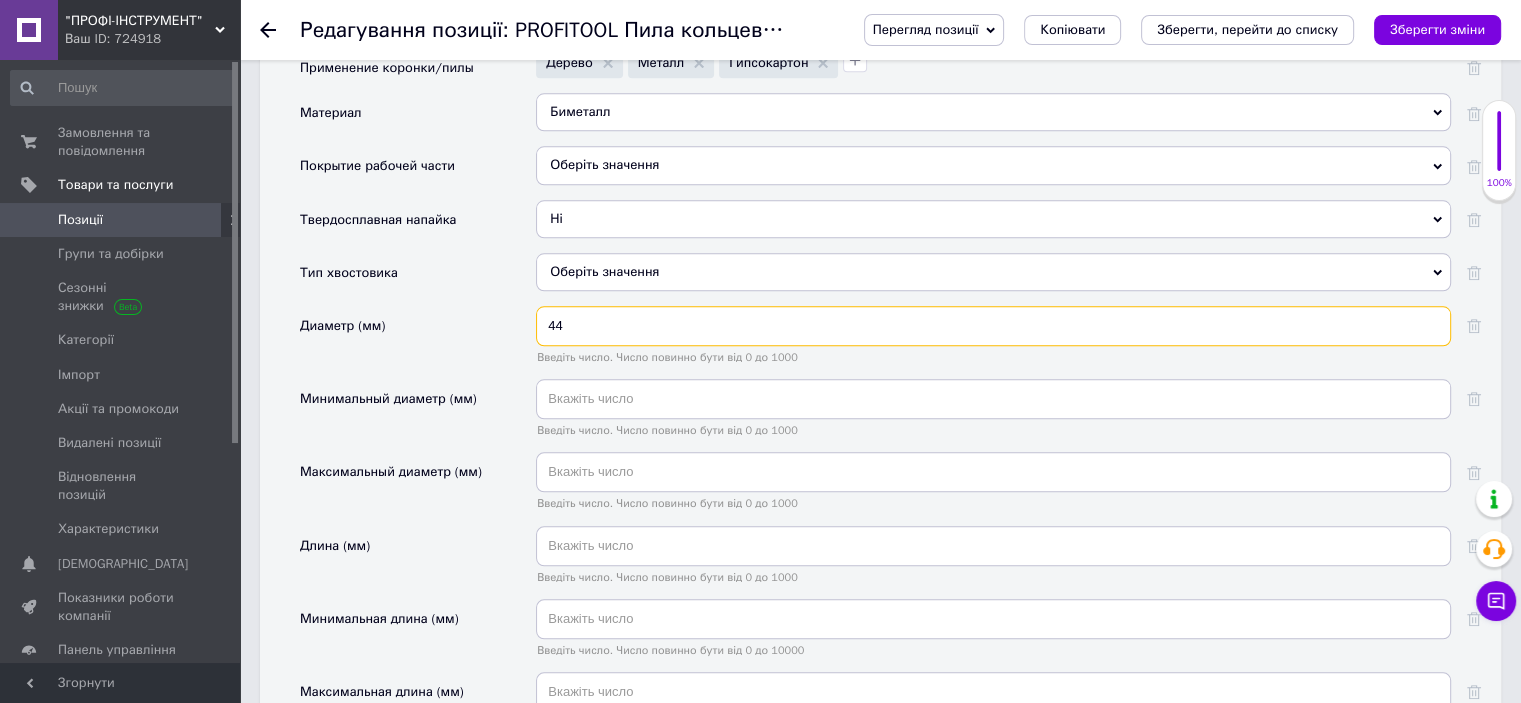 scroll, scrollTop: 2124, scrollLeft: 0, axis: vertical 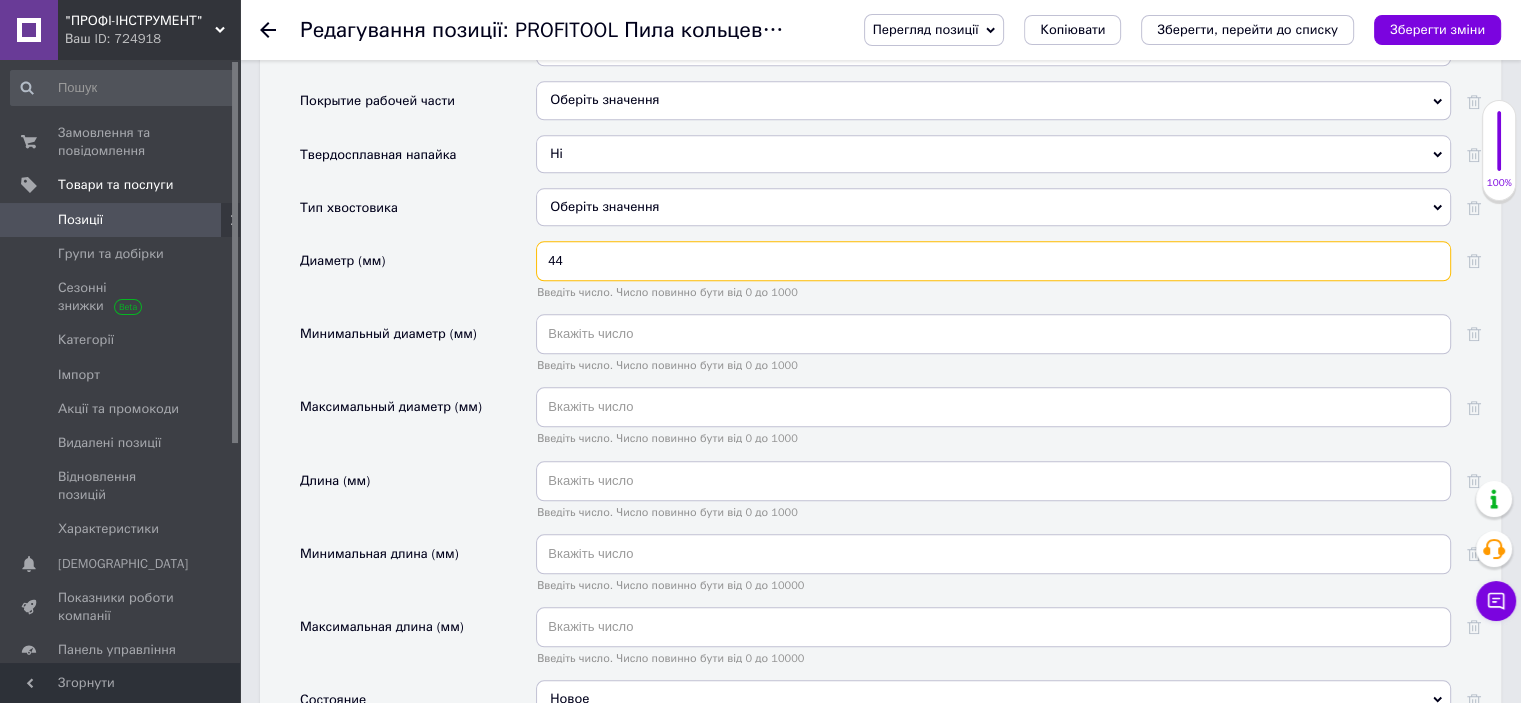 type on "44" 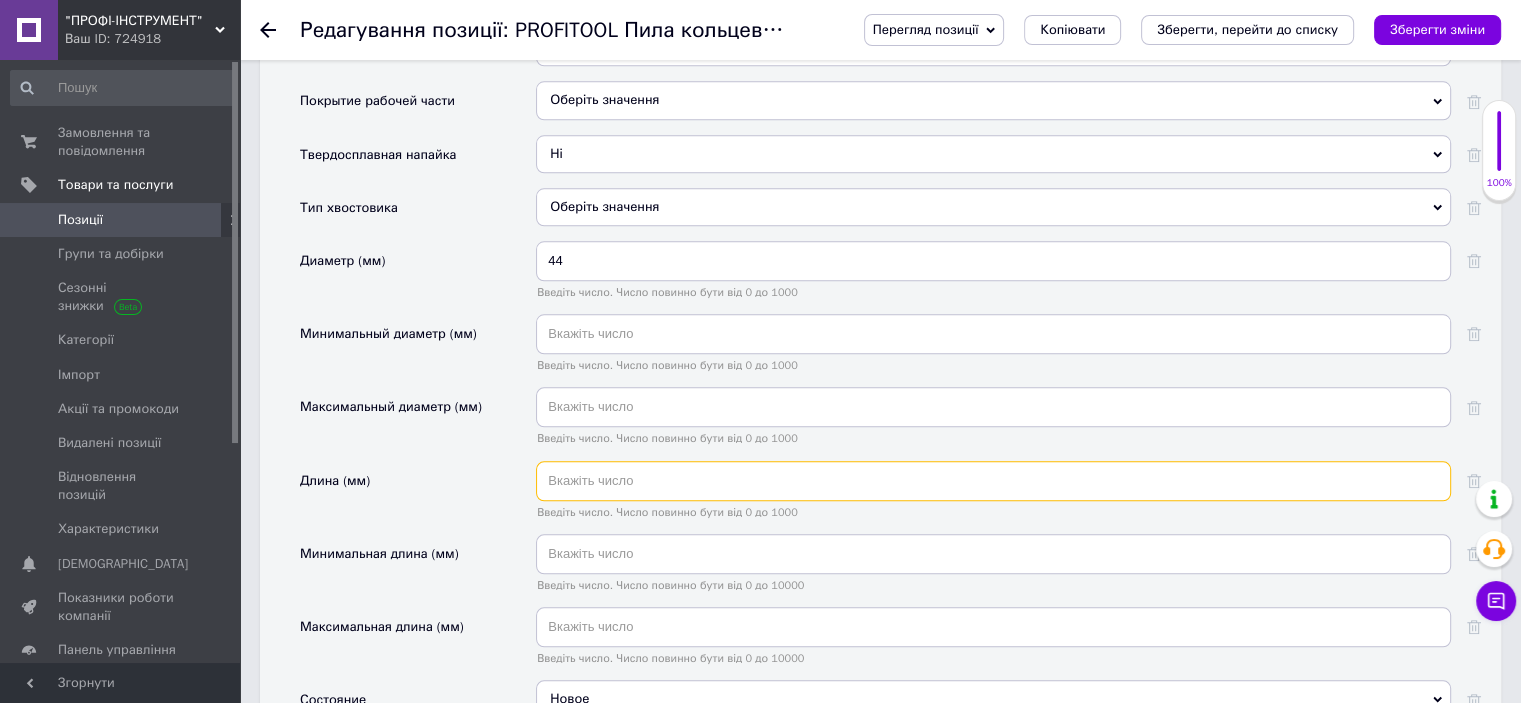 click at bounding box center (993, 481) 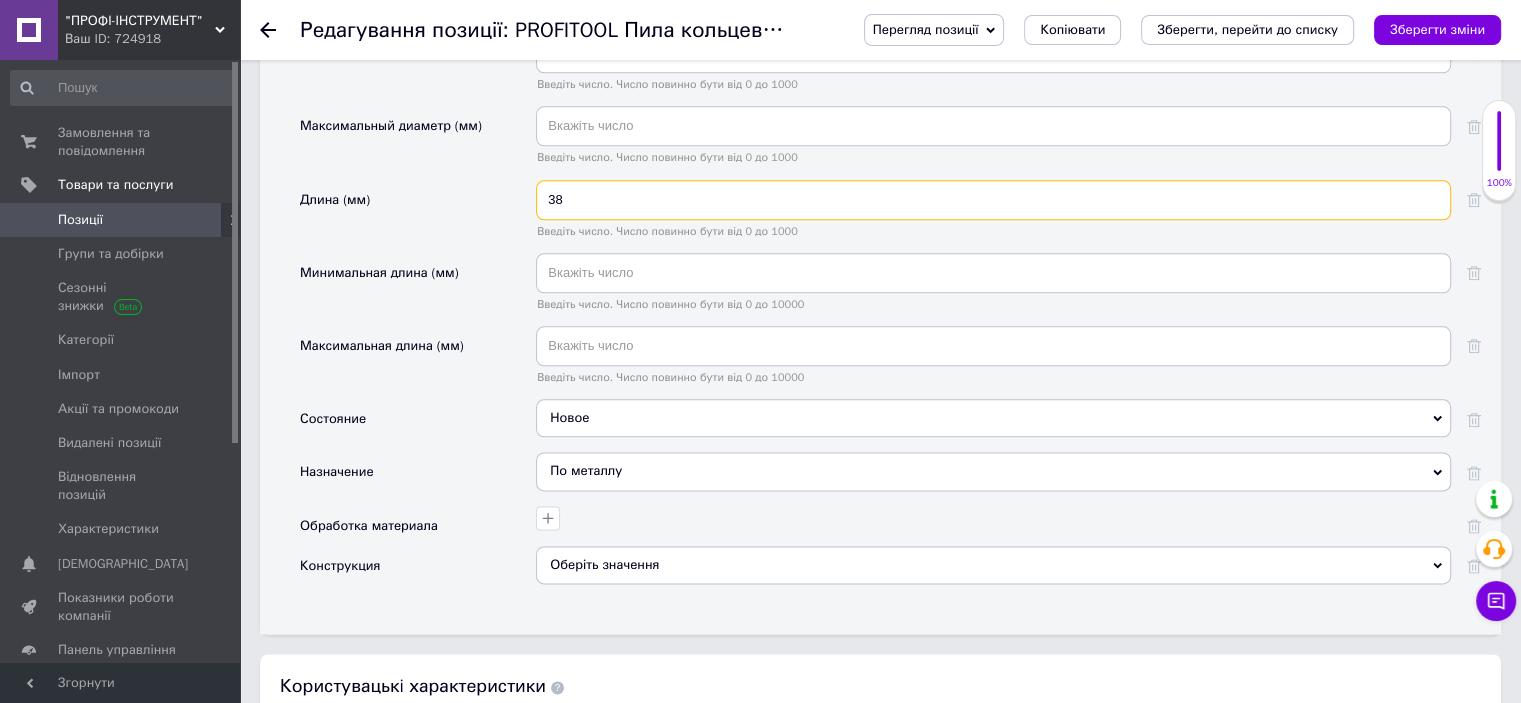 scroll, scrollTop: 2424, scrollLeft: 0, axis: vertical 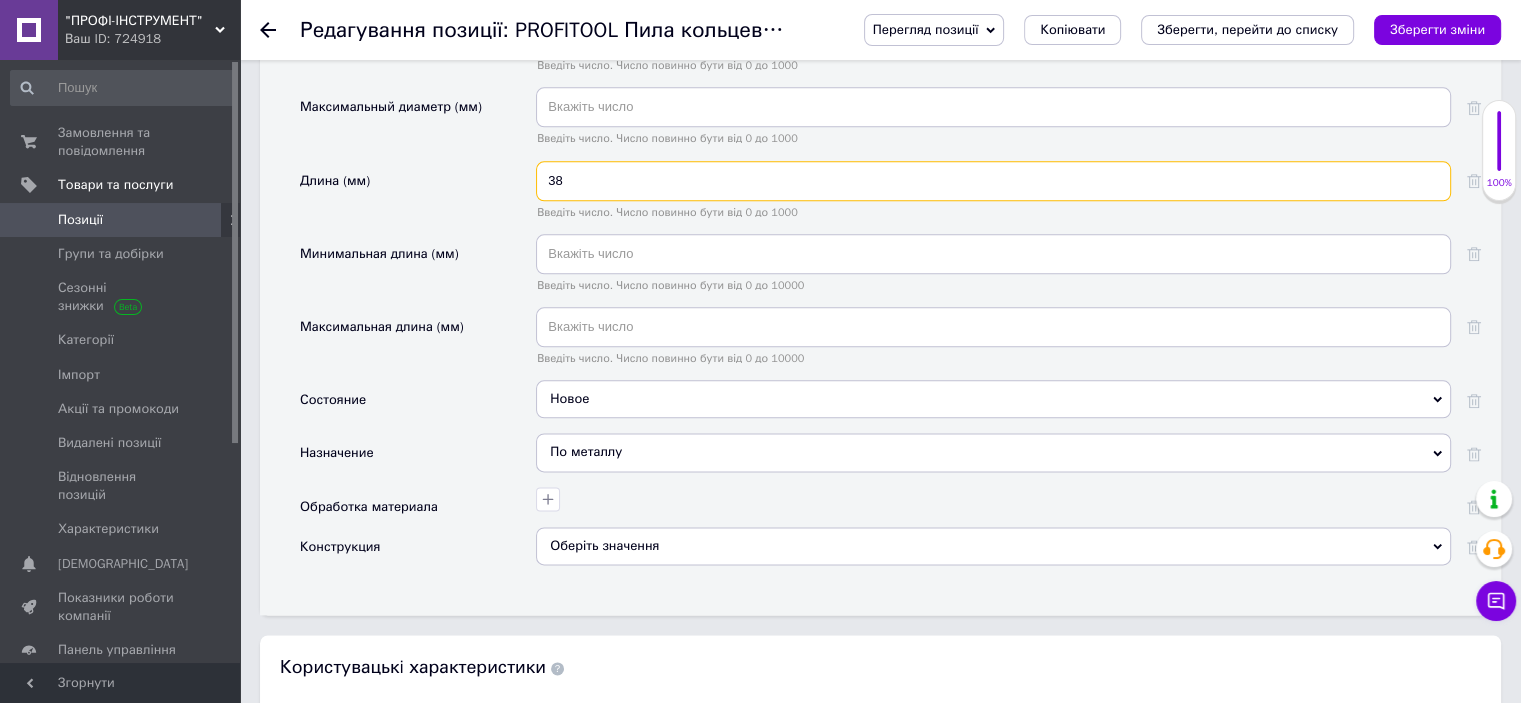 type on "38" 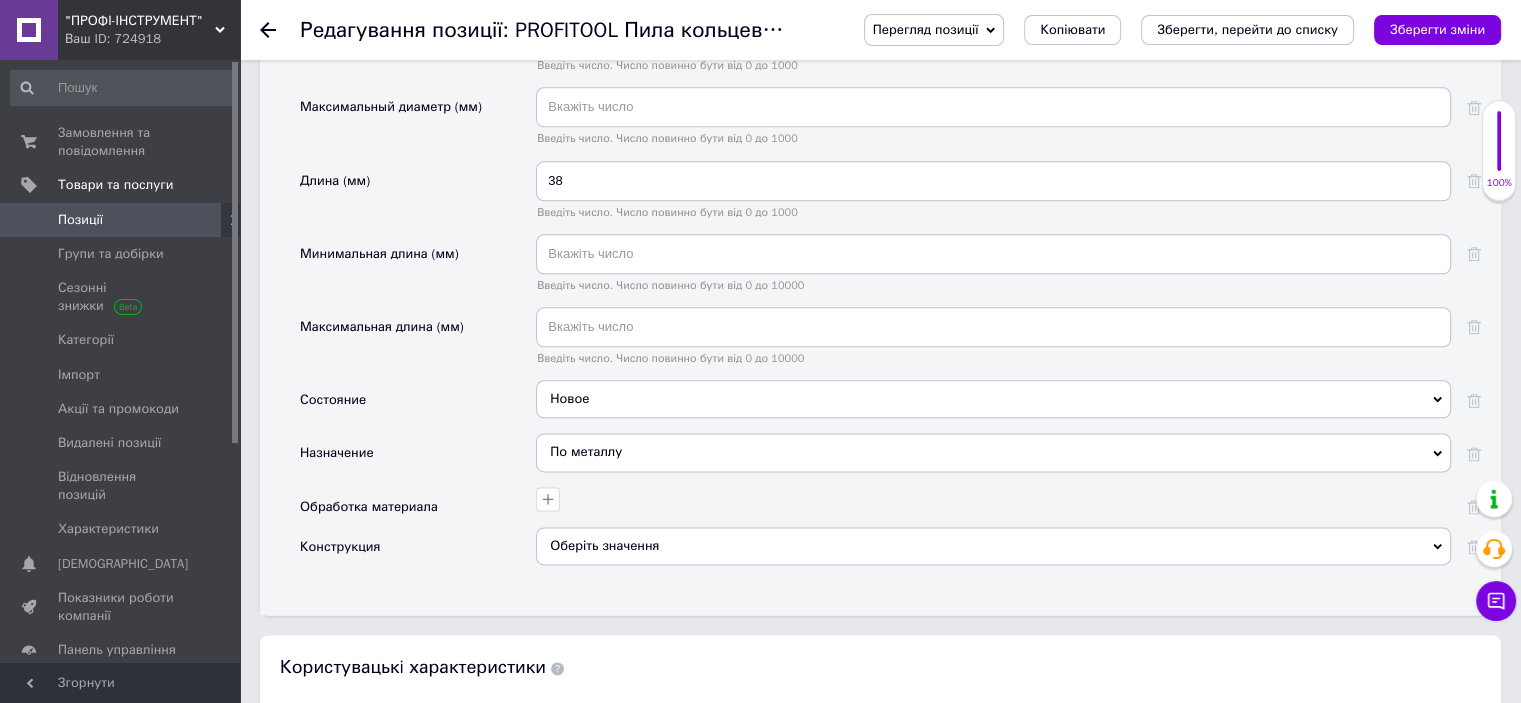 click on "По металлу" at bounding box center (993, 452) 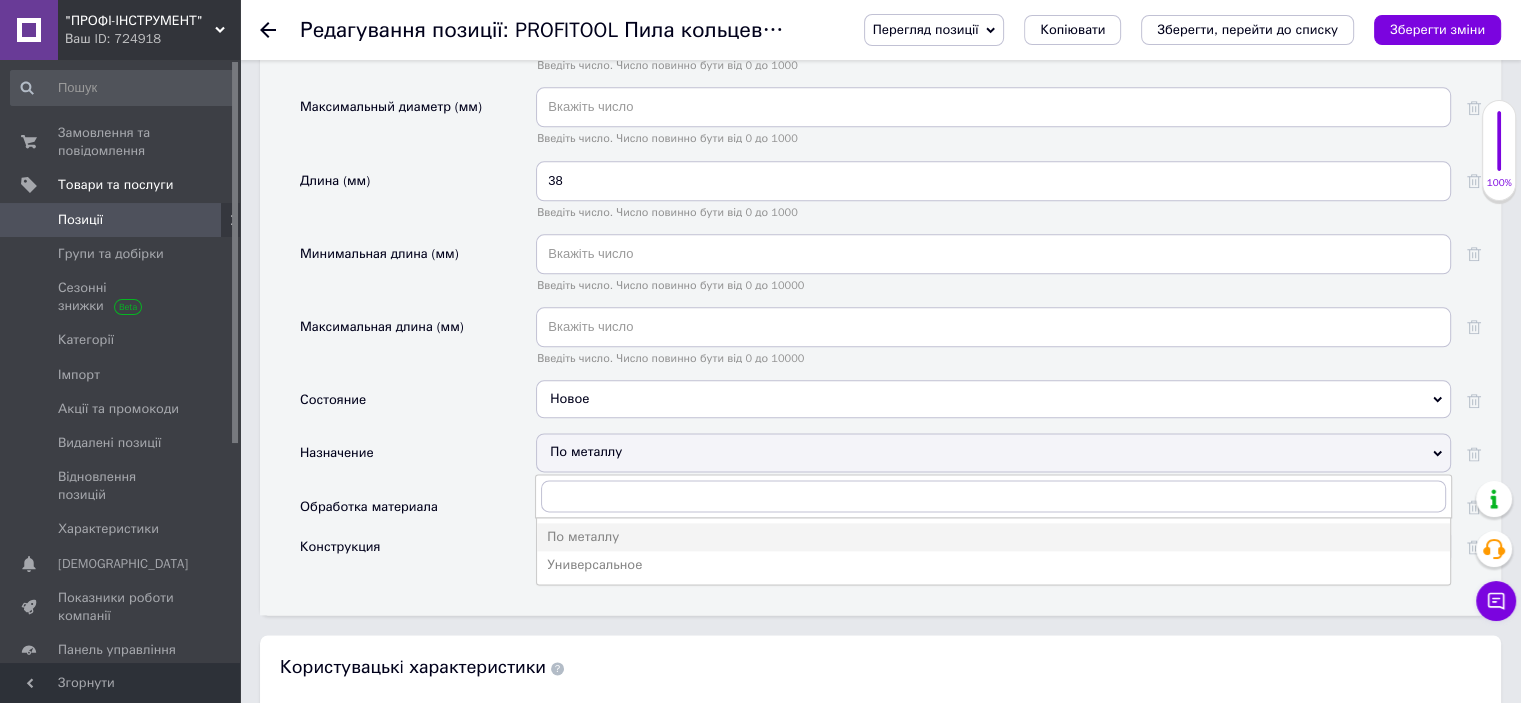 click on "Универсальное" at bounding box center [993, 565] 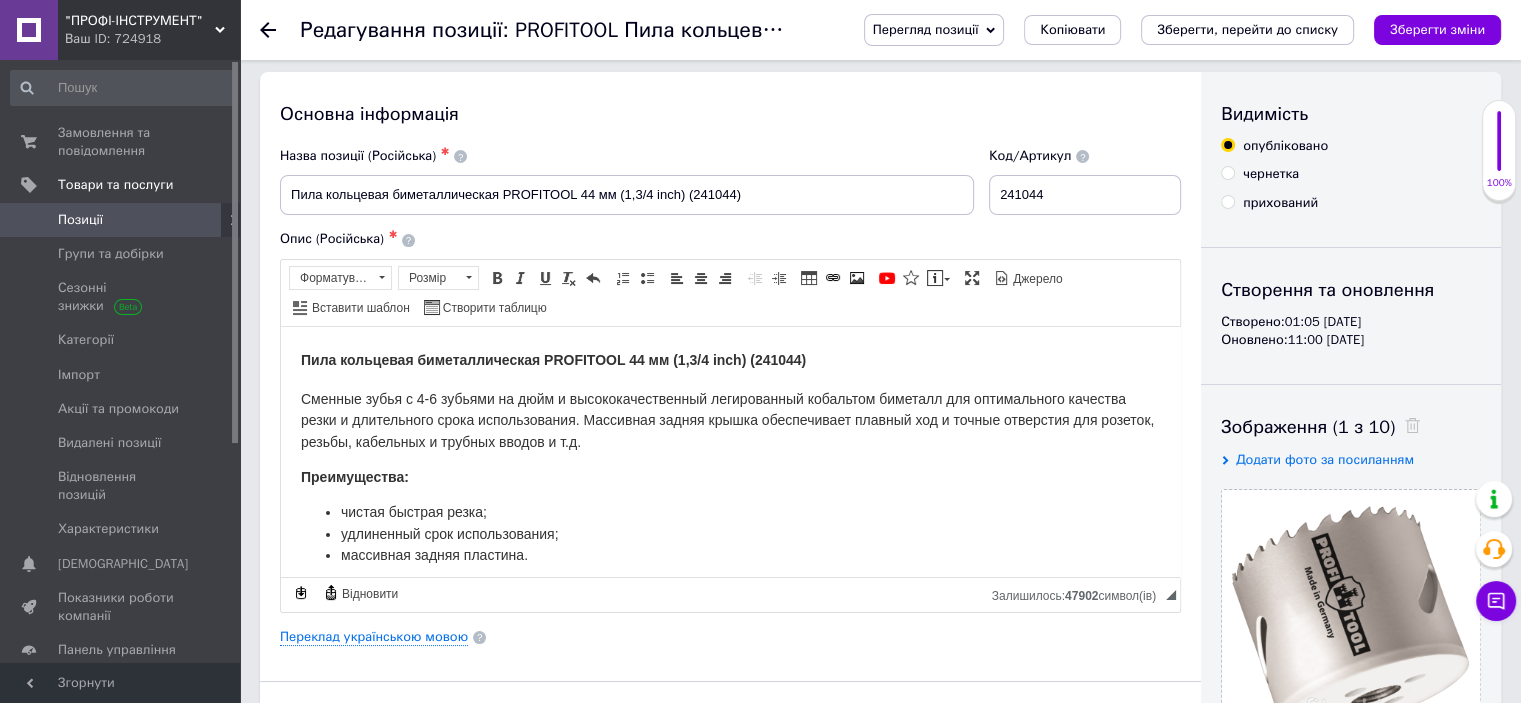 scroll, scrollTop: 0, scrollLeft: 0, axis: both 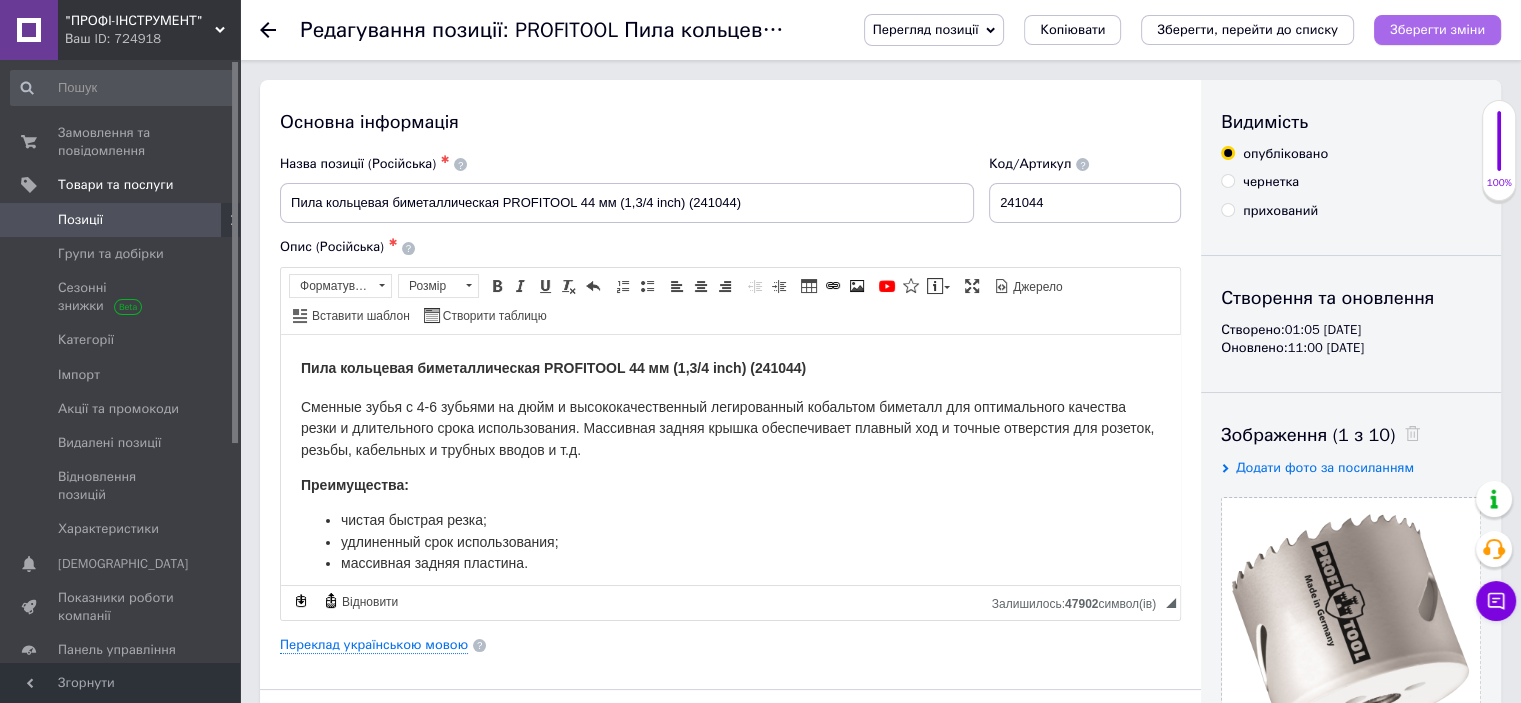 click on "Зберегти зміни" at bounding box center [1437, 29] 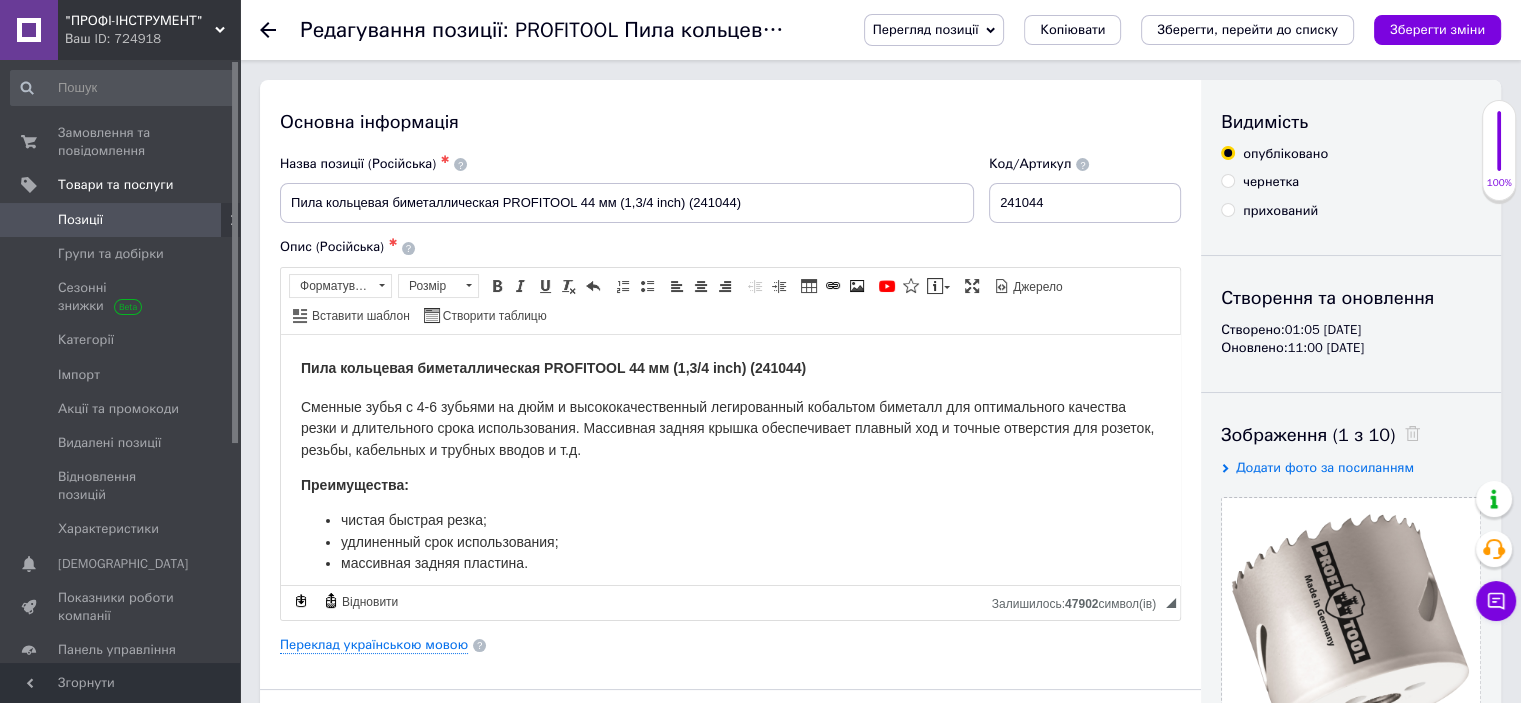 click on "Позиції" at bounding box center (80, 220) 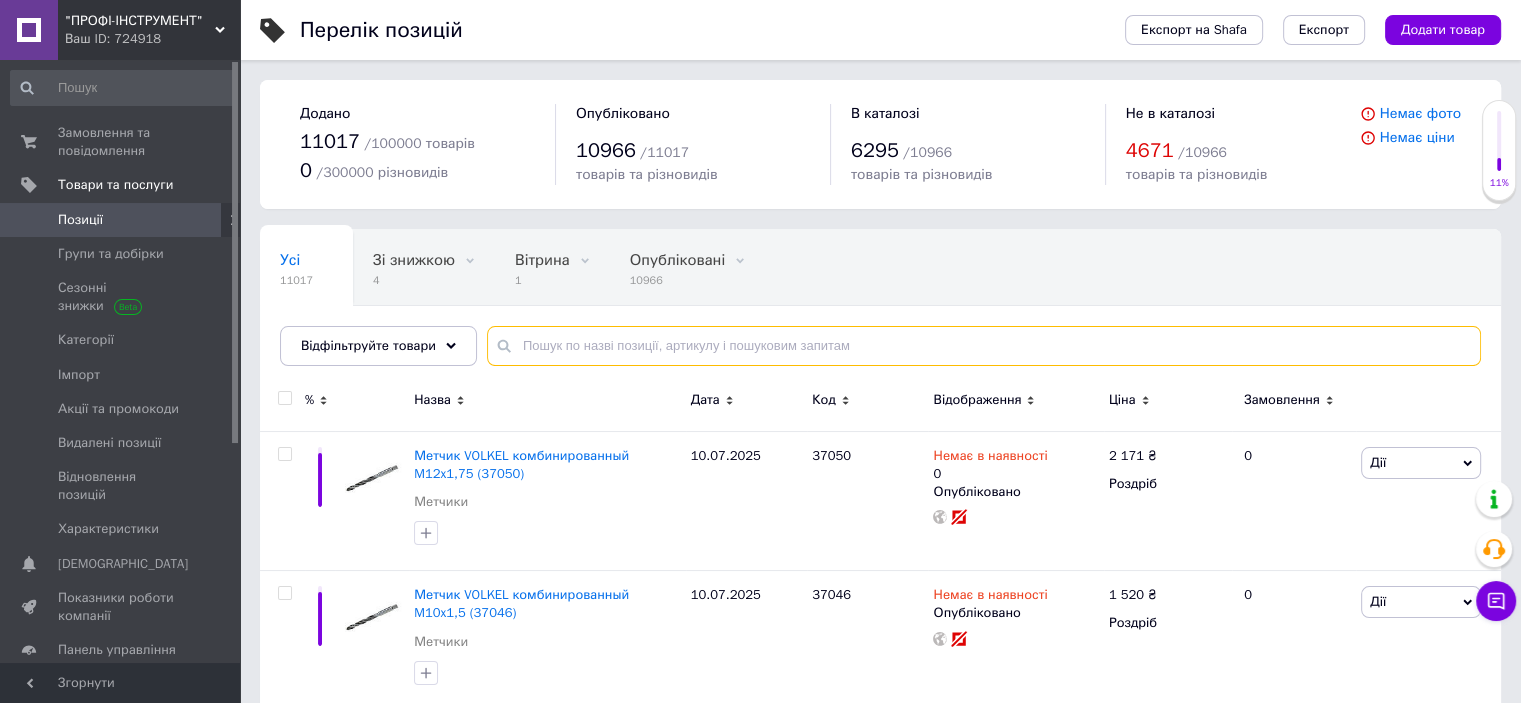 click at bounding box center (984, 346) 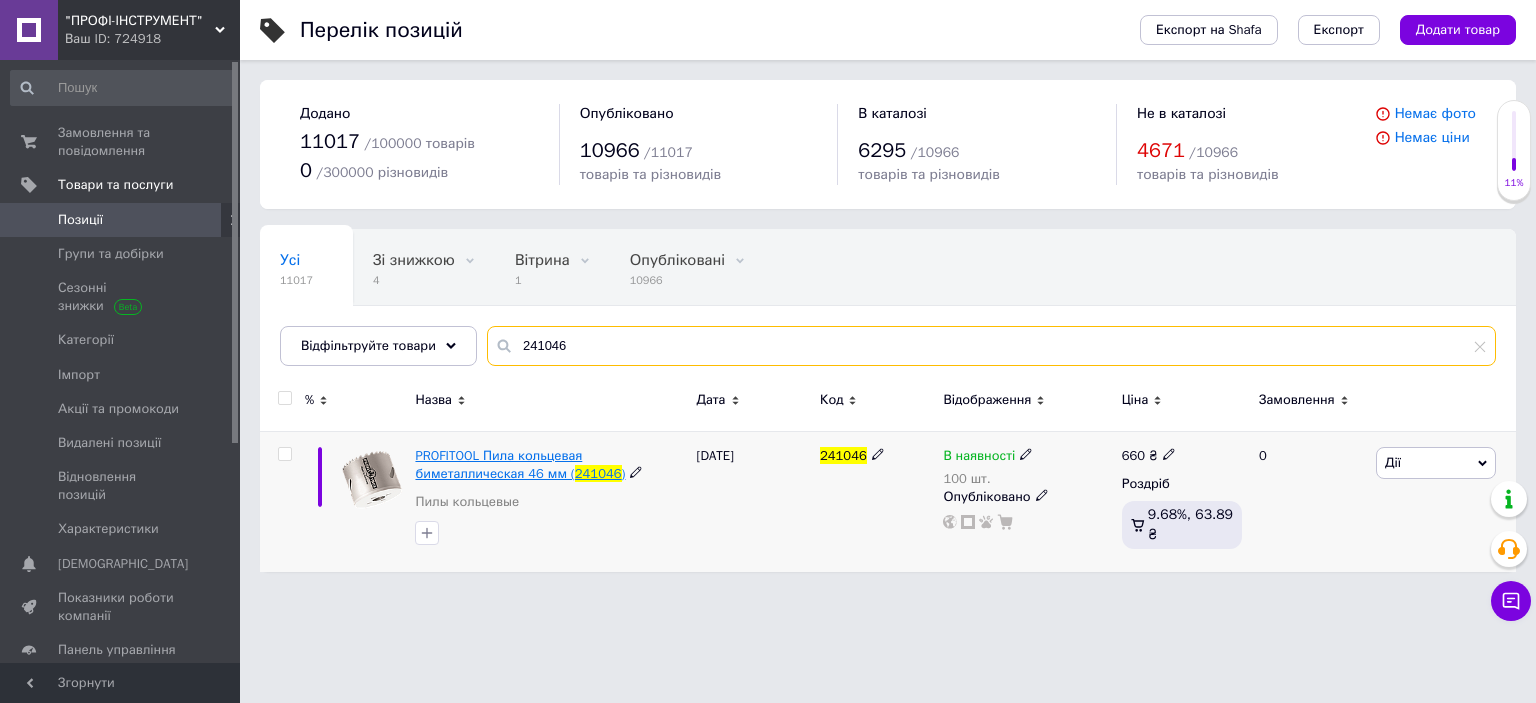 type on "241046" 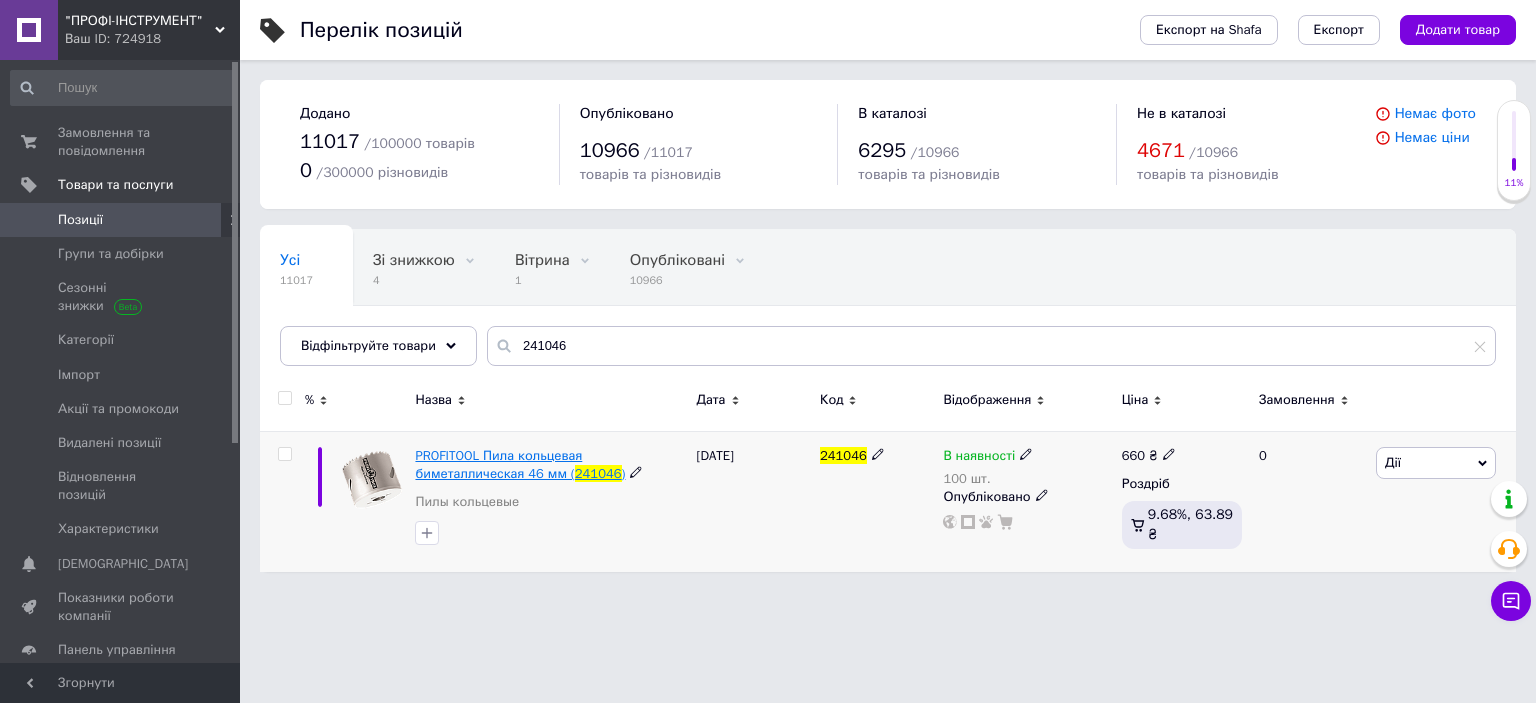 click on "PROFITOOL Пила кольцевая биметаллическая 46 мм (" at bounding box center [498, 464] 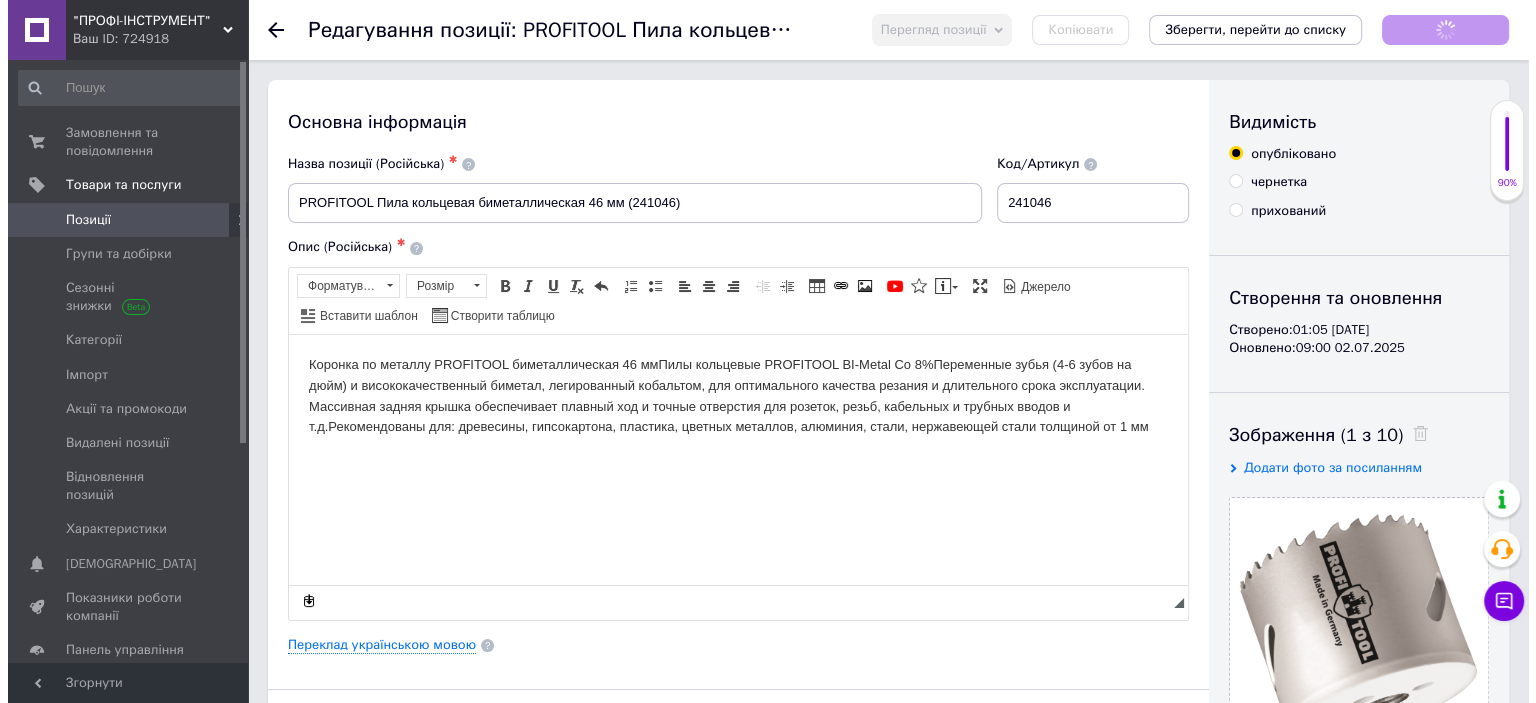 scroll, scrollTop: 0, scrollLeft: 0, axis: both 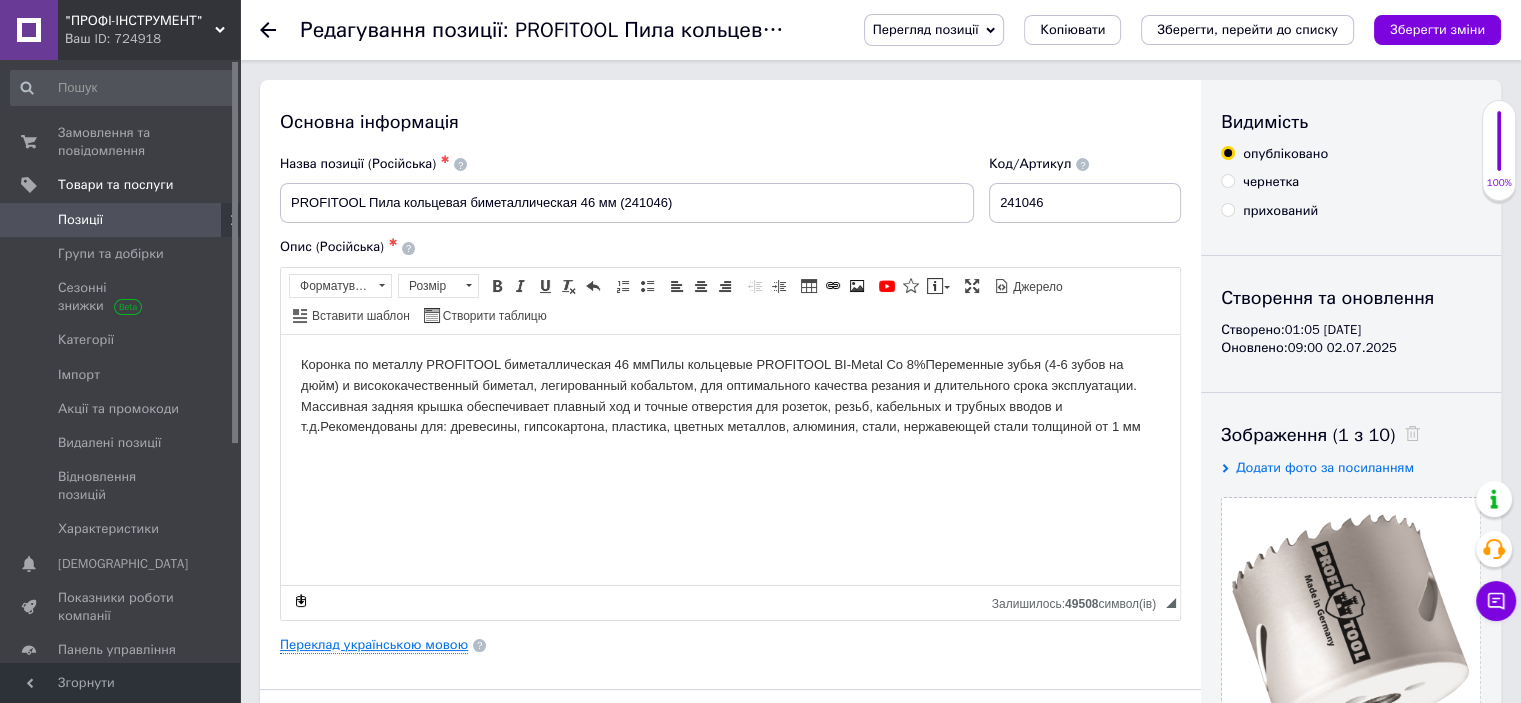 click on "Переклад українською мовою" at bounding box center (374, 645) 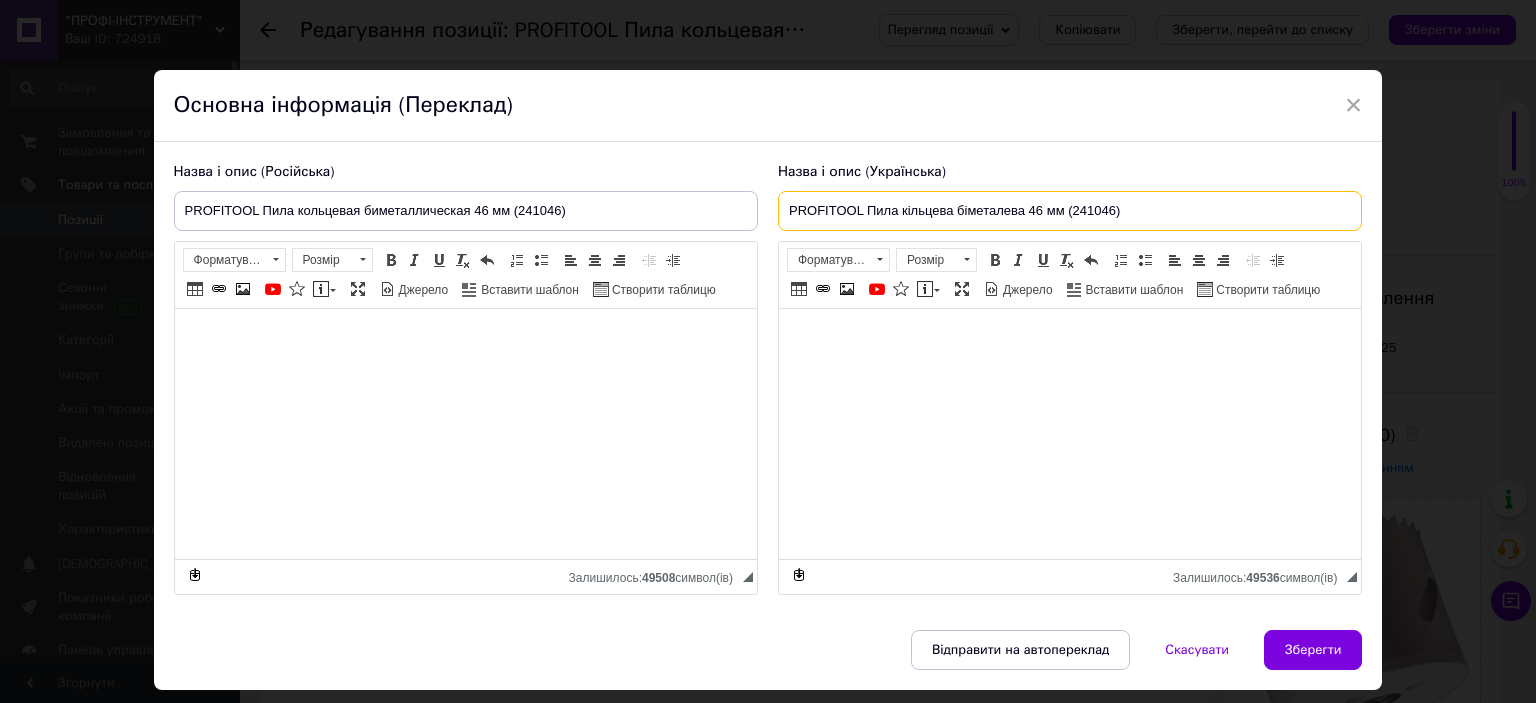 drag, startPoint x: 1144, startPoint y: 209, endPoint x: 740, endPoint y: 209, distance: 404 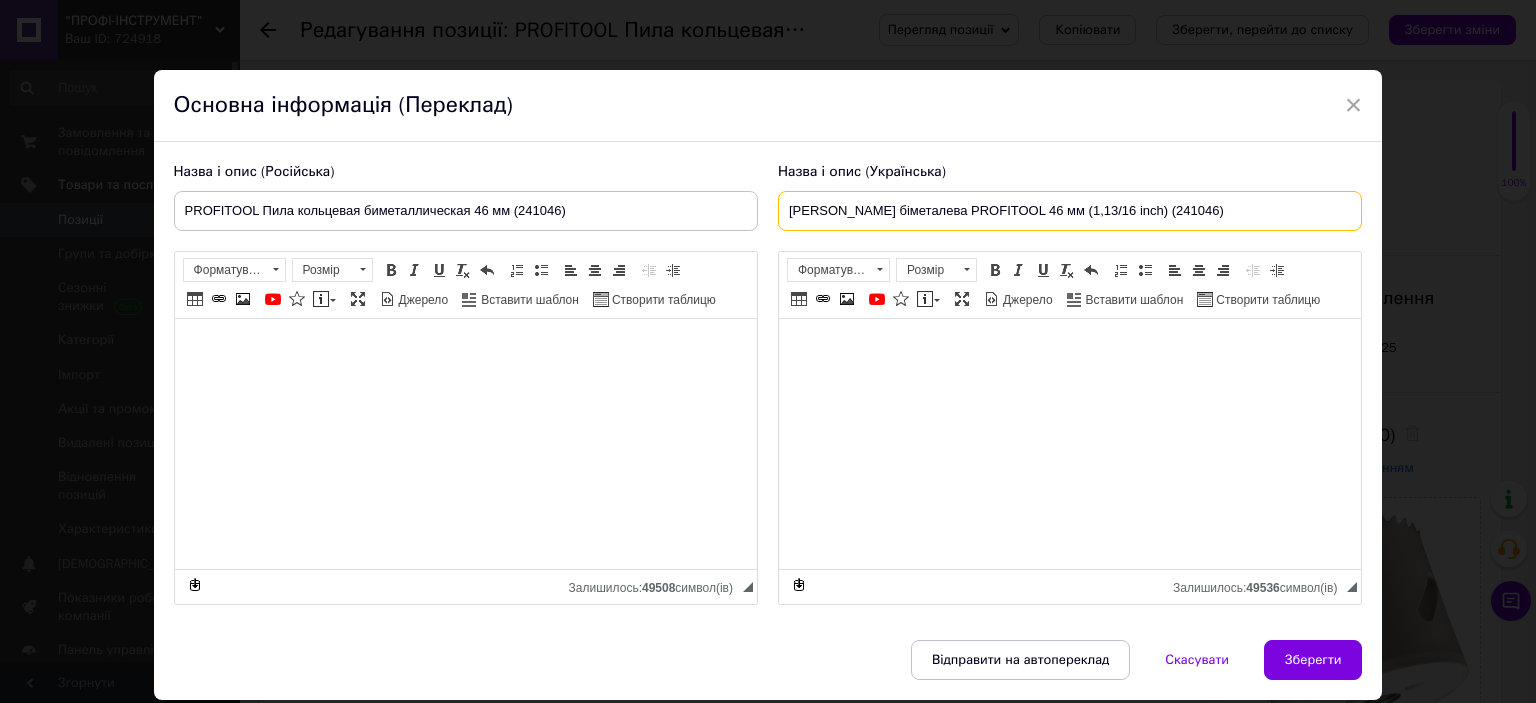 type on "Пила кільцева біметалева PROFITOOL 46 мм (1,13/16 inch) (241046)" 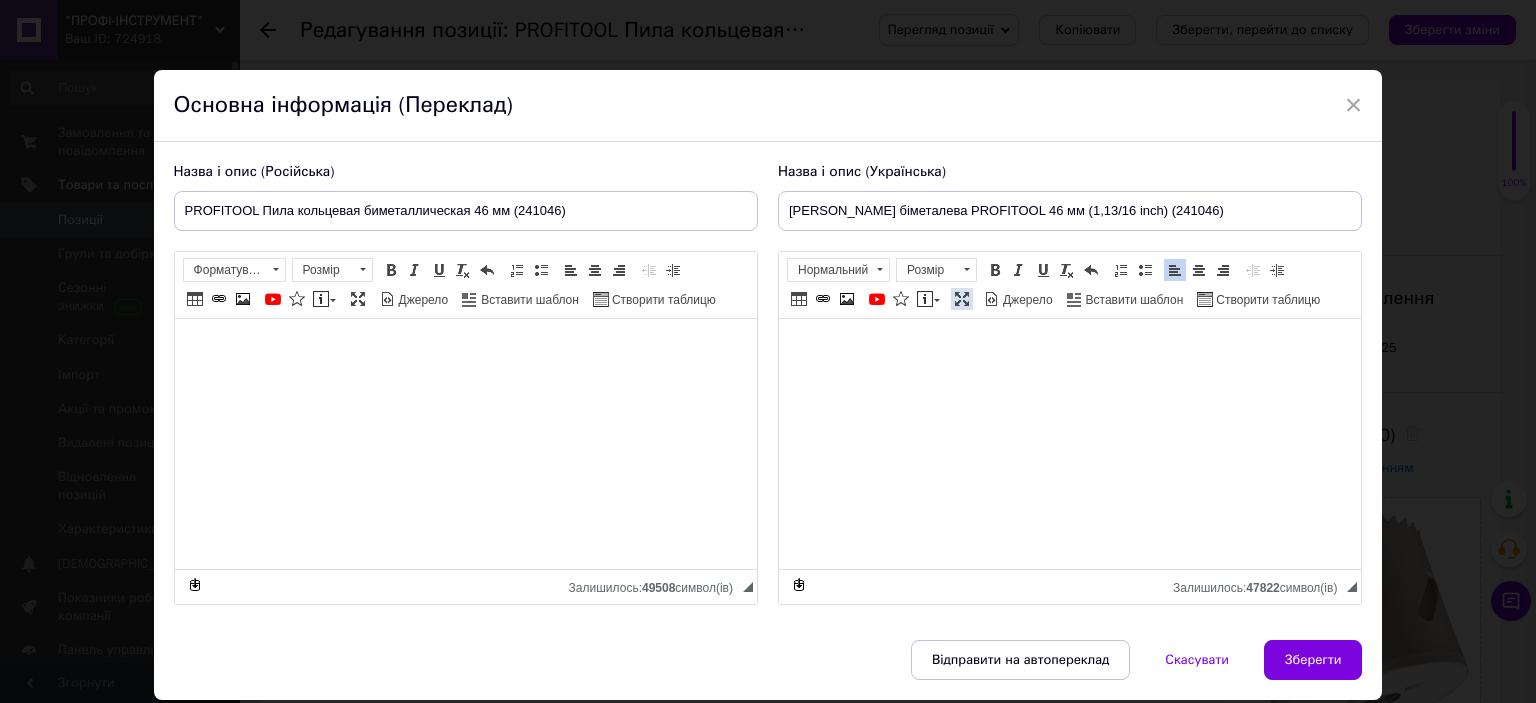 click at bounding box center (962, 299) 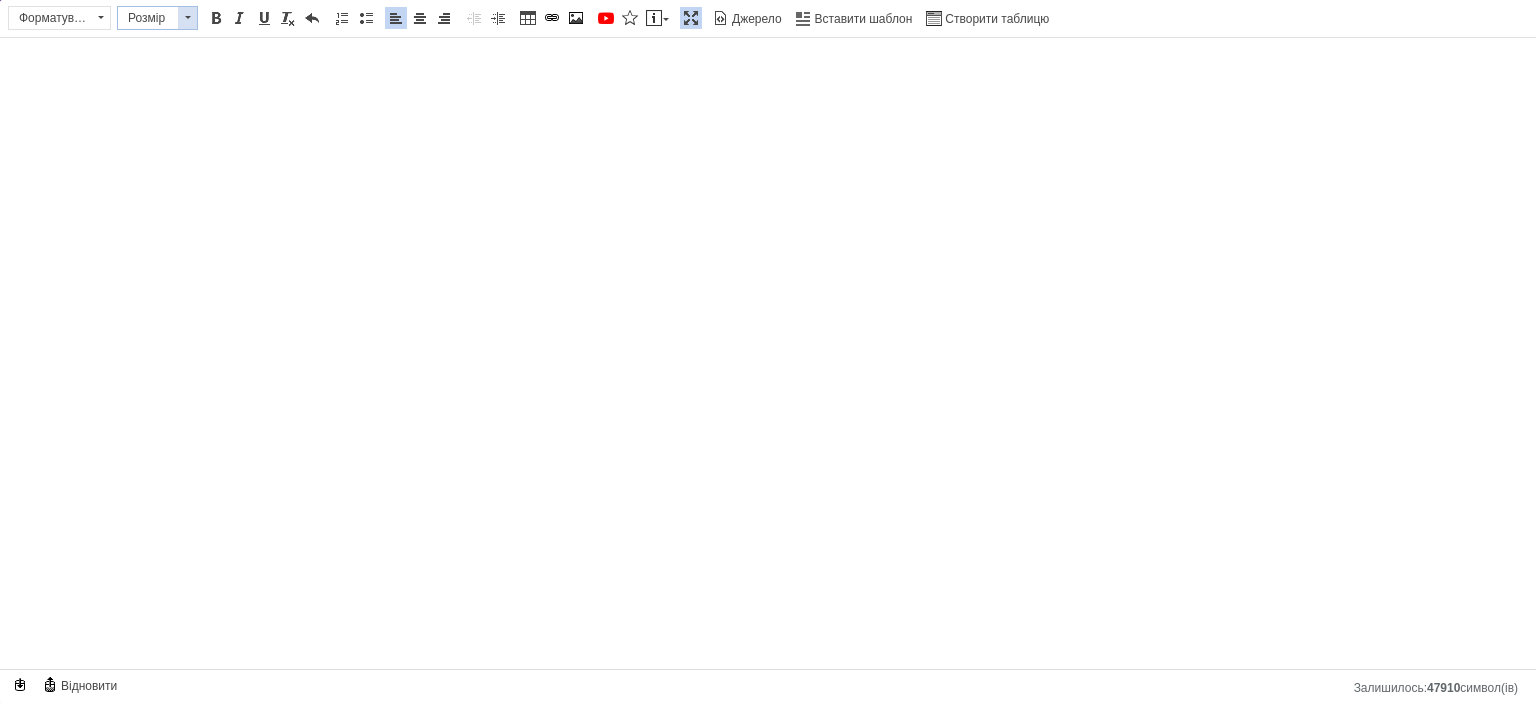 click on "Розмір" at bounding box center (148, 18) 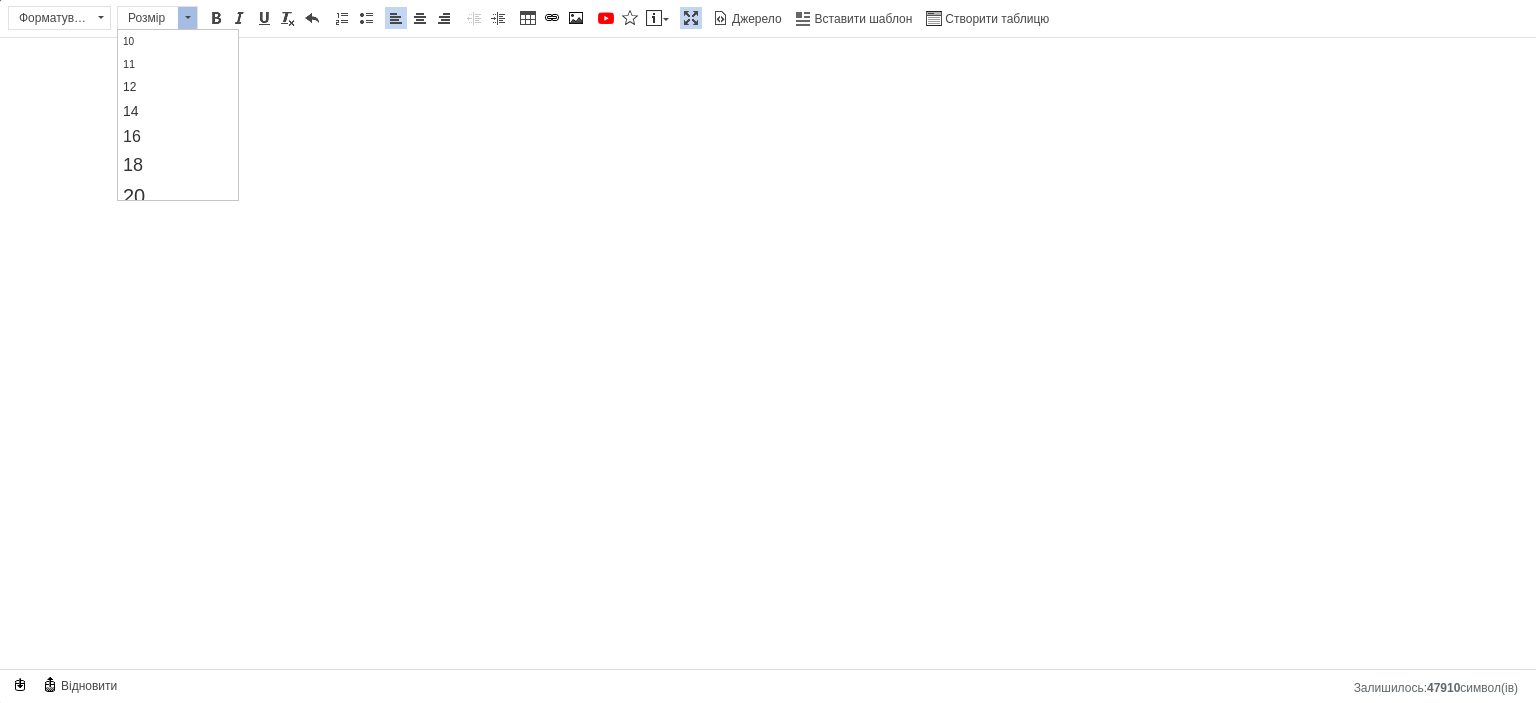 scroll, scrollTop: 100, scrollLeft: 0, axis: vertical 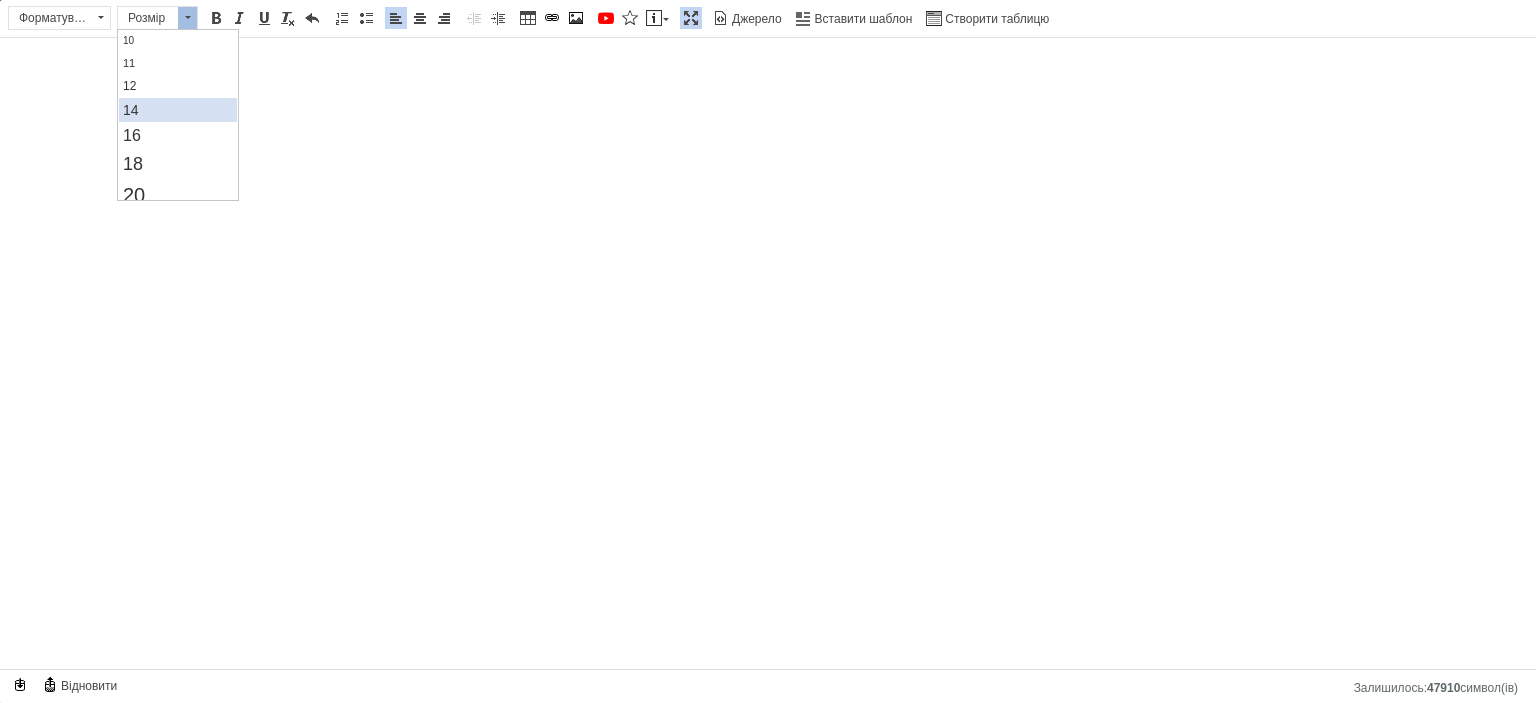 click on "14" at bounding box center [177, 110] 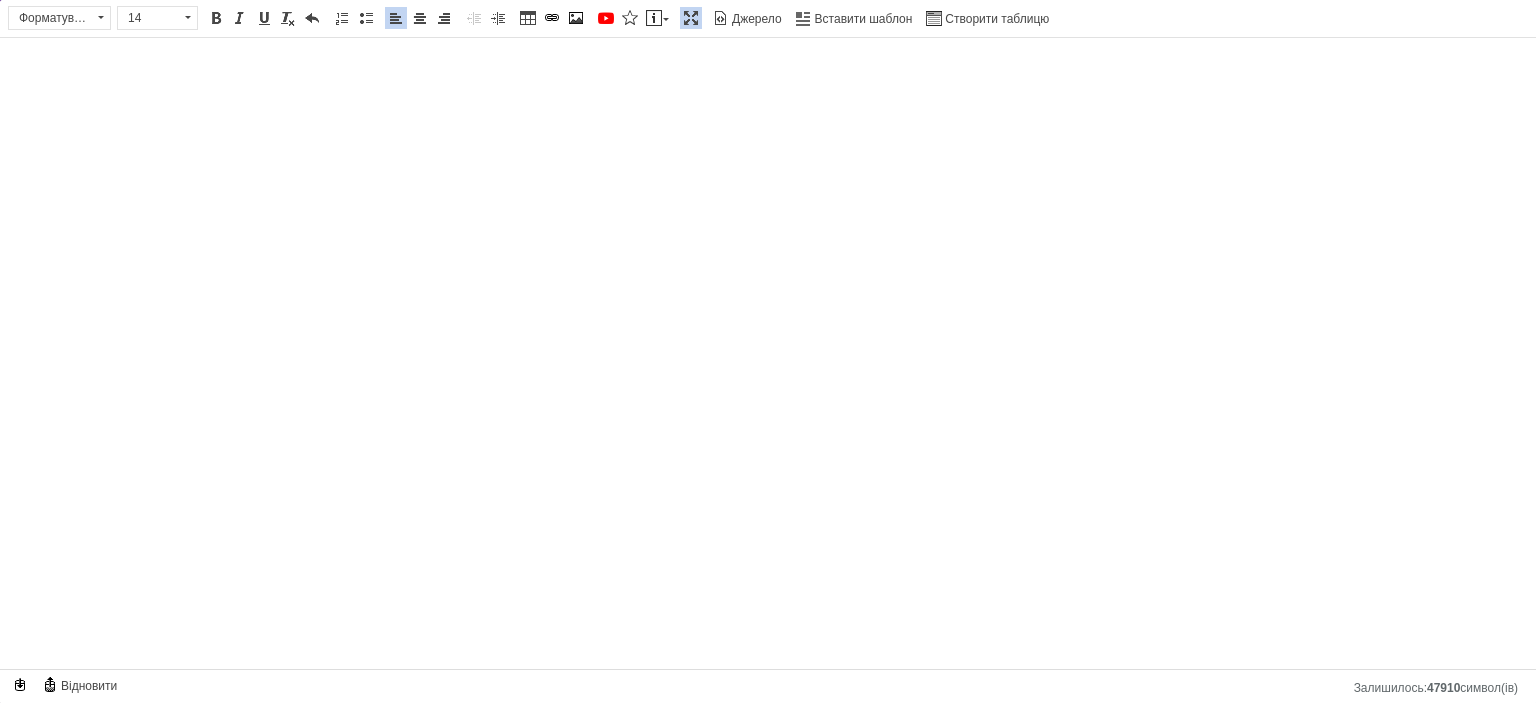 scroll, scrollTop: 0, scrollLeft: 0, axis: both 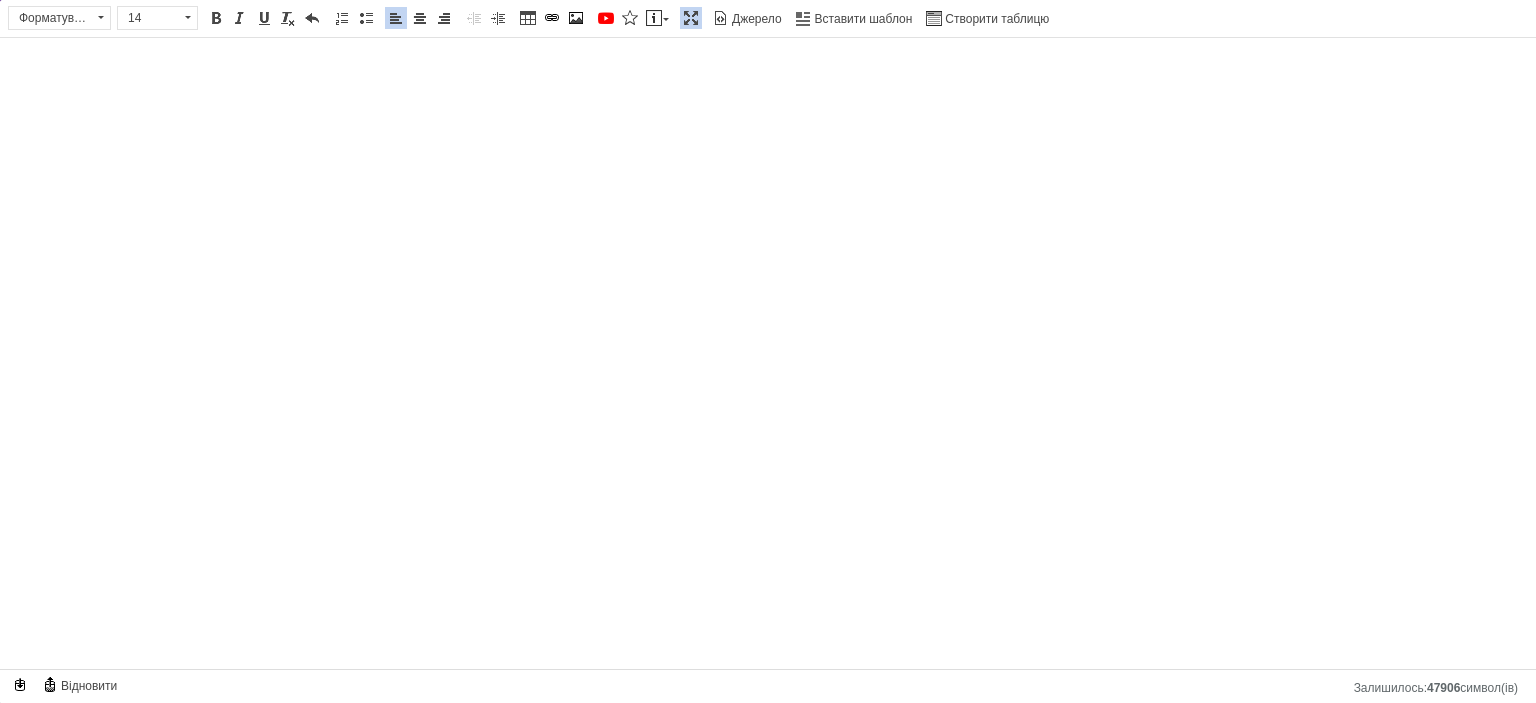 drag, startPoint x: 214, startPoint y: 19, endPoint x: 197, endPoint y: 18, distance: 17.029387 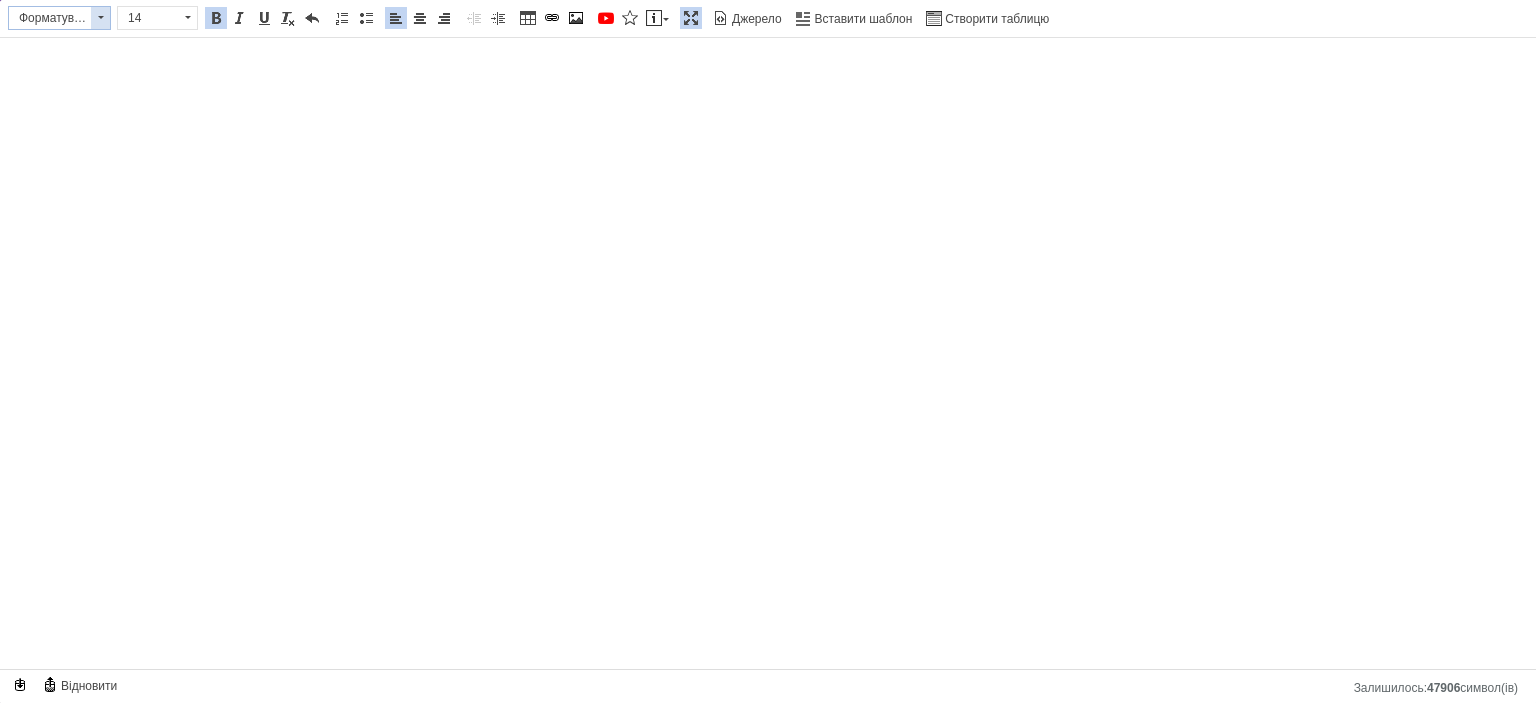 click on "Форматування" at bounding box center [50, 18] 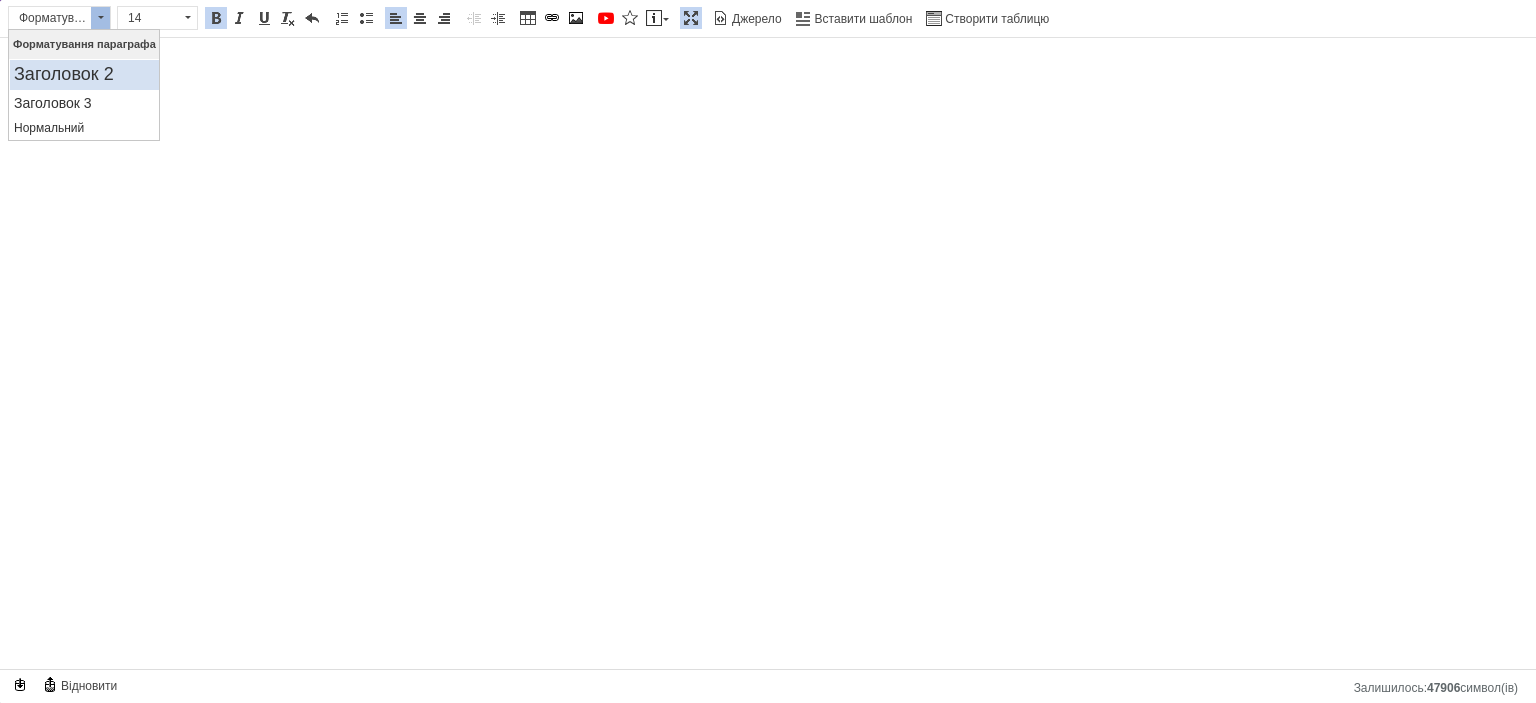 click on "Заголовок 2" at bounding box center [84, 75] 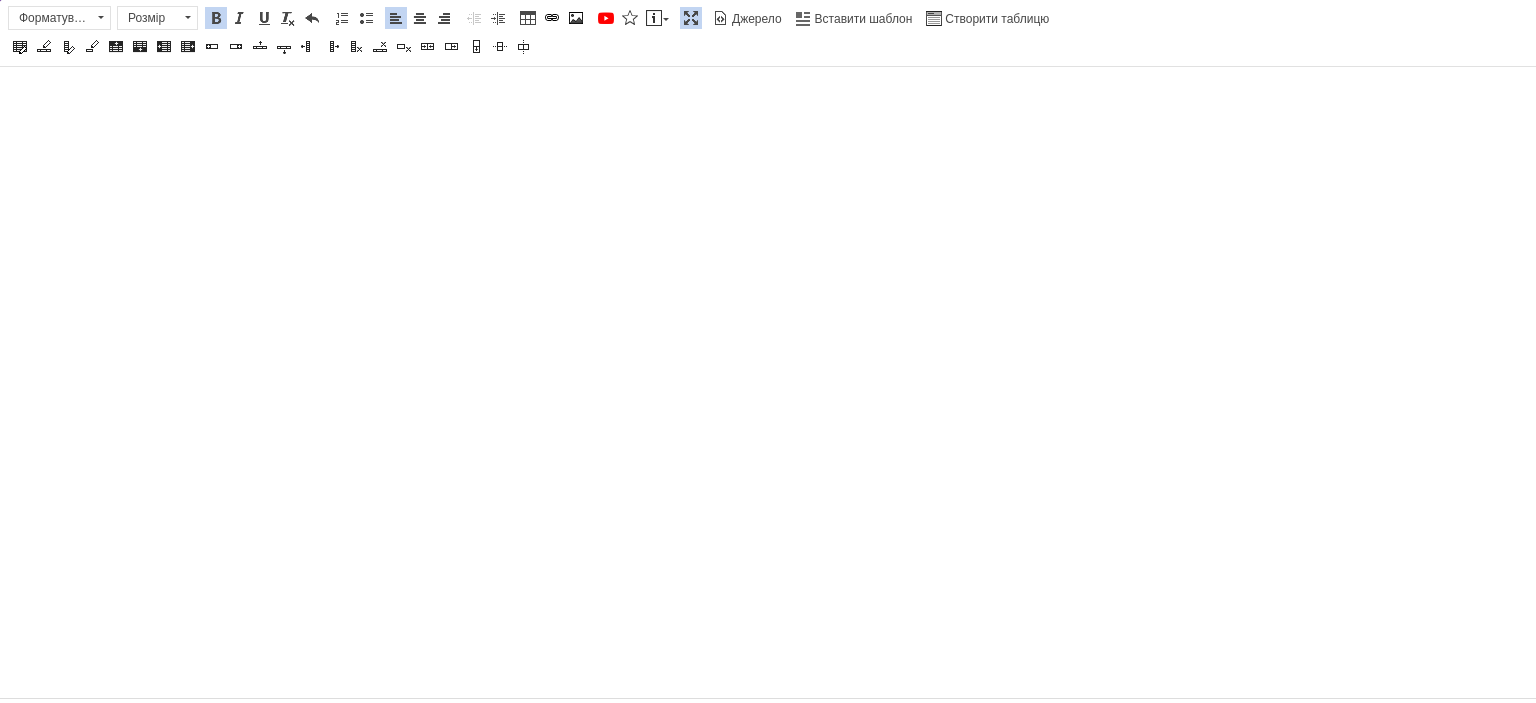 click at bounding box center (216, 18) 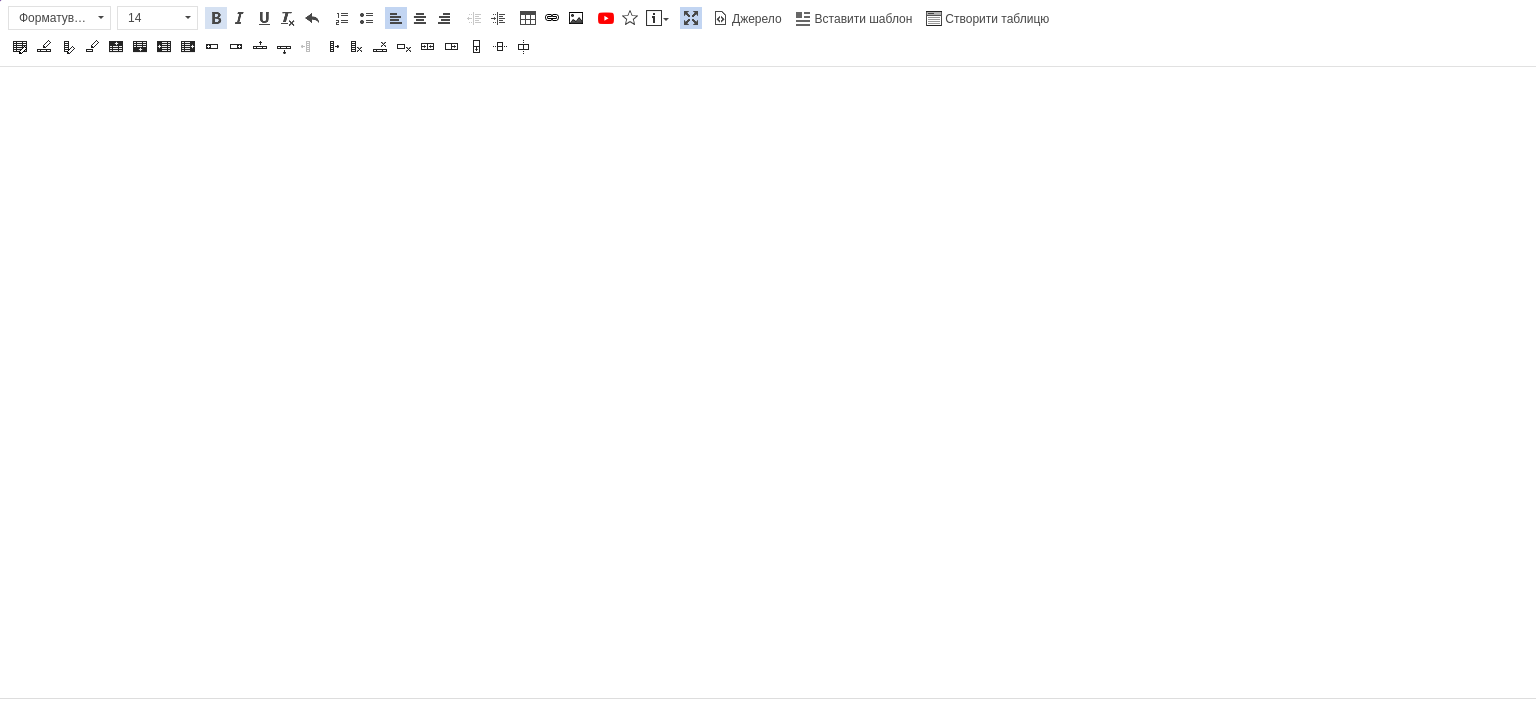 click at bounding box center [216, 18] 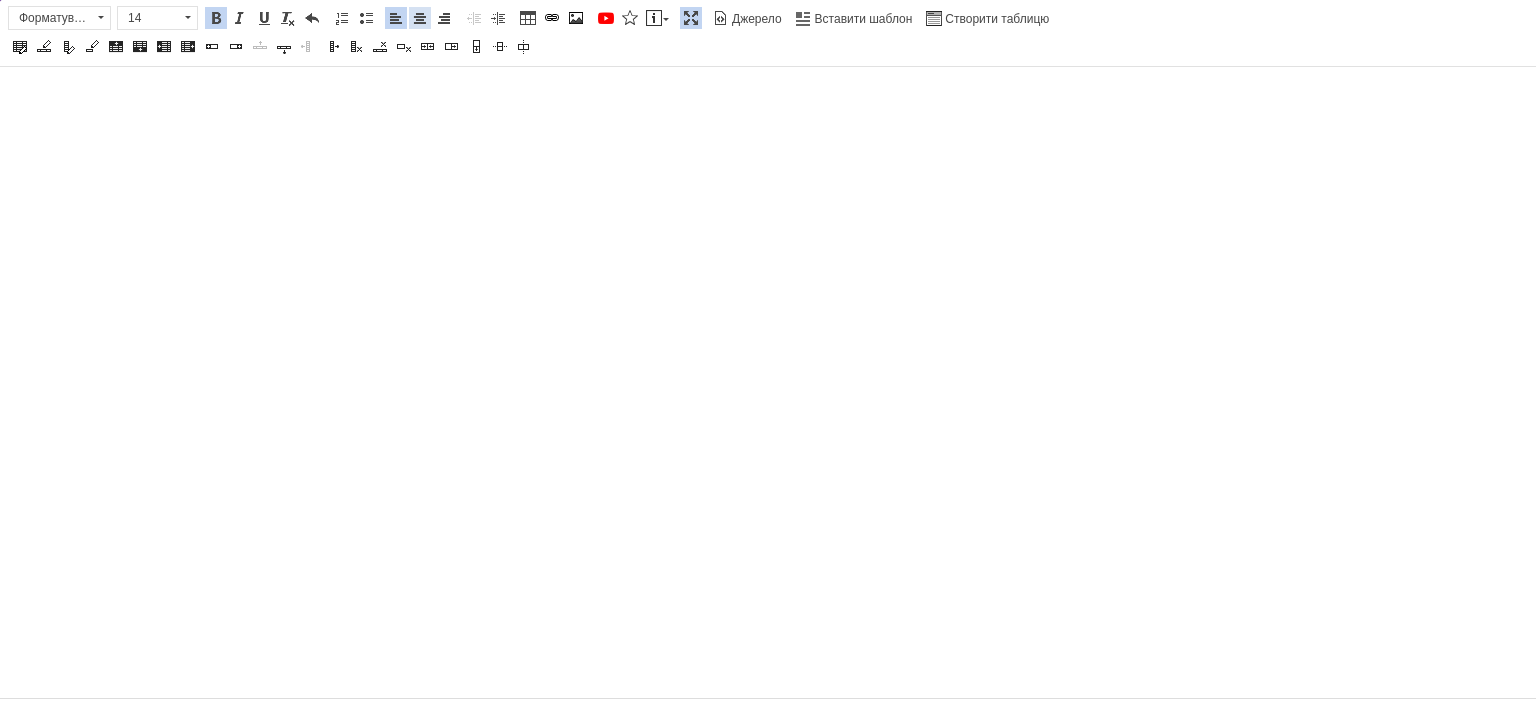 click at bounding box center [420, 18] 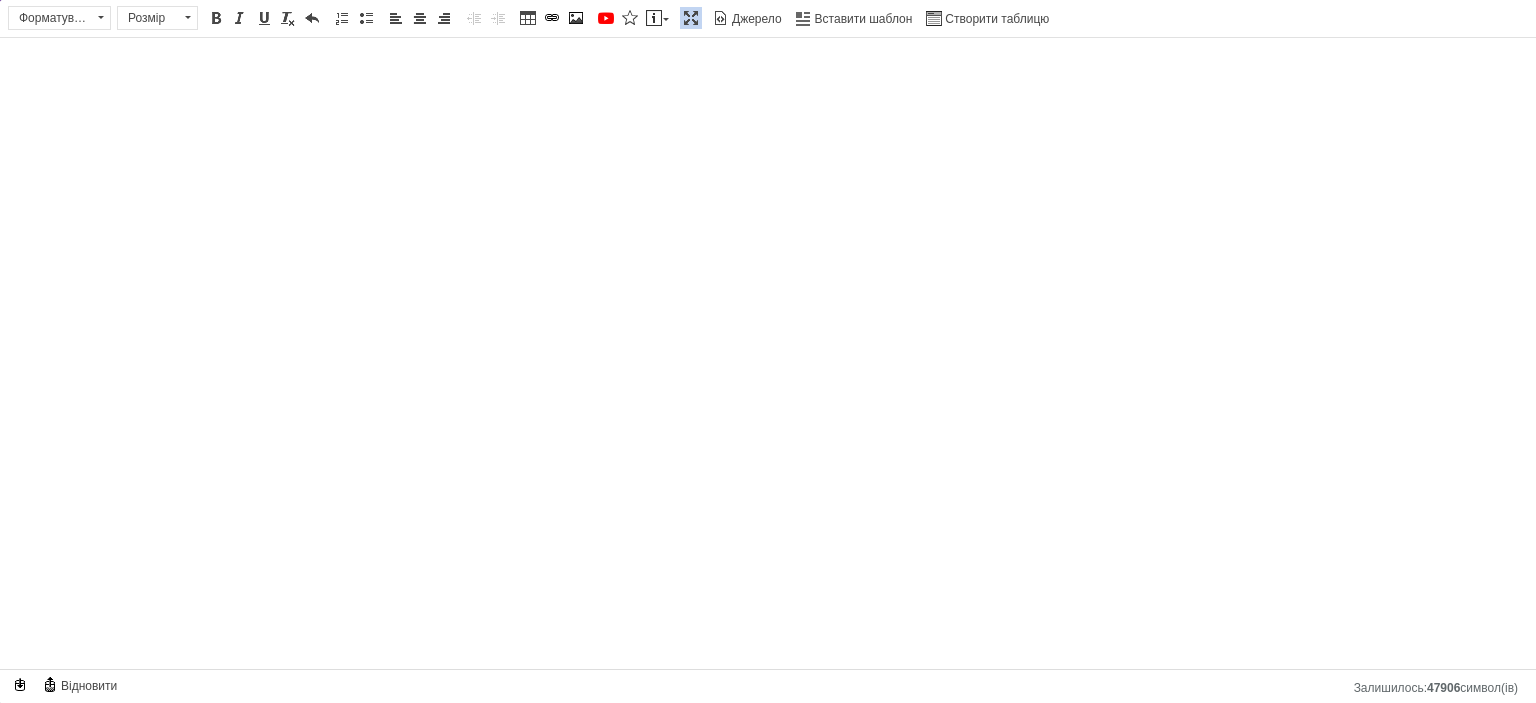 click at bounding box center [691, 18] 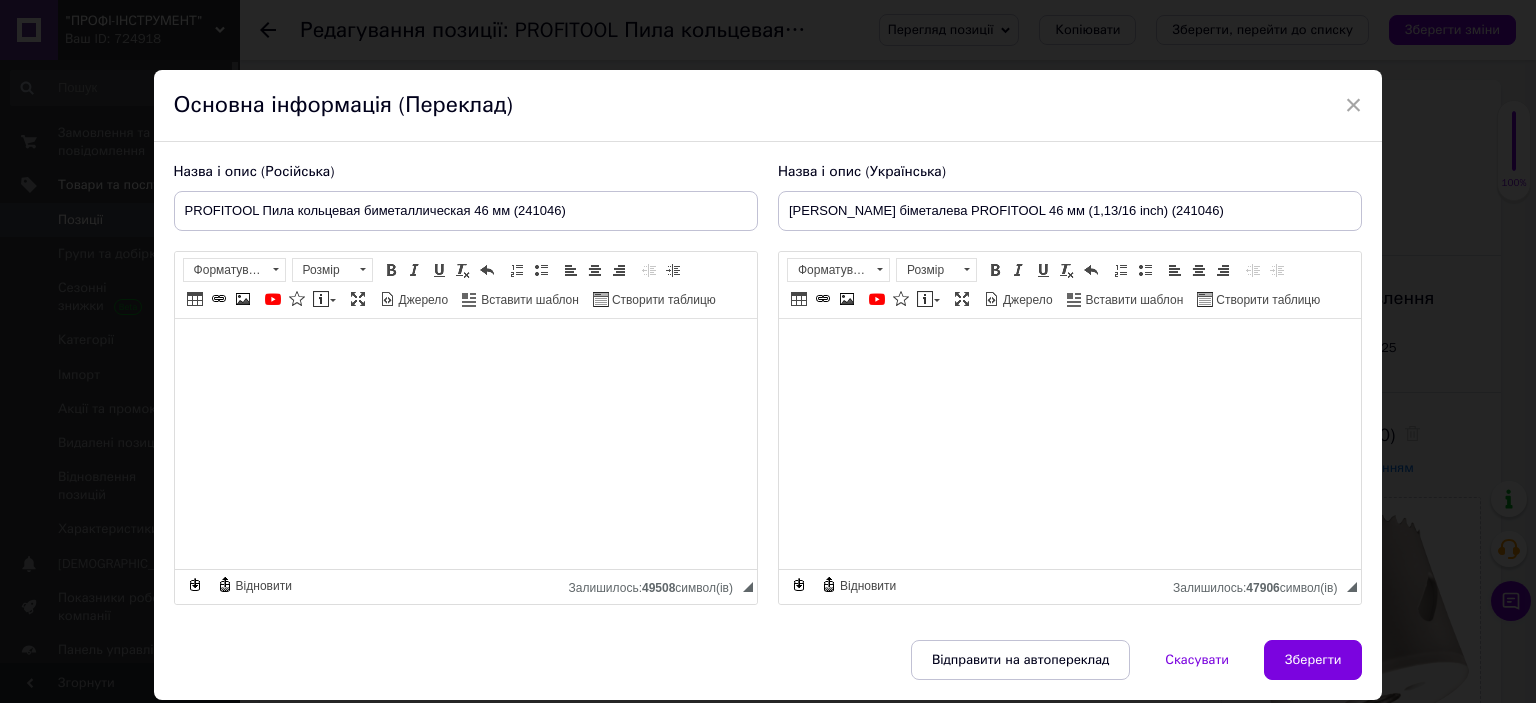 scroll, scrollTop: 252, scrollLeft: 0, axis: vertical 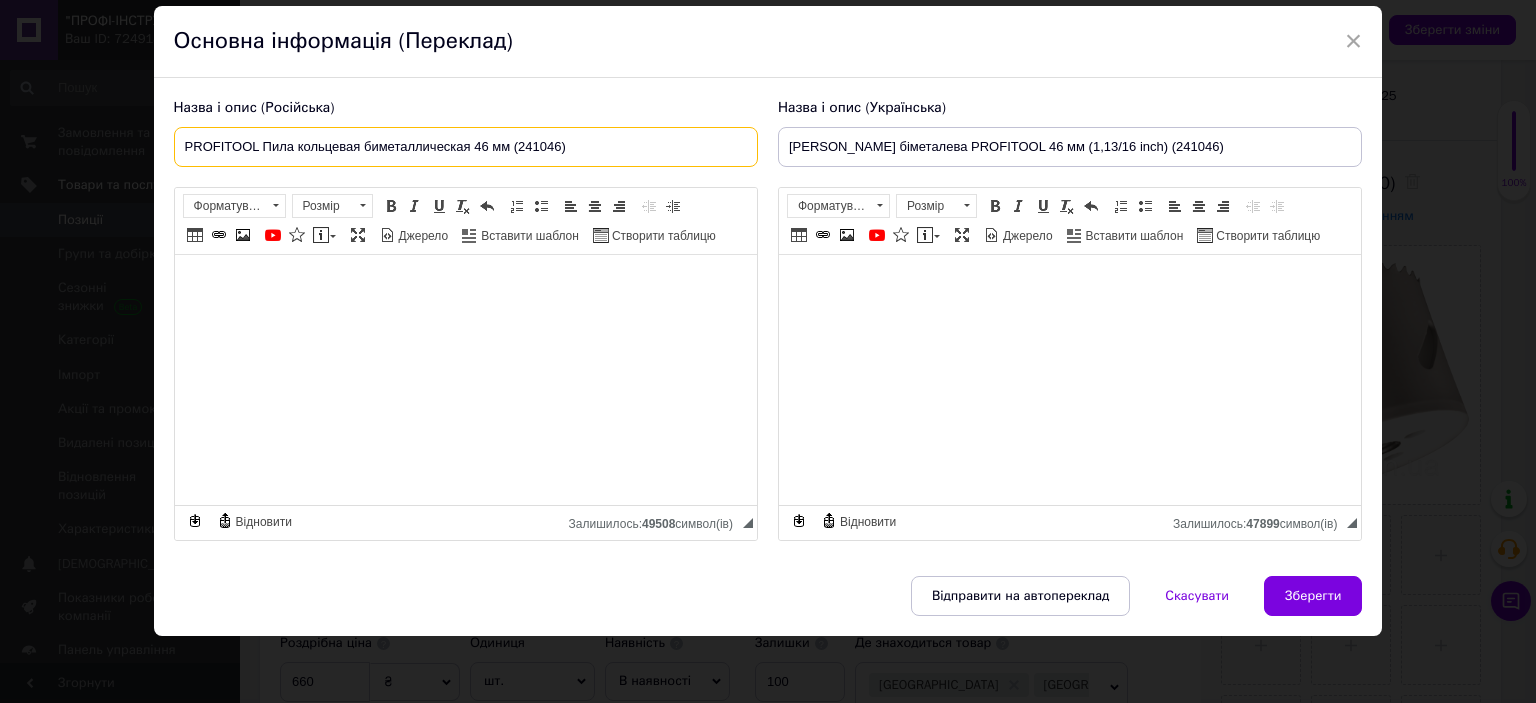 drag, startPoint x: 551, startPoint y: 143, endPoint x: 131, endPoint y: 143, distance: 420 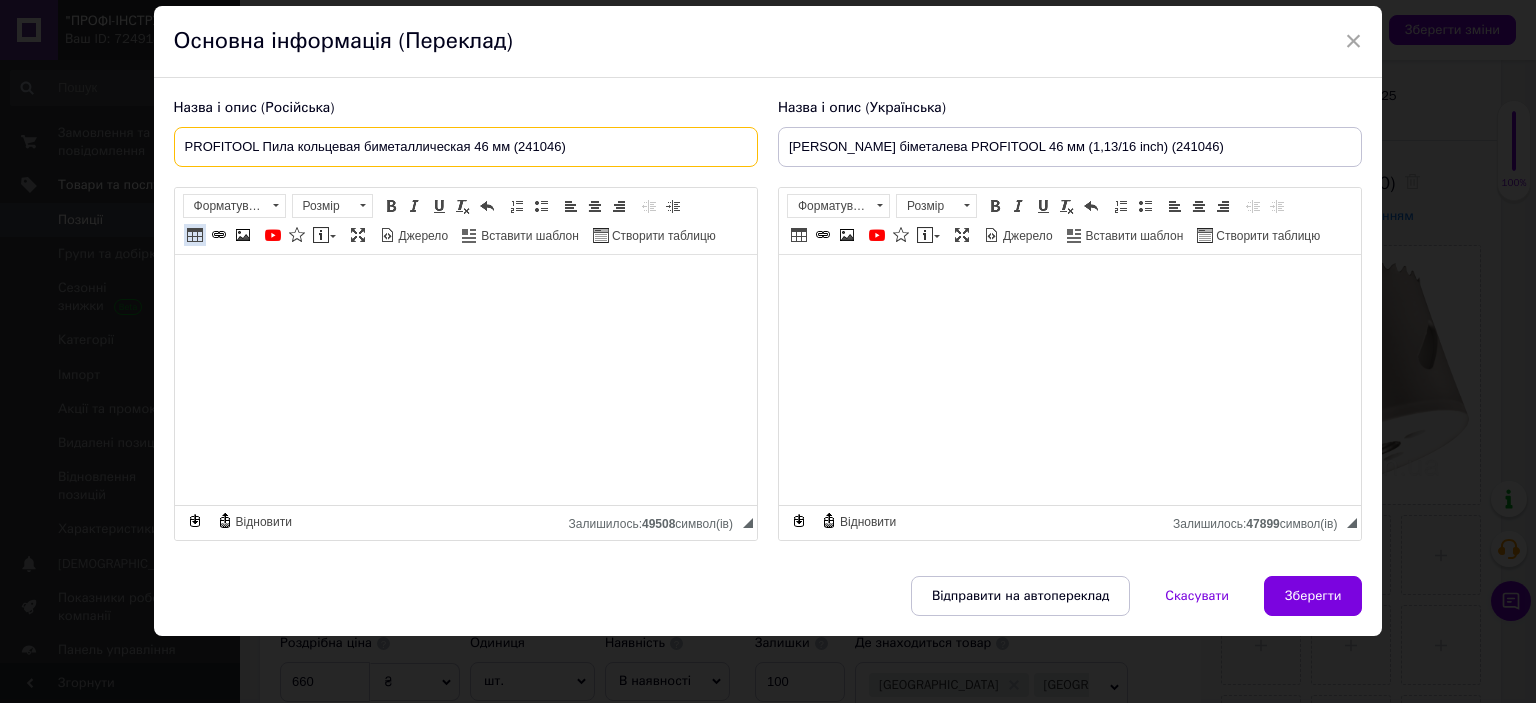 paste on "Пила кольцевая биметаллическая PROFITOOL 46 мм (1,13/16 inch)" 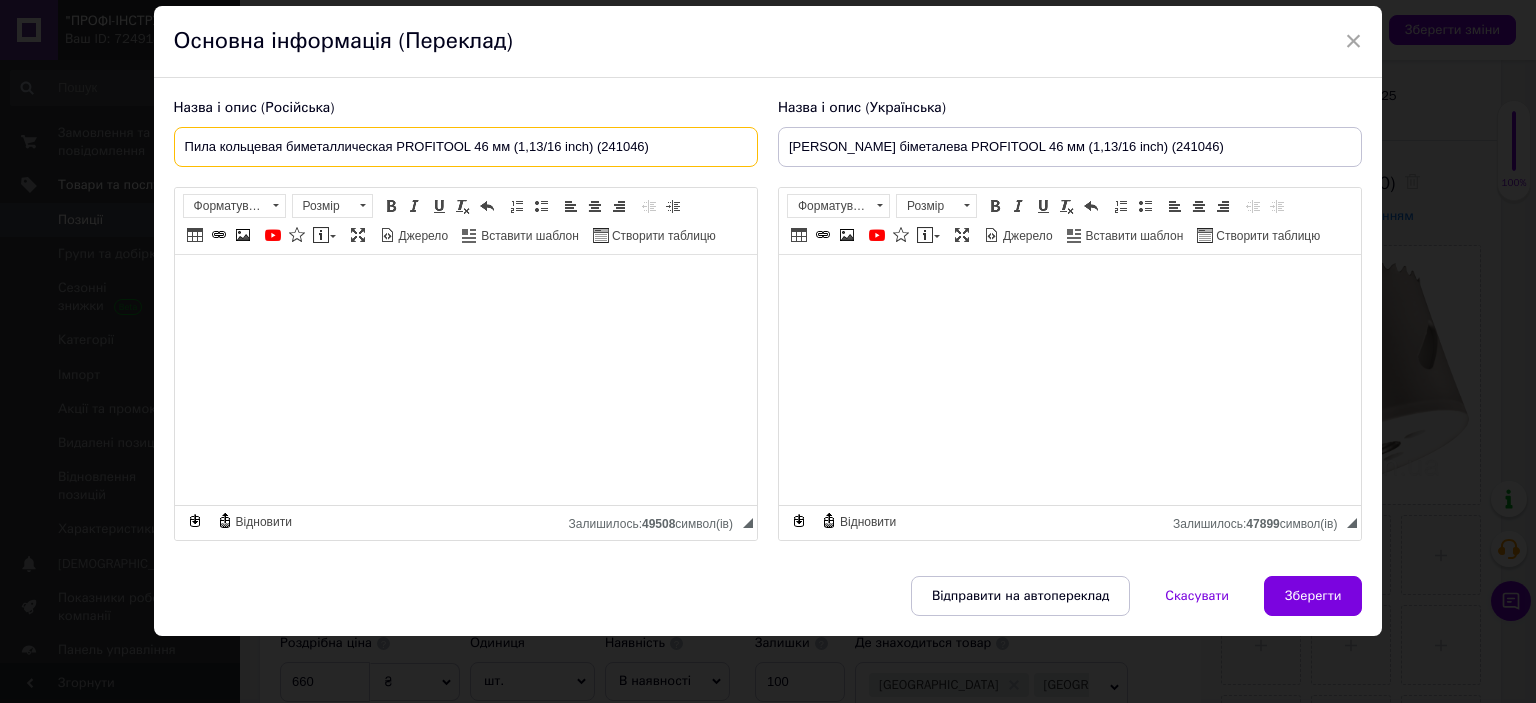 type on "Пила кольцевая биметаллическая PROFITOOL 46 мм (1,13/16 inch) (241046)" 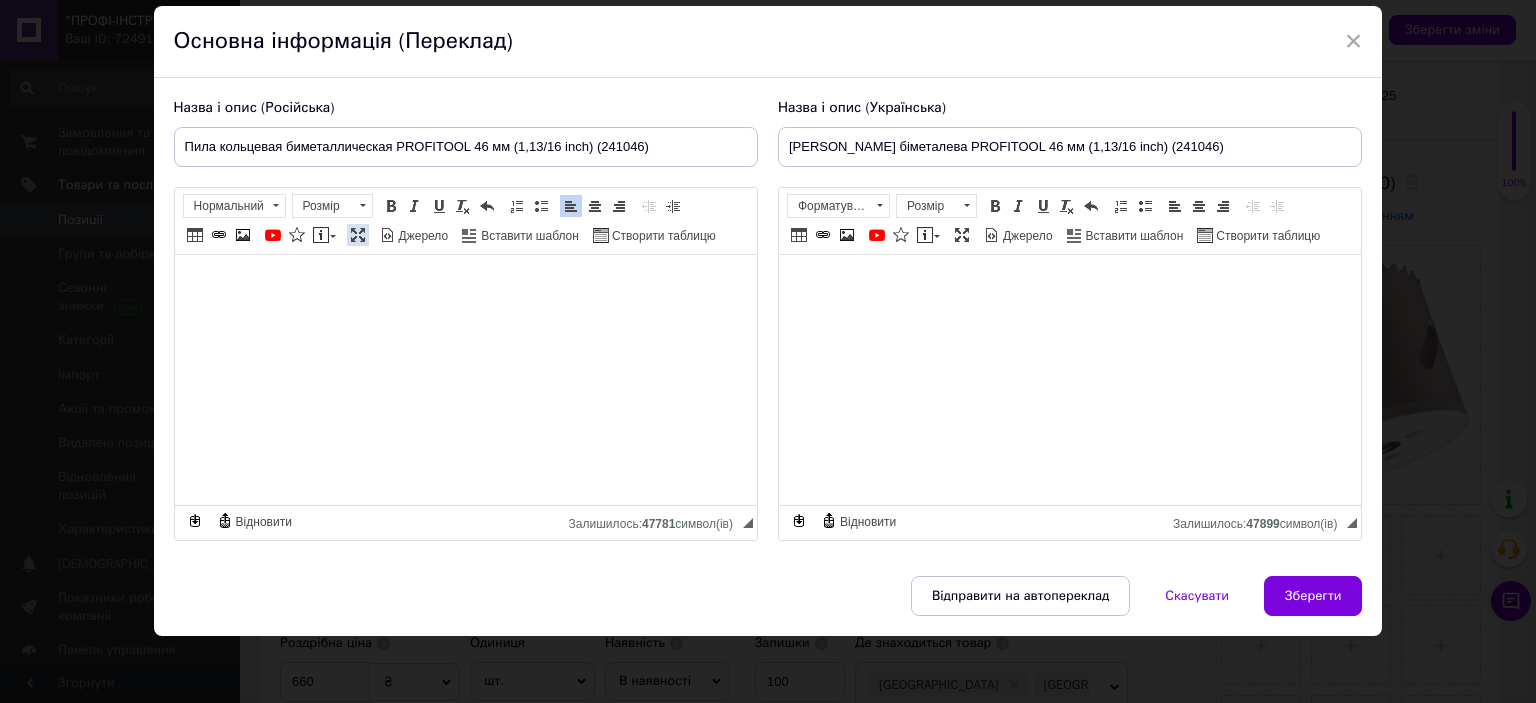 click at bounding box center (358, 235) 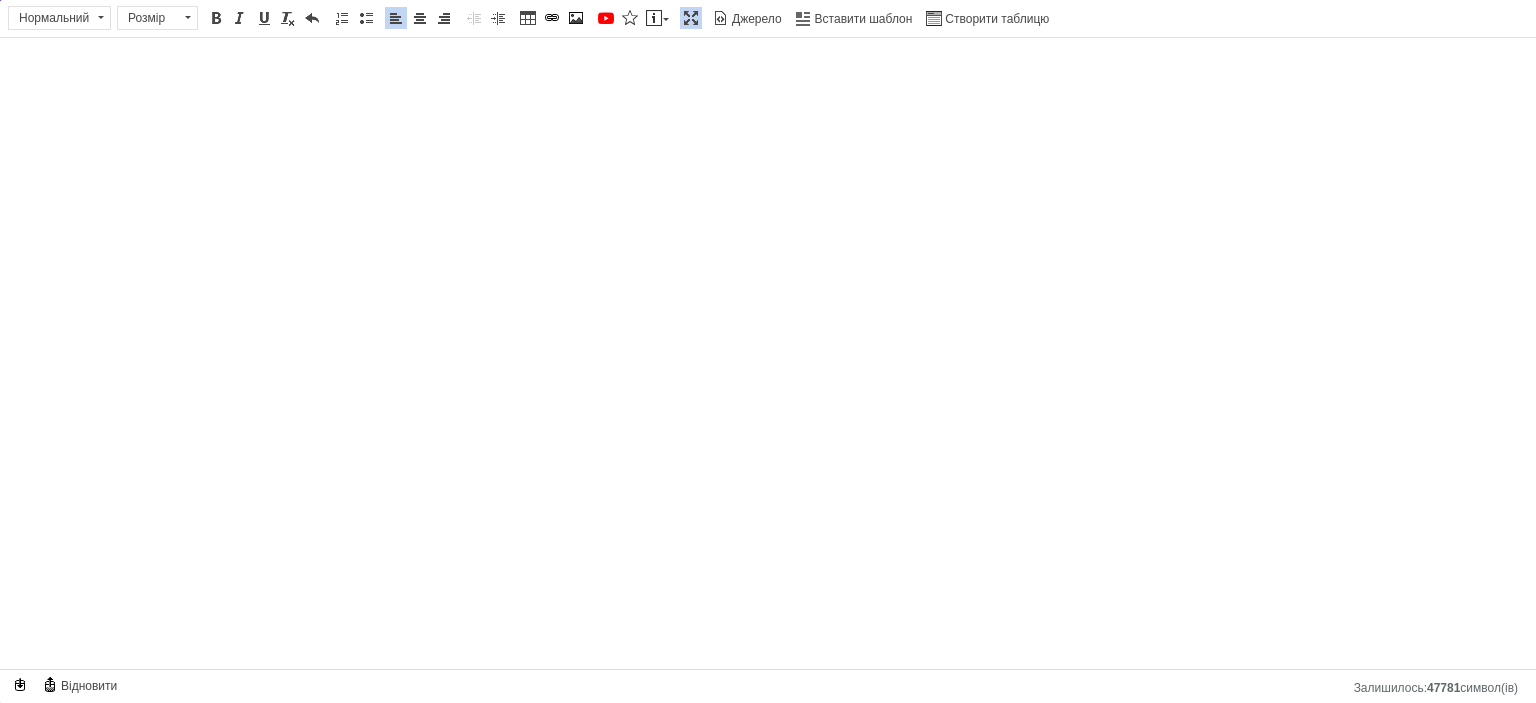 scroll, scrollTop: 0, scrollLeft: 0, axis: both 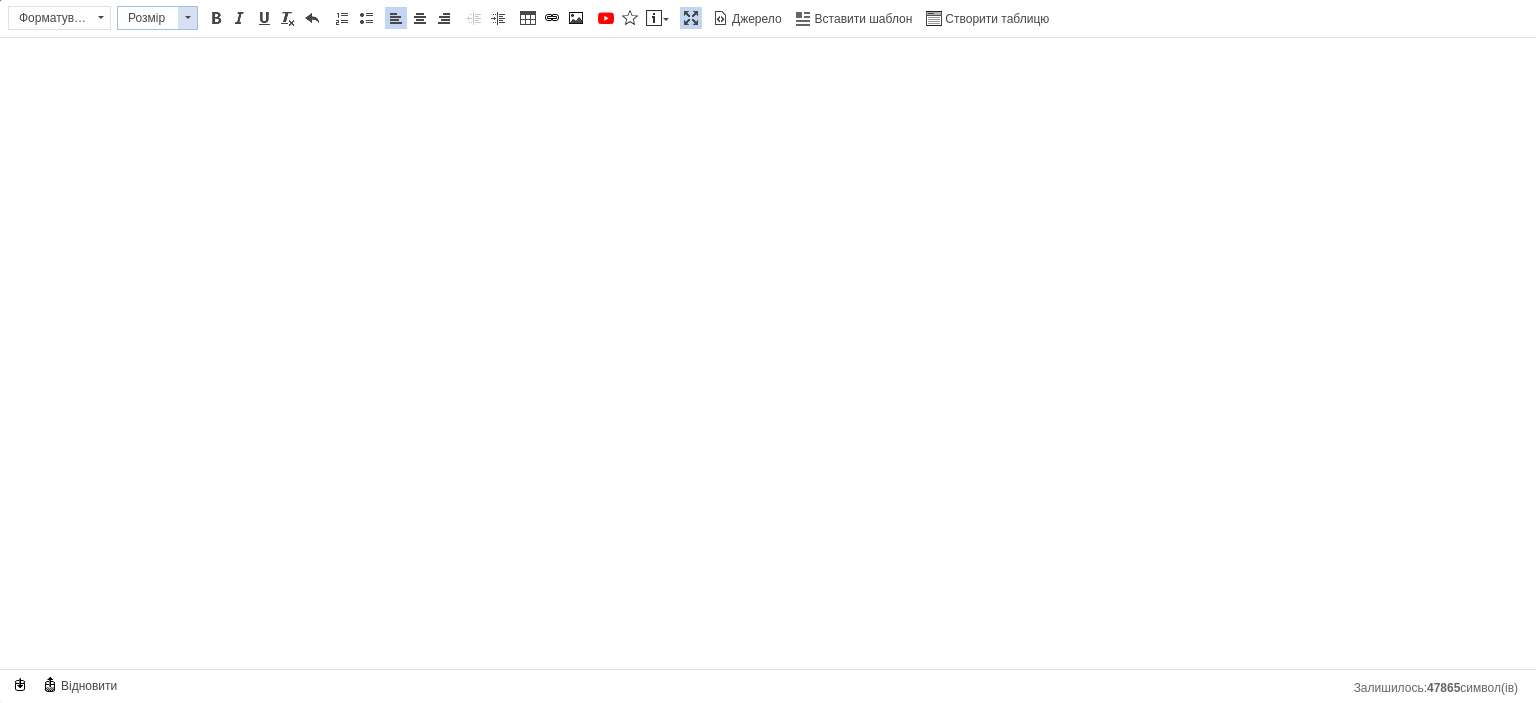 click on "Розмір" at bounding box center [148, 18] 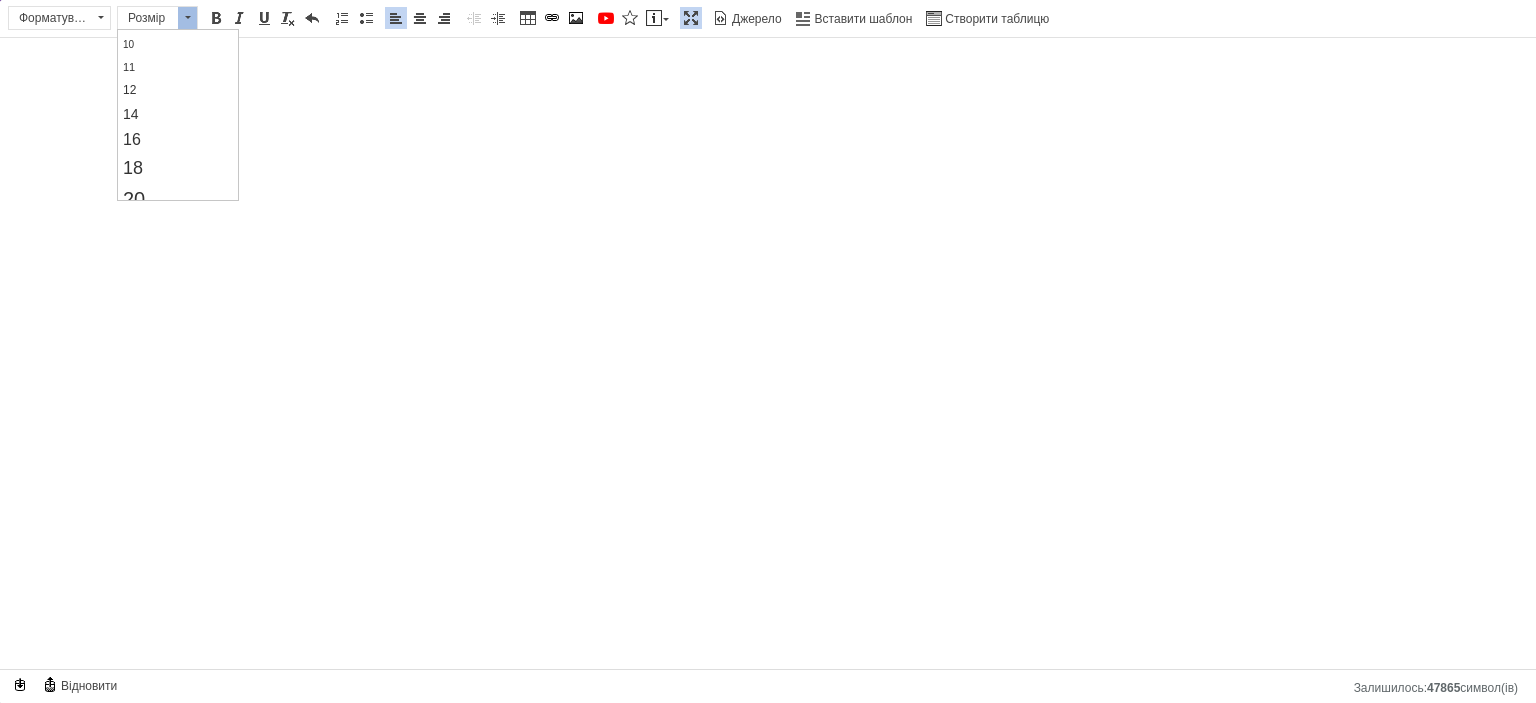 scroll, scrollTop: 100, scrollLeft: 0, axis: vertical 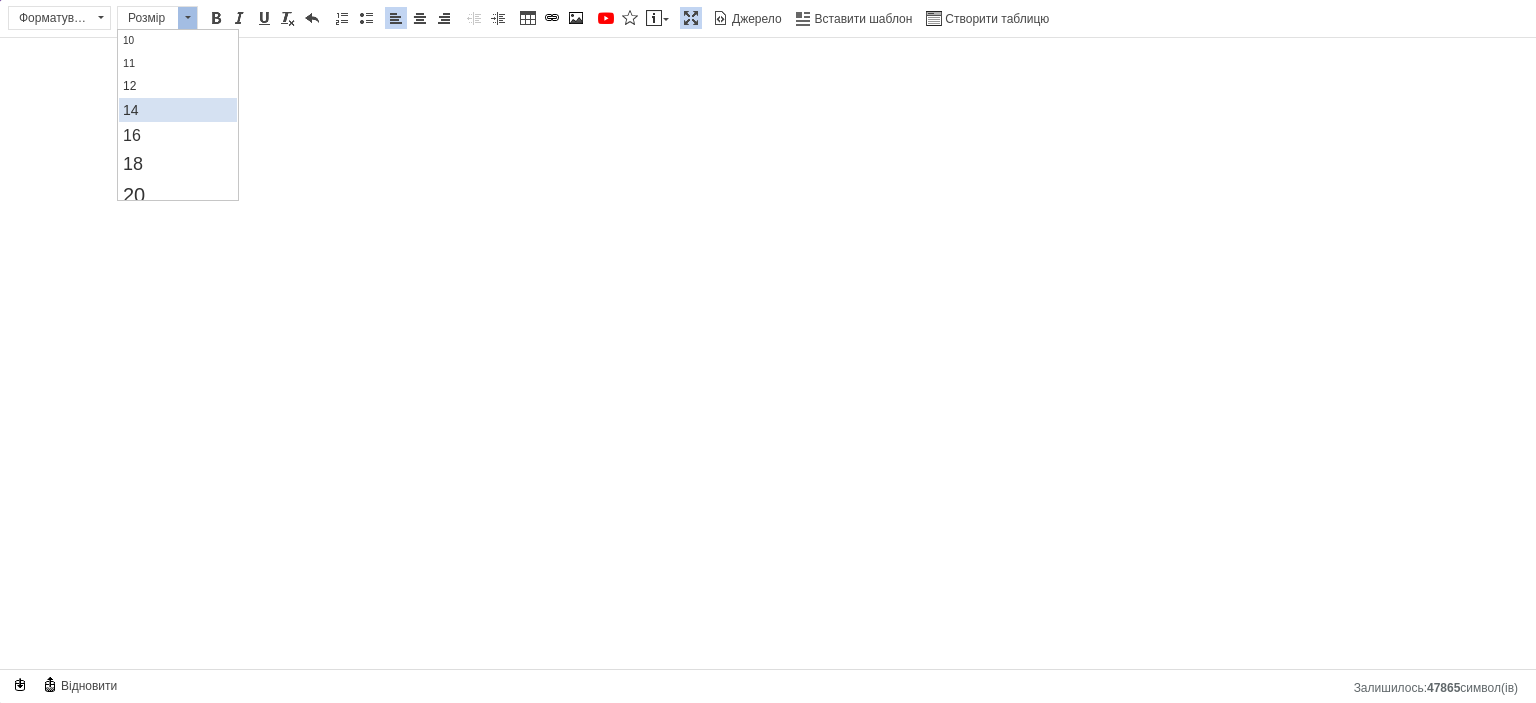 click on "14" at bounding box center (177, 110) 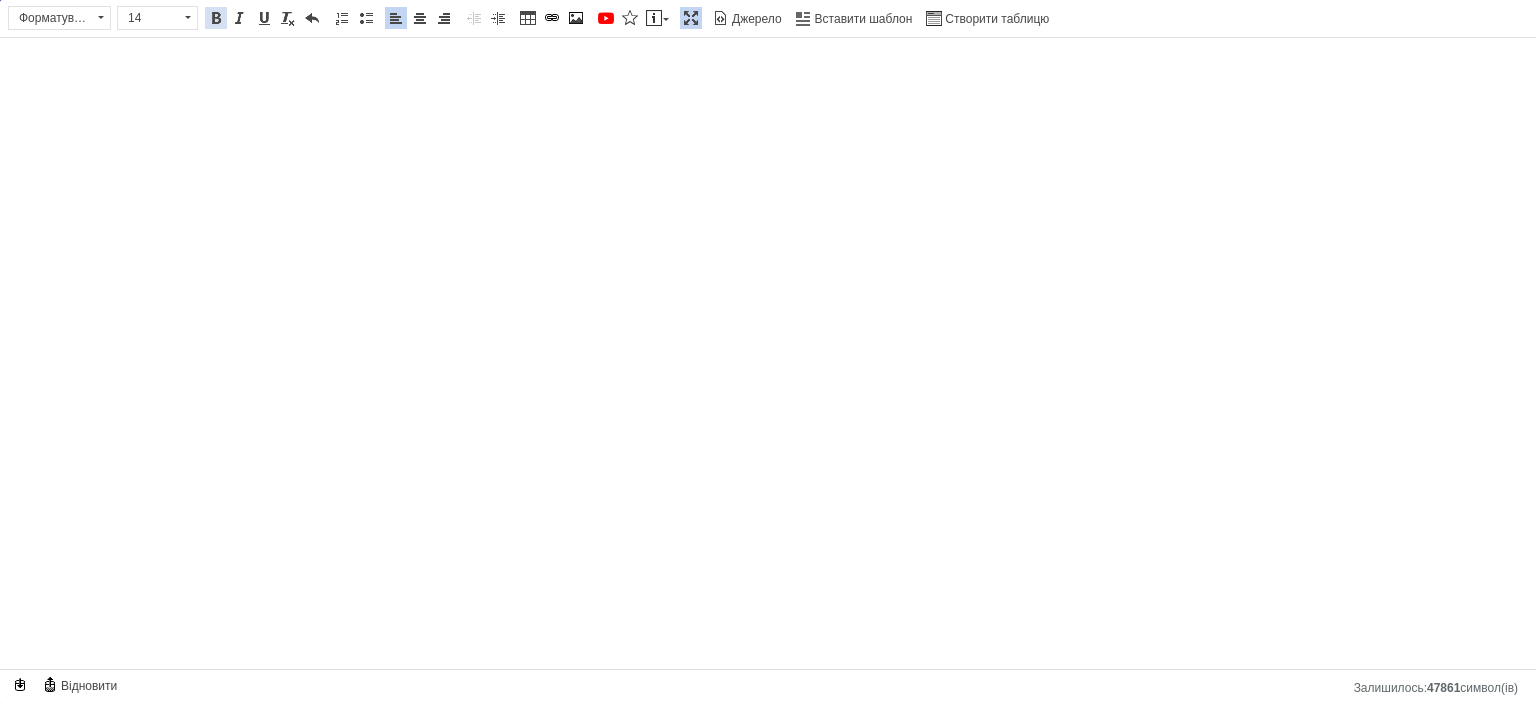 click on "Жирний  Сполучення клавіш Ctrl+B" at bounding box center (216, 18) 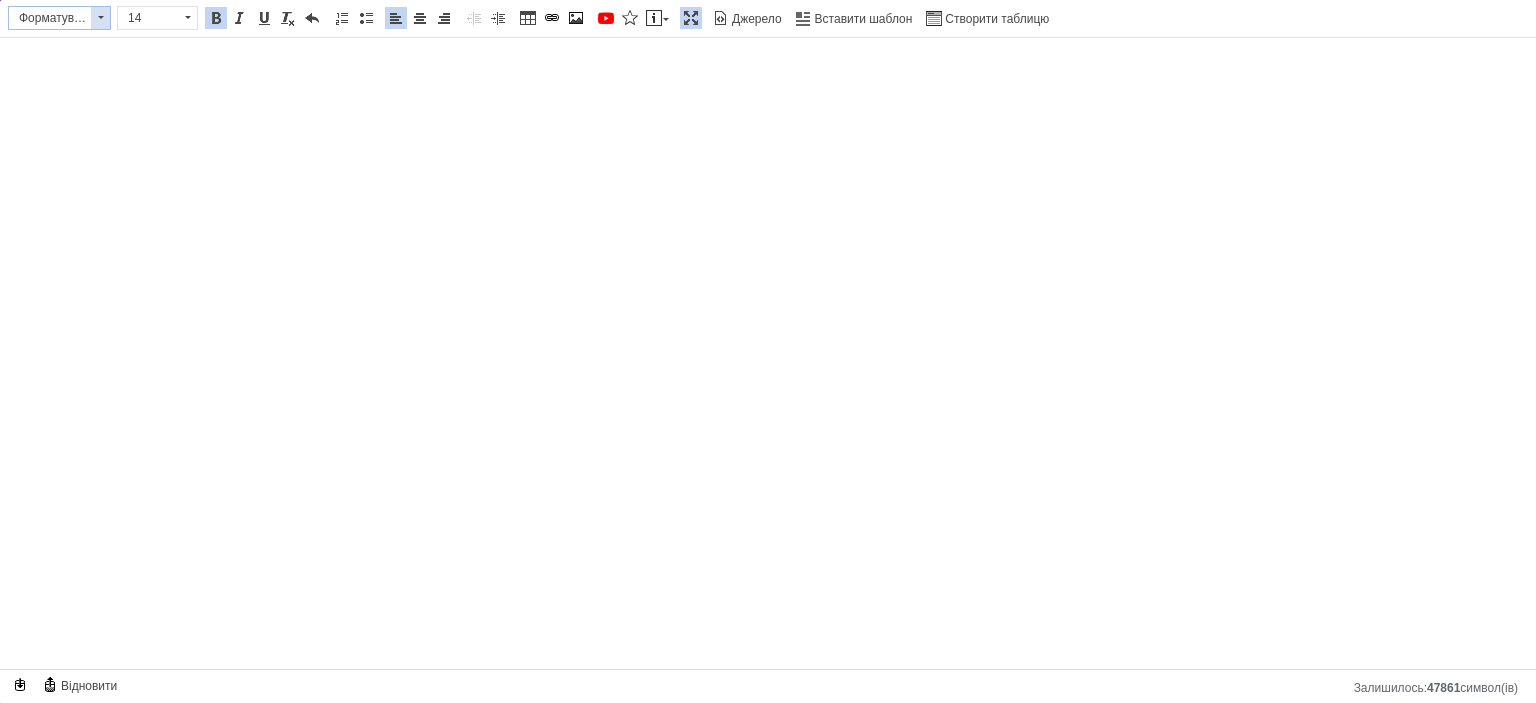 drag, startPoint x: 56, startPoint y: 22, endPoint x: 65, endPoint y: 14, distance: 12.0415945 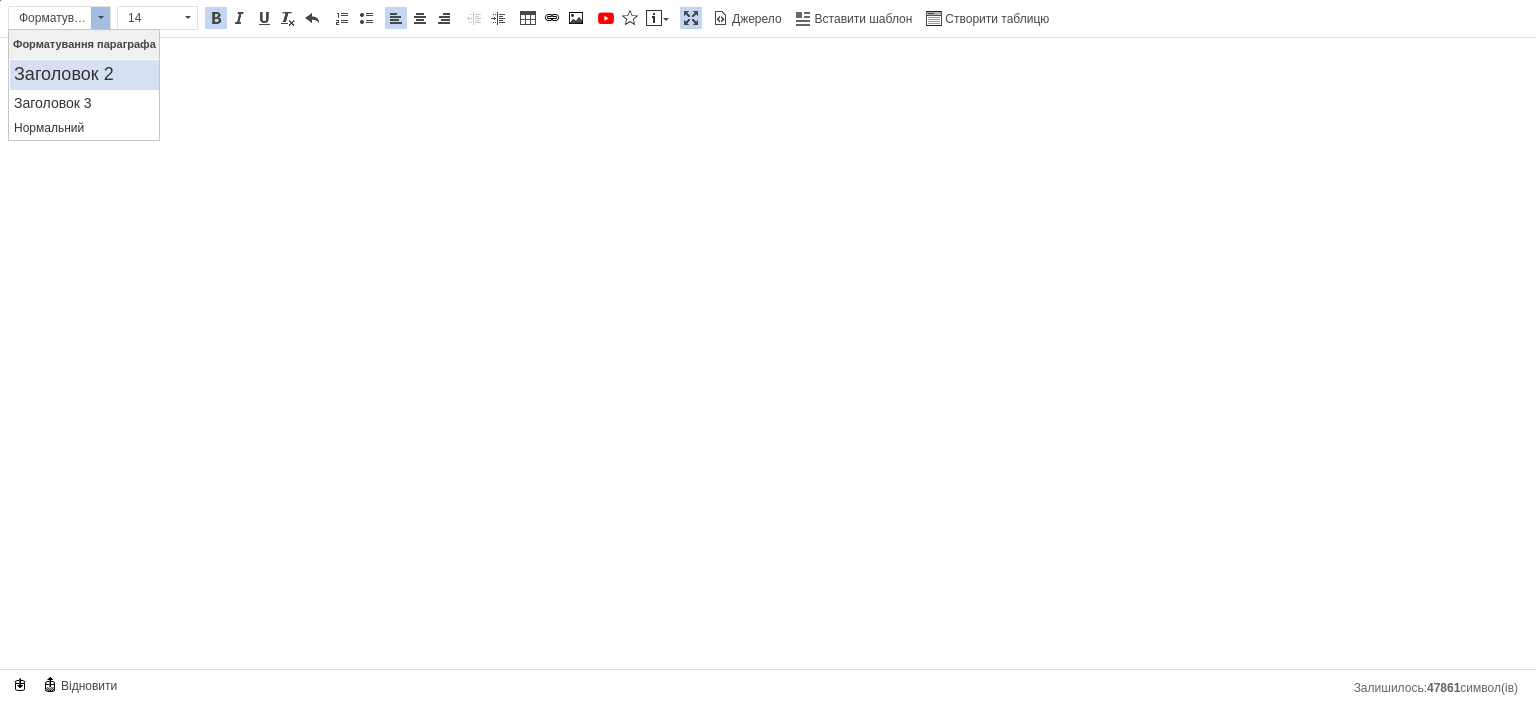 click on "Заголовок 2" at bounding box center (84, 75) 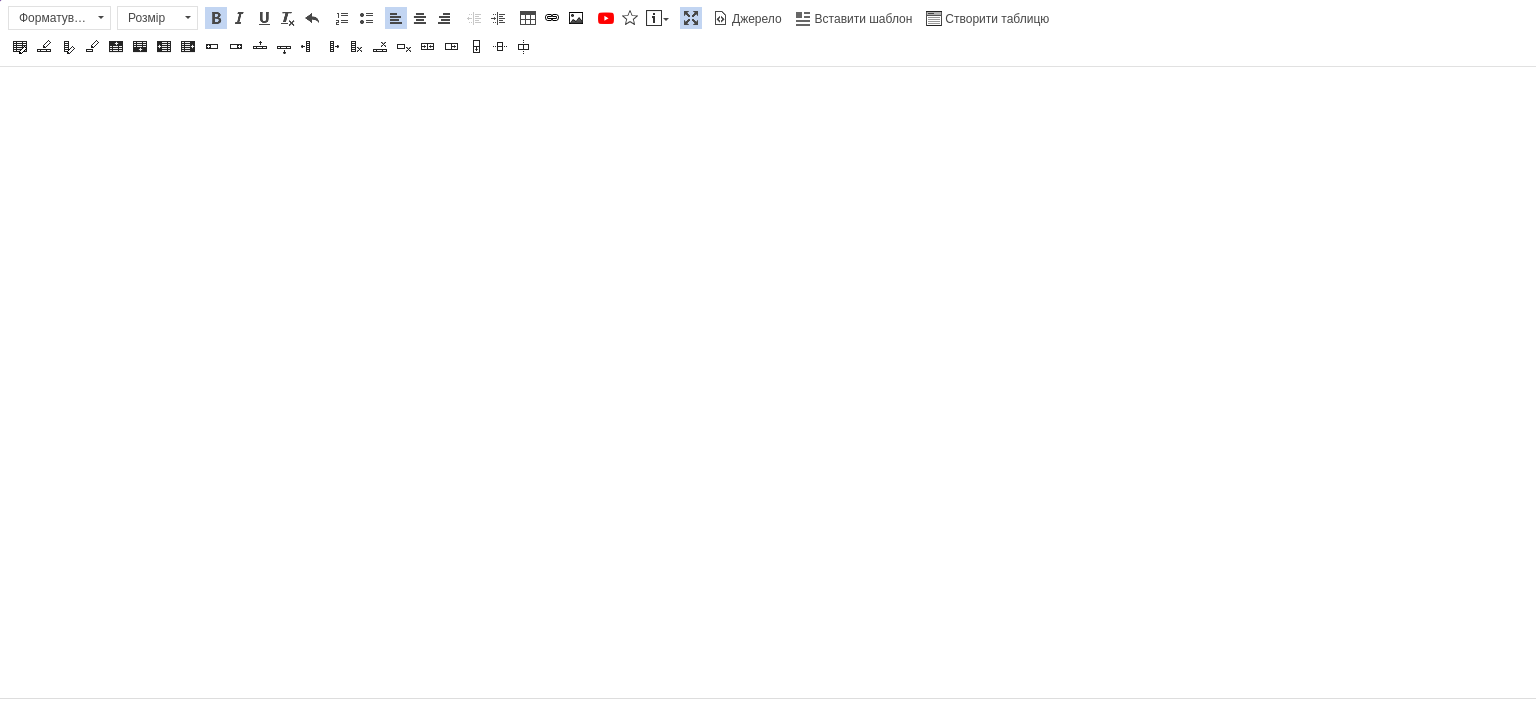 click at bounding box center (216, 18) 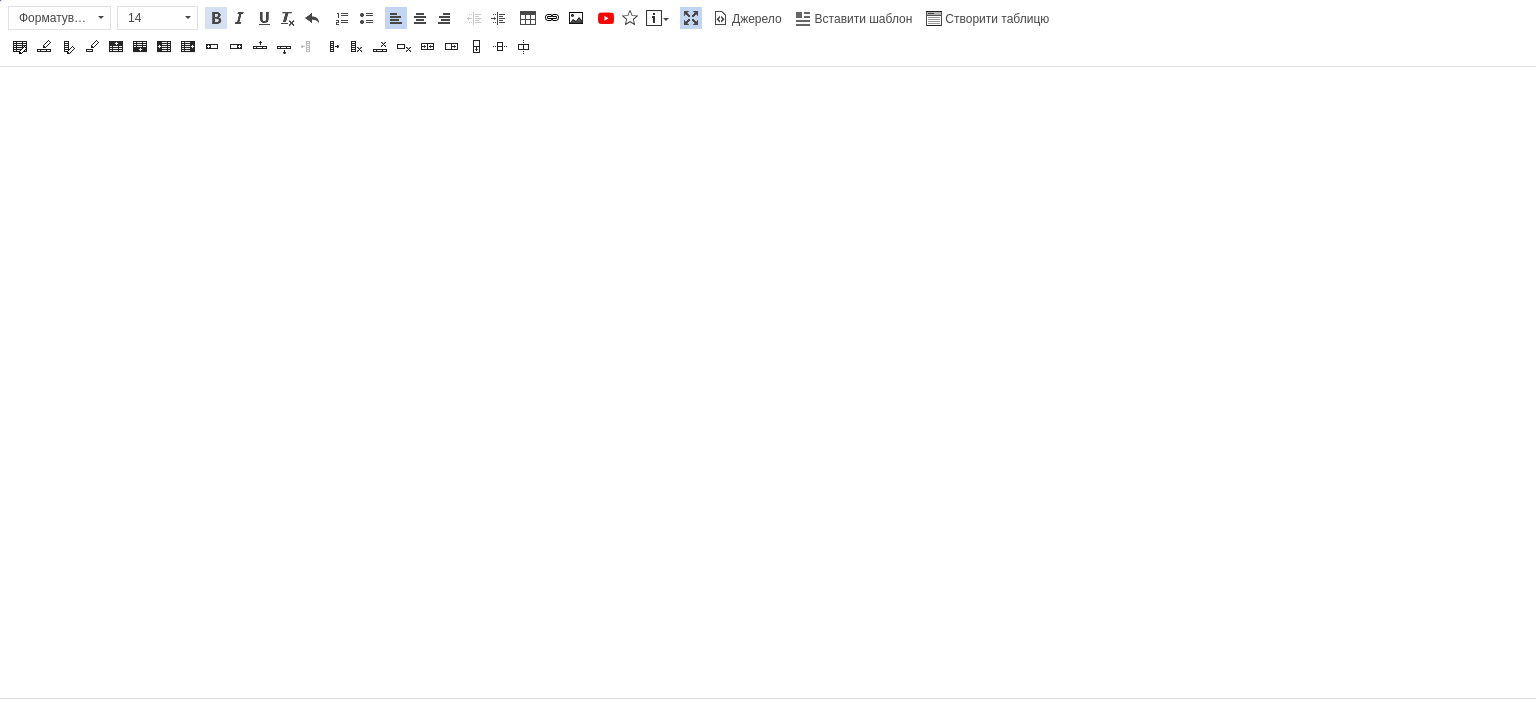 click at bounding box center (216, 18) 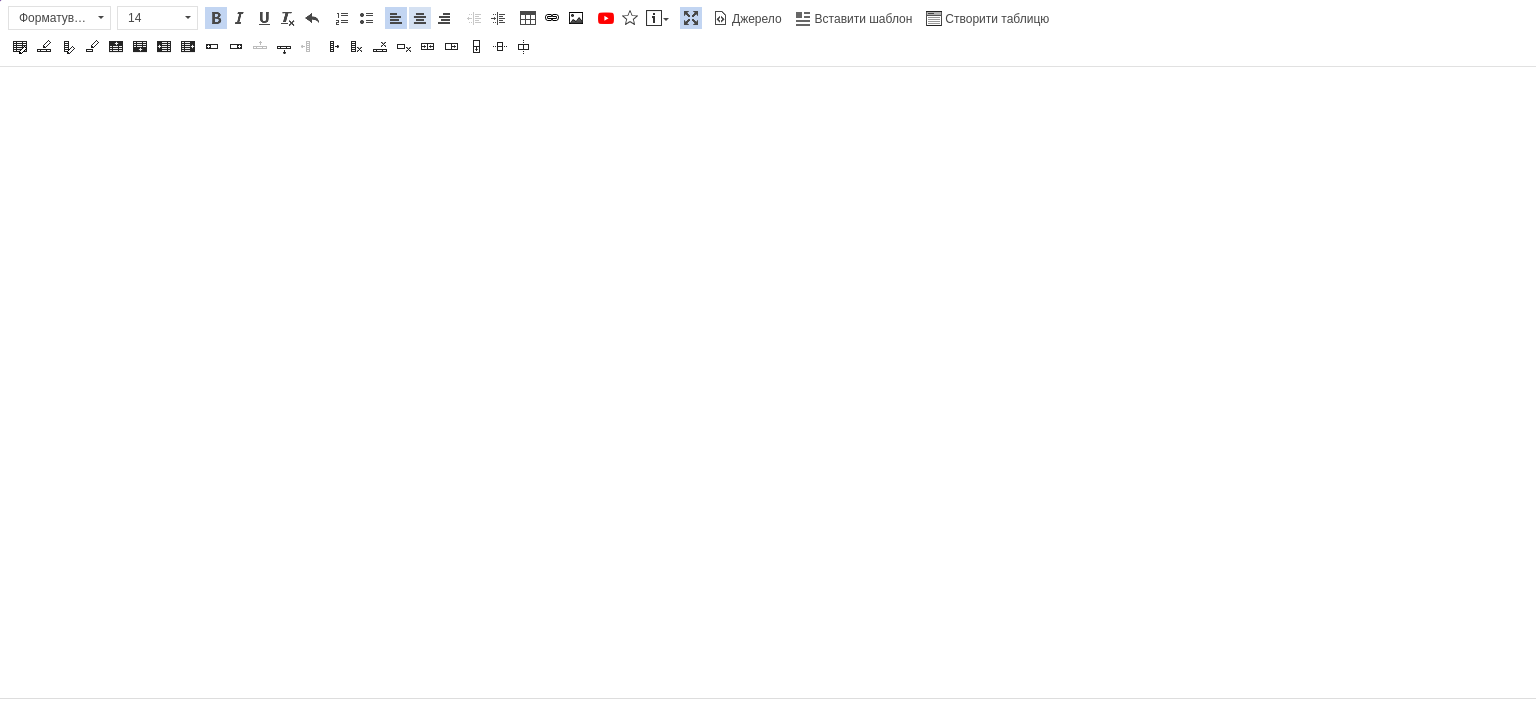 click at bounding box center [420, 18] 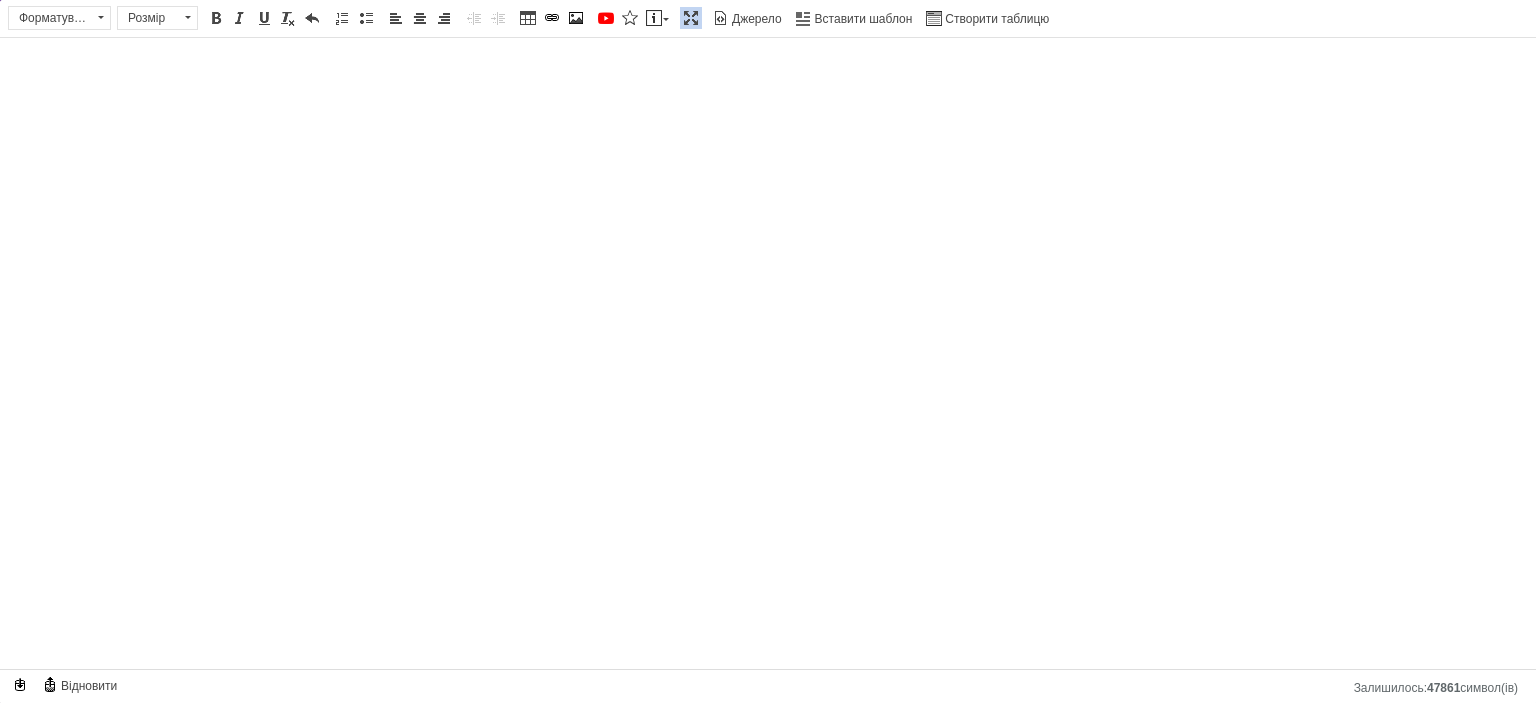 click at bounding box center [691, 18] 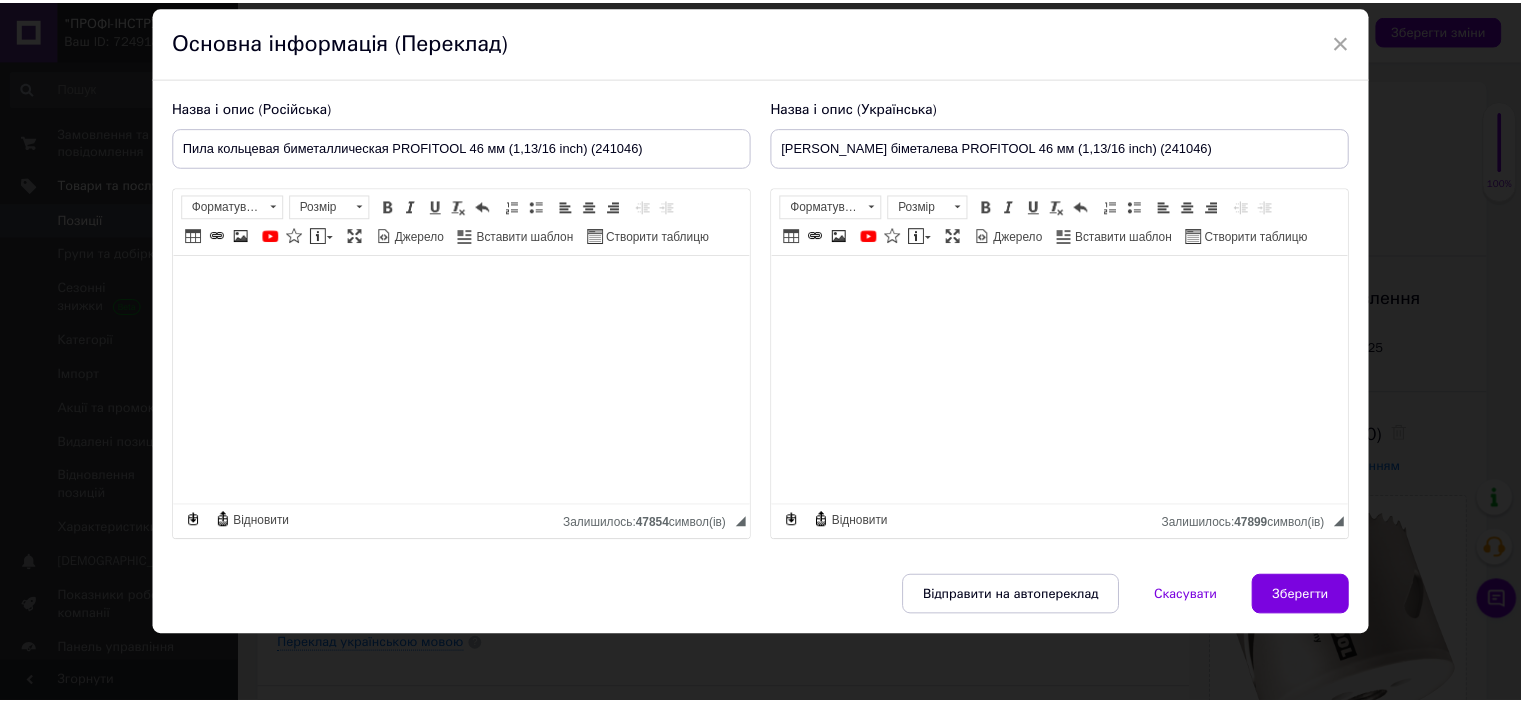 scroll, scrollTop: 505, scrollLeft: 0, axis: vertical 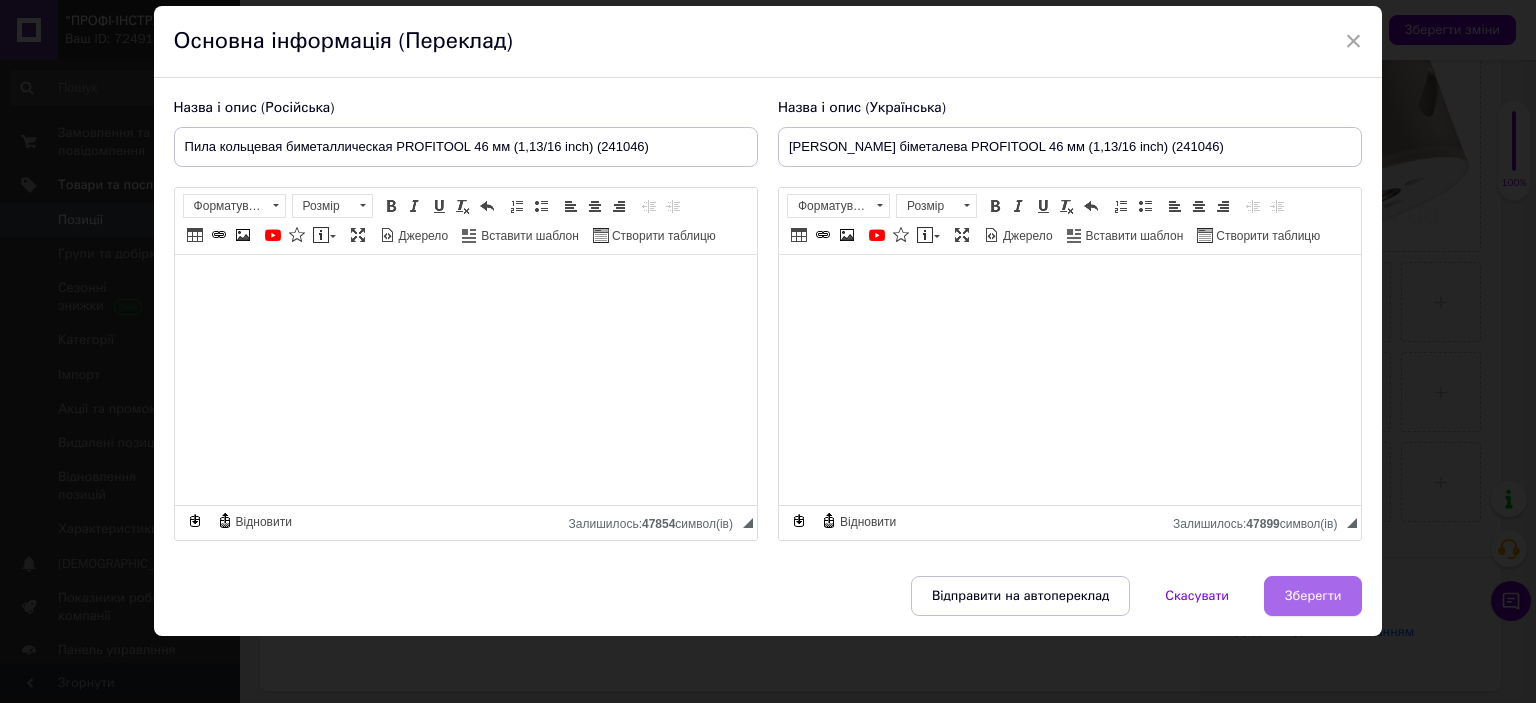 click on "Зберегти" at bounding box center [1313, 596] 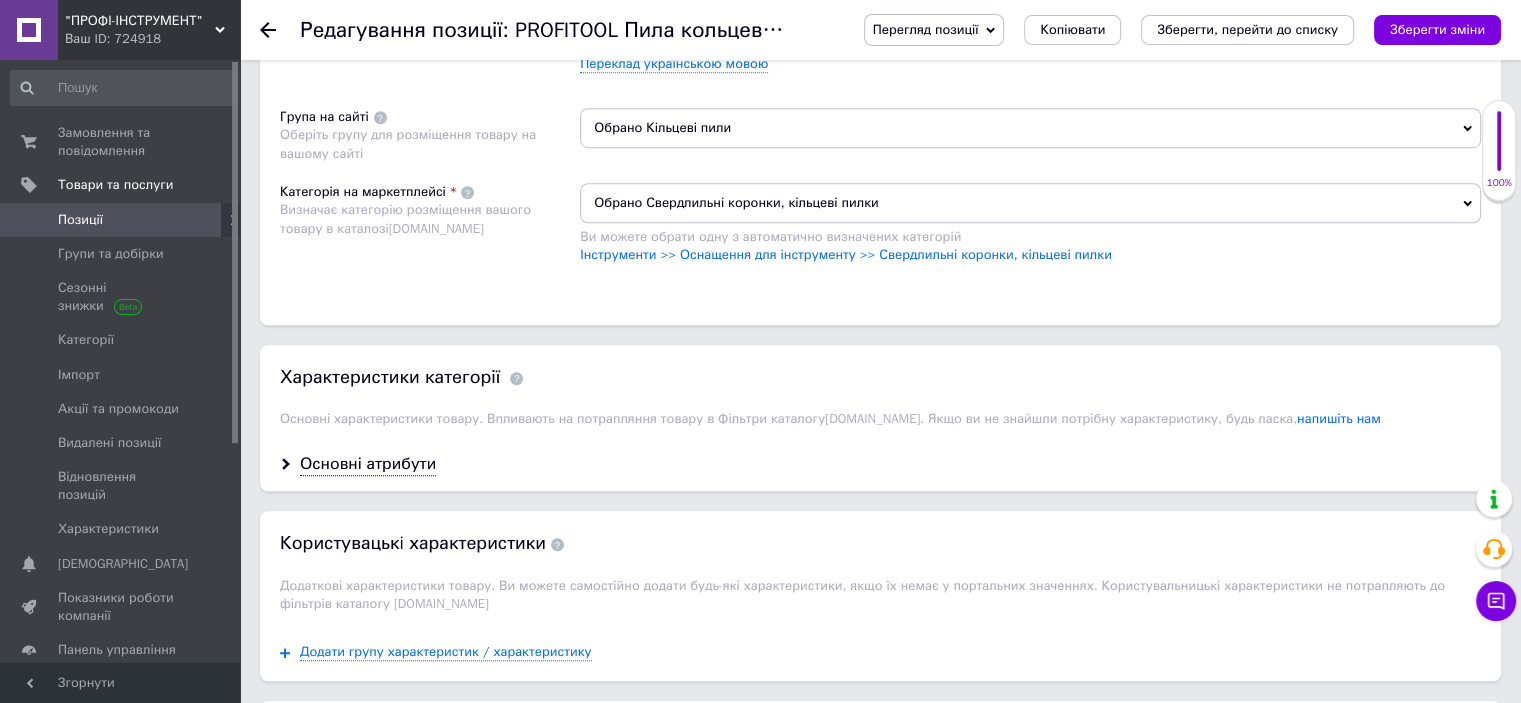 scroll, scrollTop: 1505, scrollLeft: 0, axis: vertical 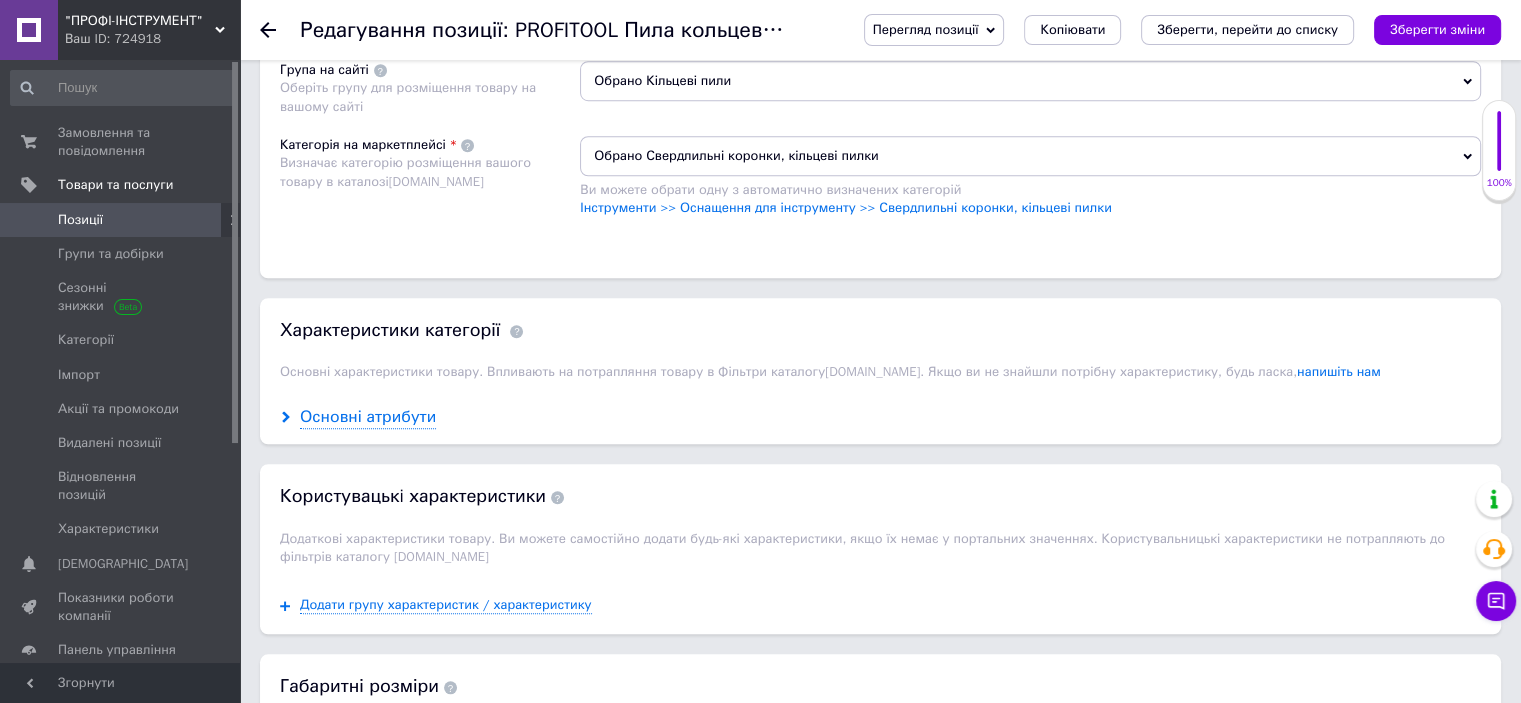 click on "Основні атрибути" at bounding box center (368, 417) 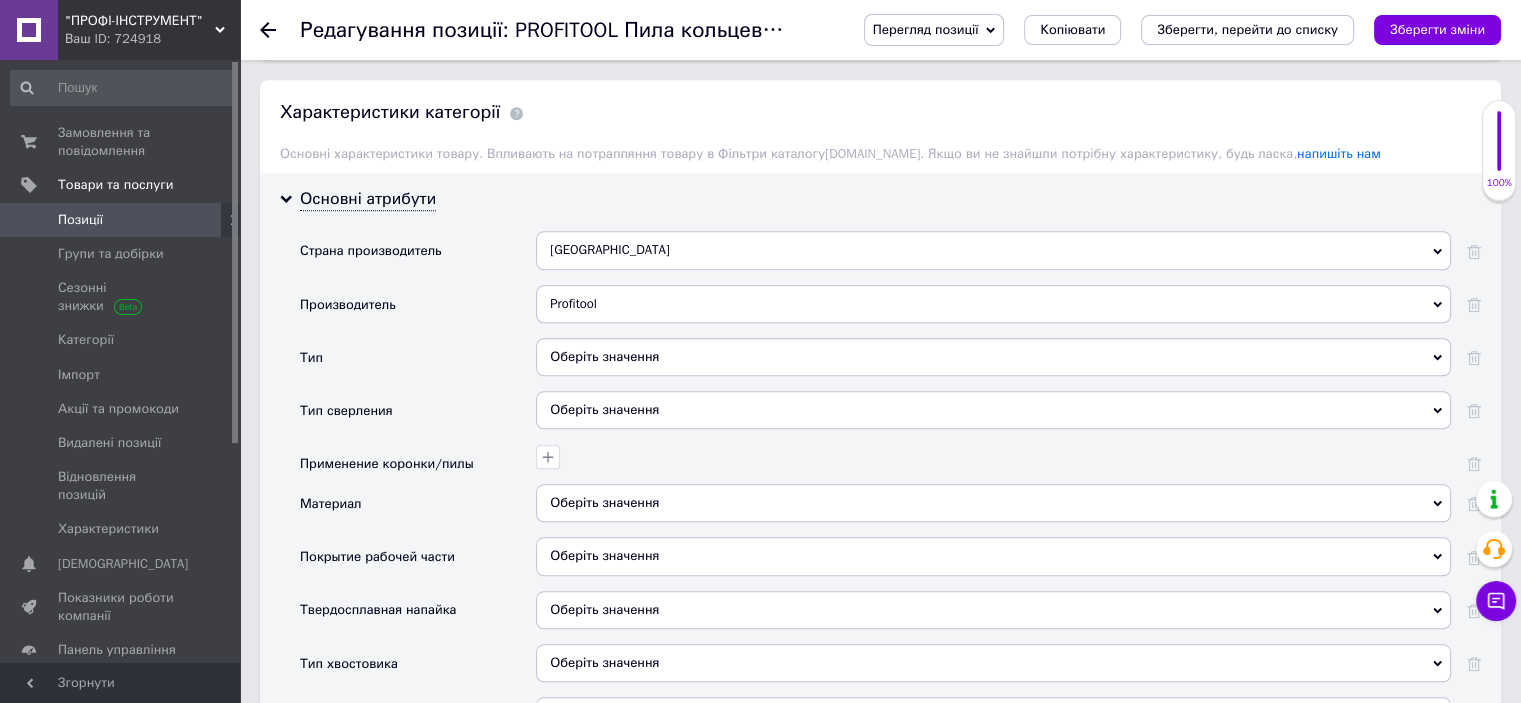 scroll, scrollTop: 1805, scrollLeft: 0, axis: vertical 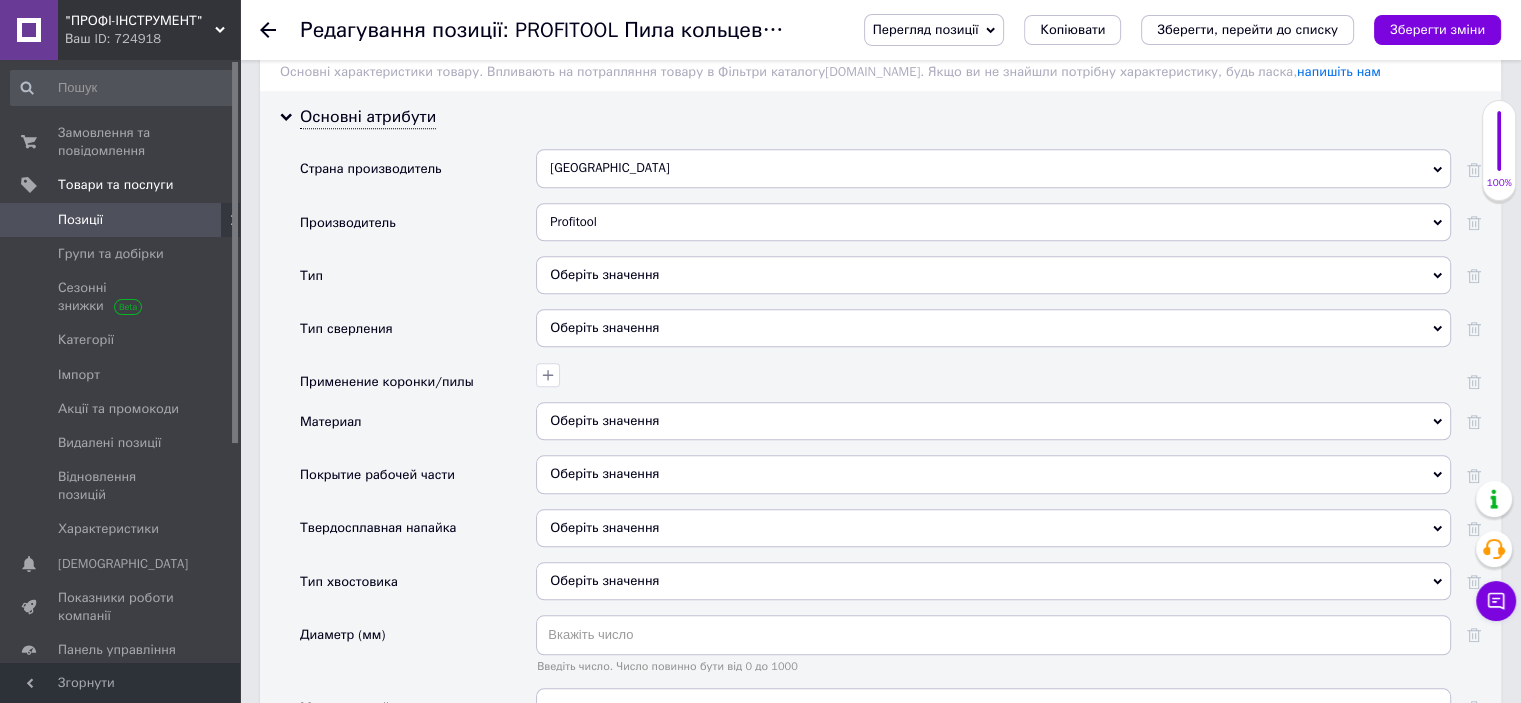 click on "Оберіть значення" at bounding box center [993, 275] 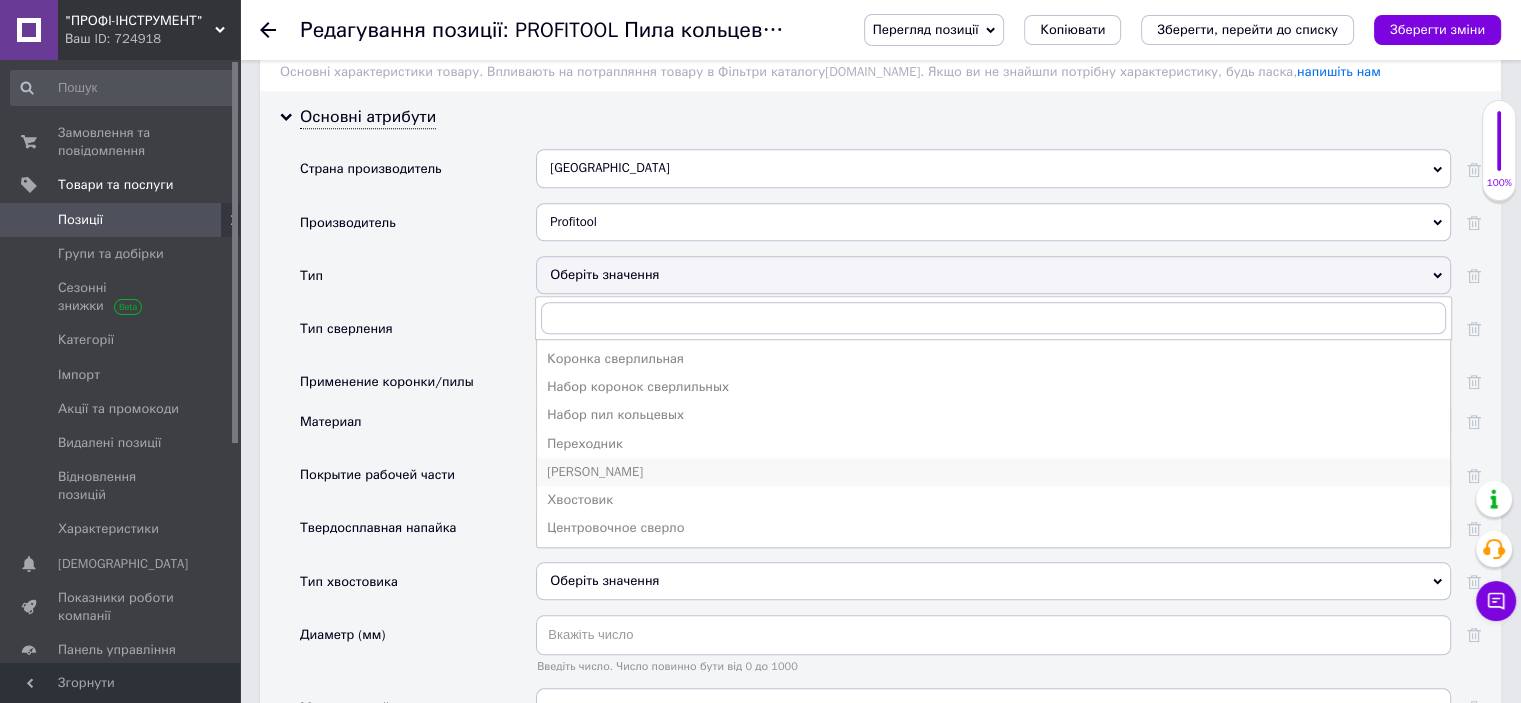 click on "Пила кольцевая" at bounding box center [993, 472] 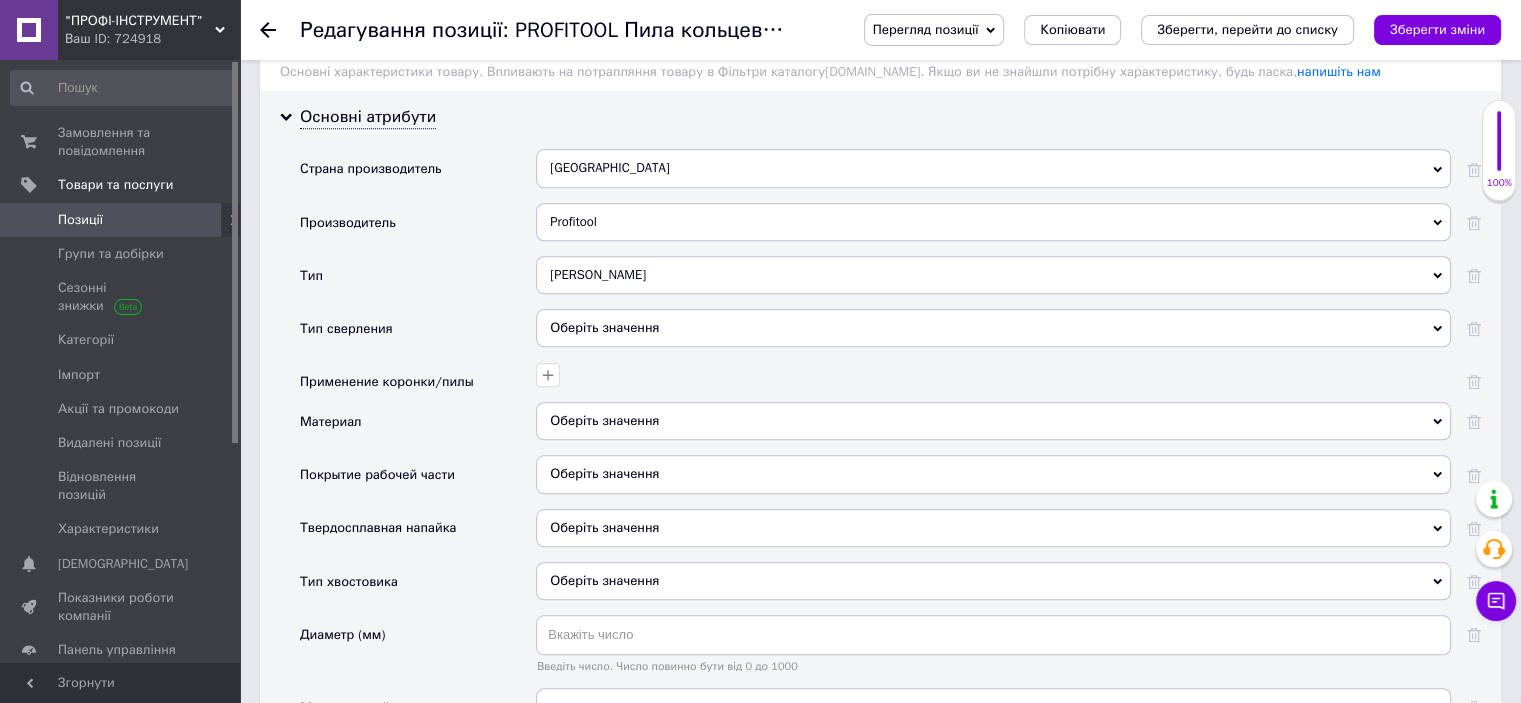 click on "Оберіть значення" at bounding box center [993, 328] 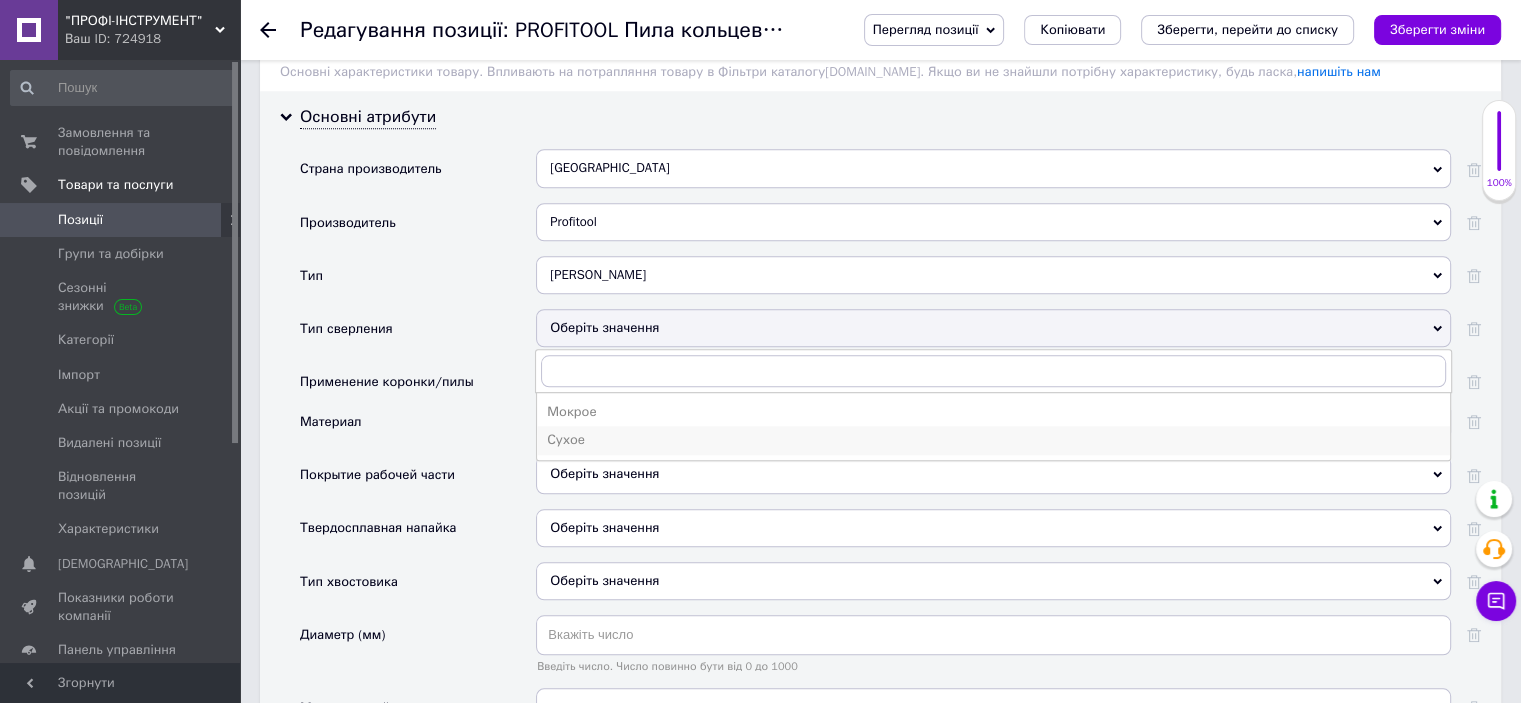 click on "Сухое" at bounding box center [993, 440] 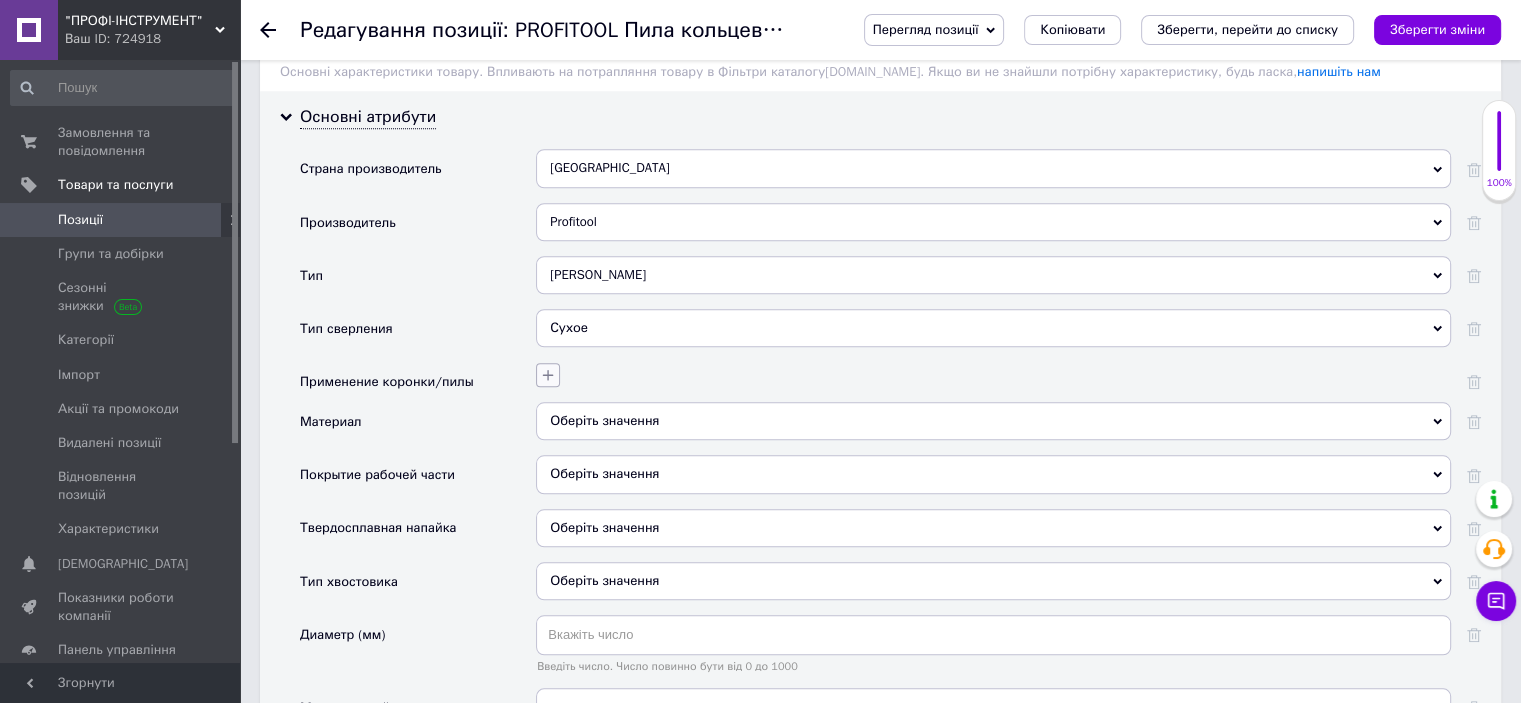 click 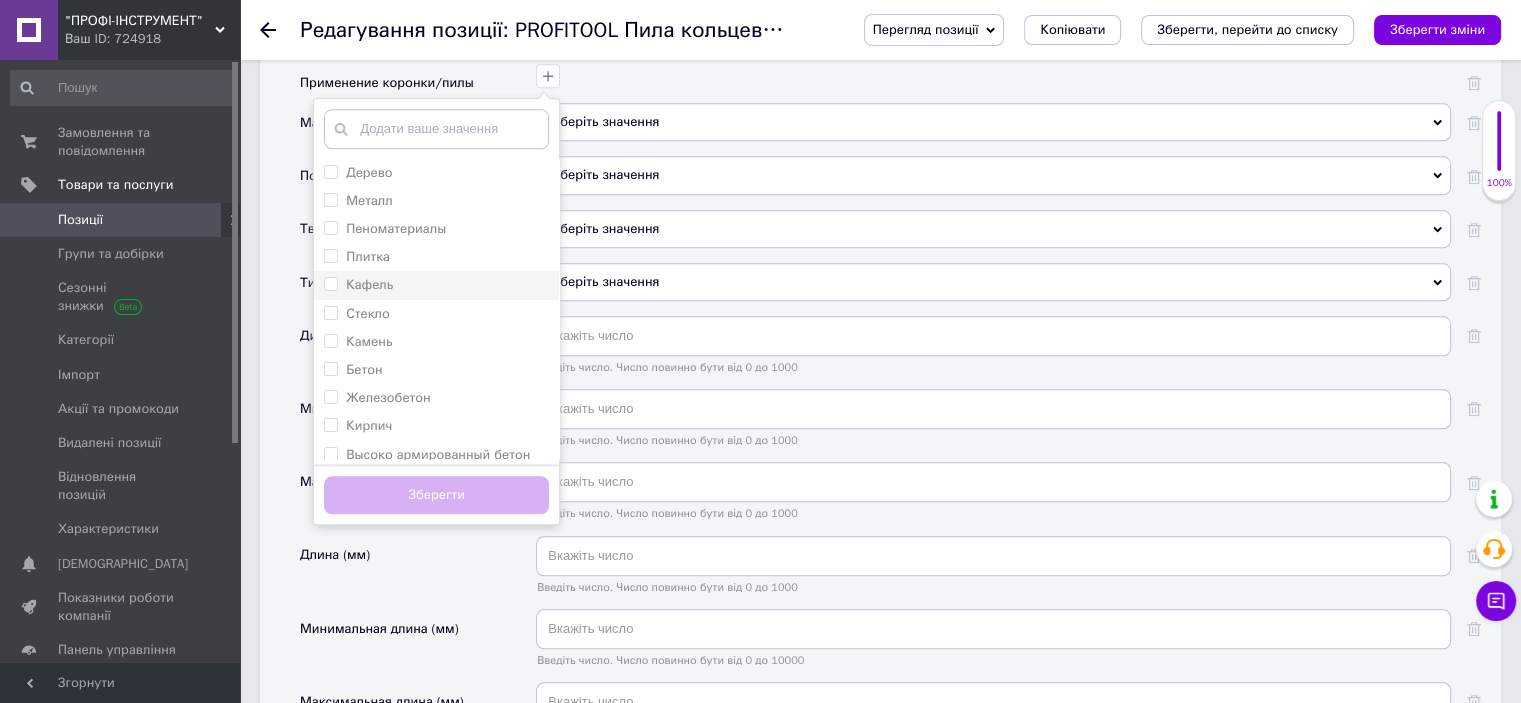 scroll, scrollTop: 2105, scrollLeft: 0, axis: vertical 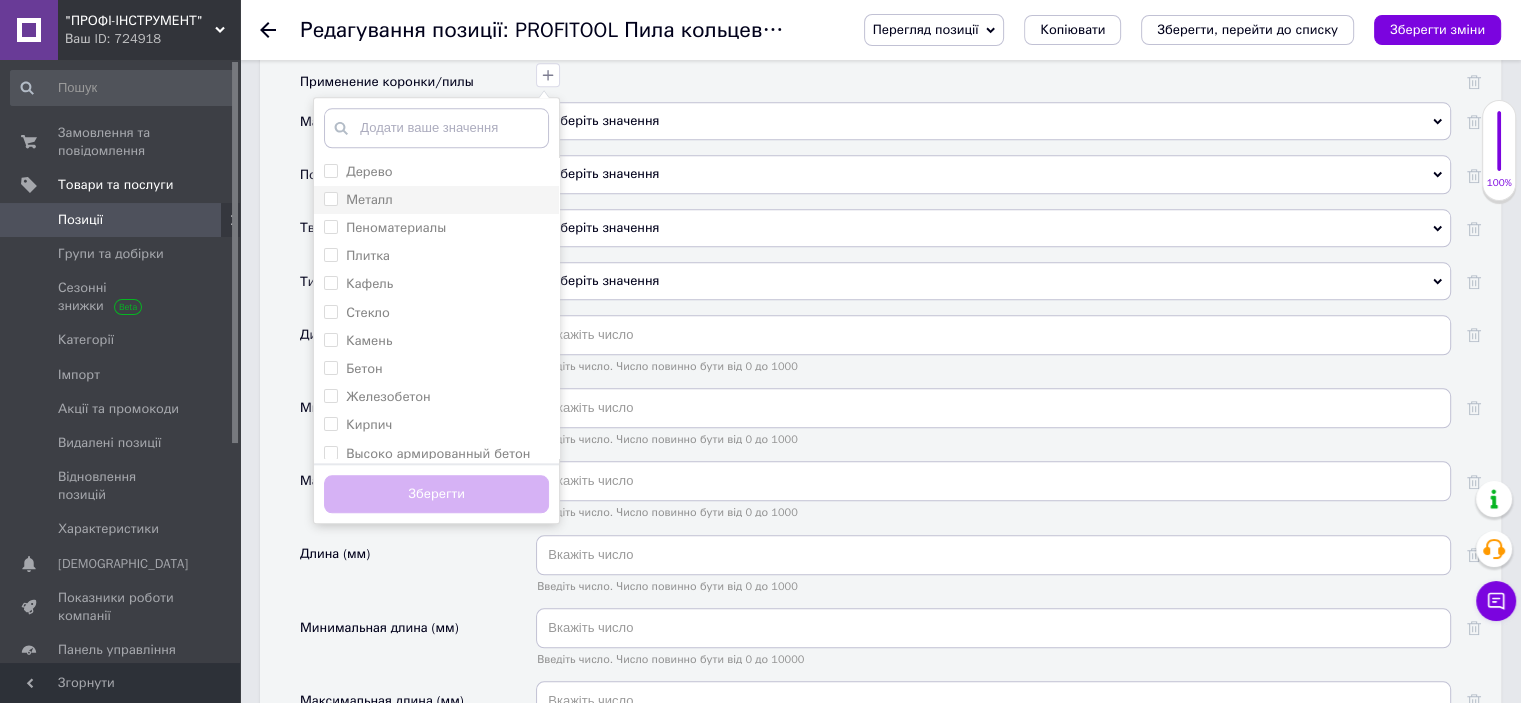drag, startPoint x: 330, startPoint y: 164, endPoint x: 339, endPoint y: 189, distance: 26.57066 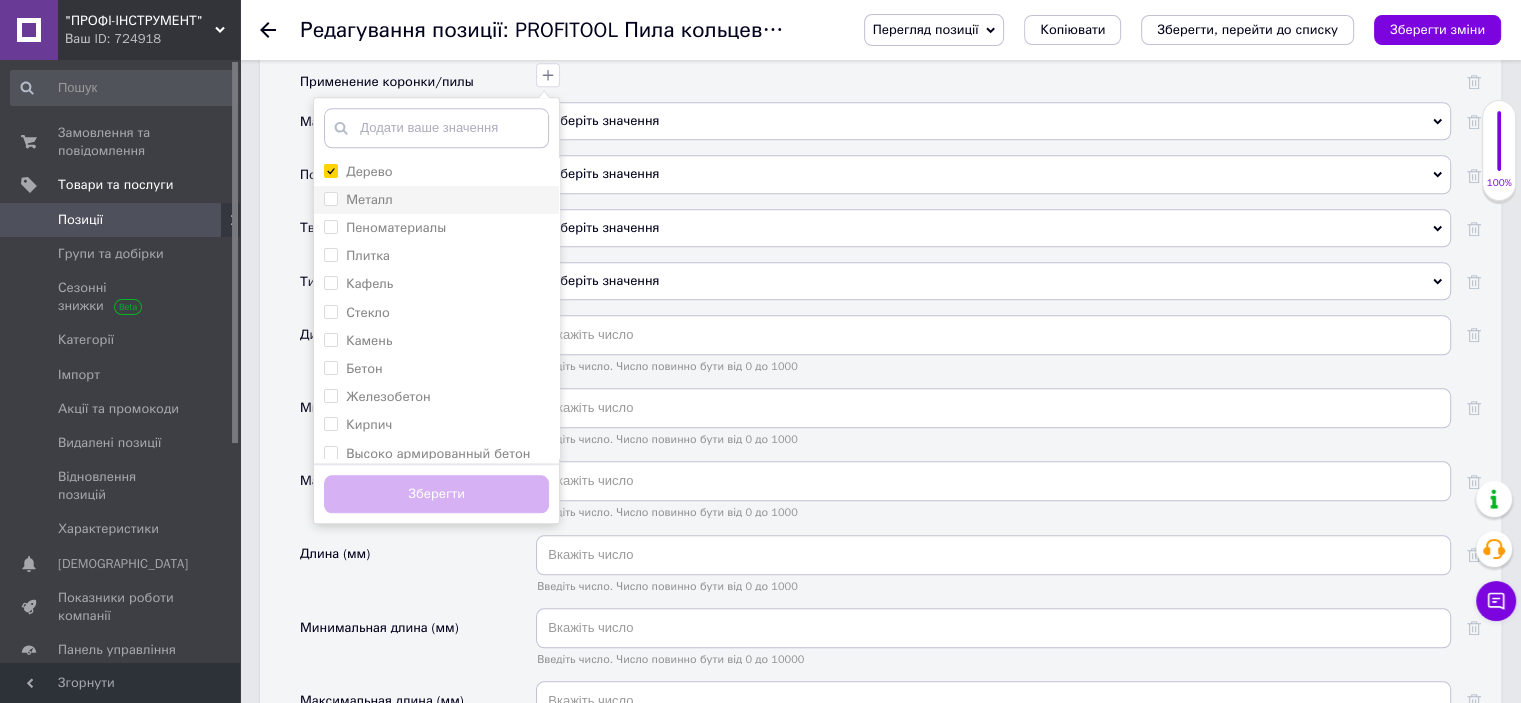 checkbox on "true" 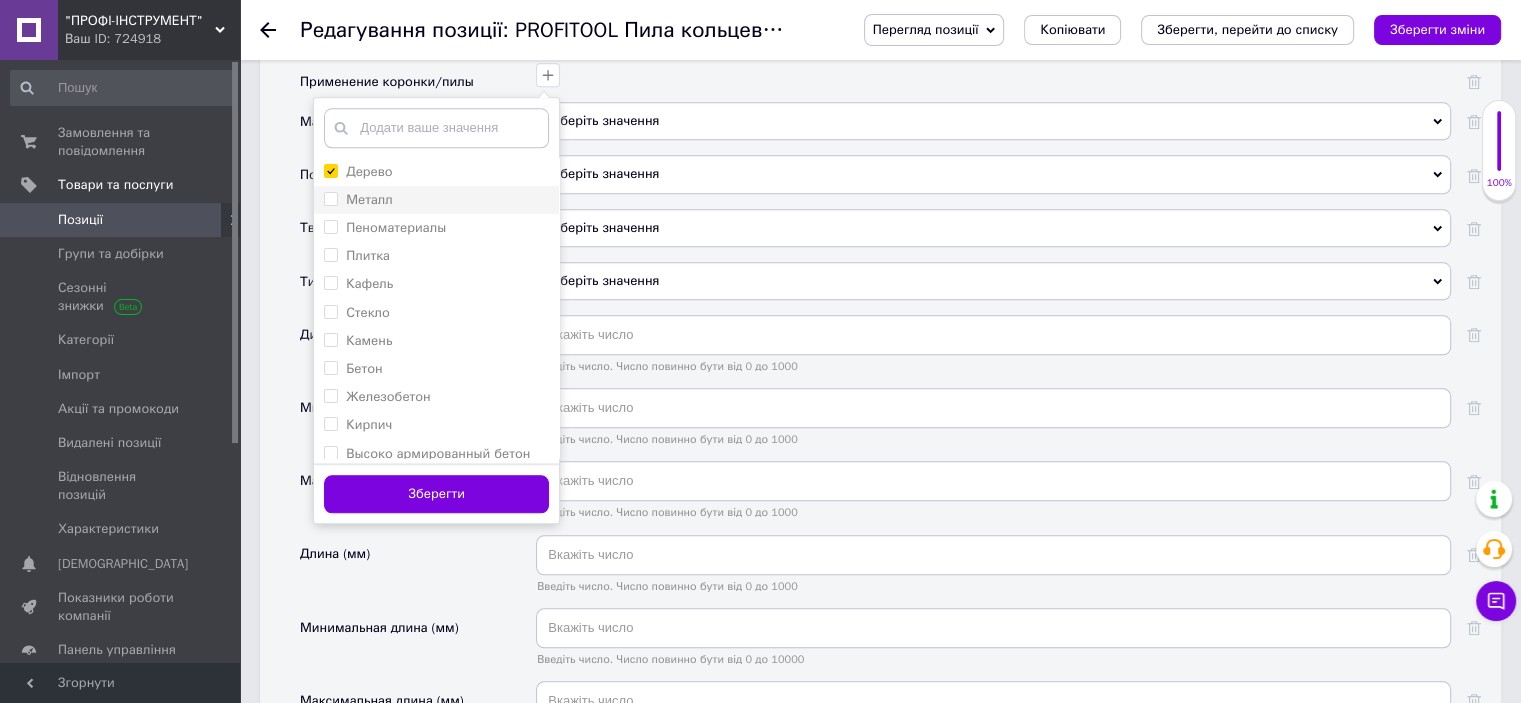 click on "Металл" at bounding box center [358, 200] 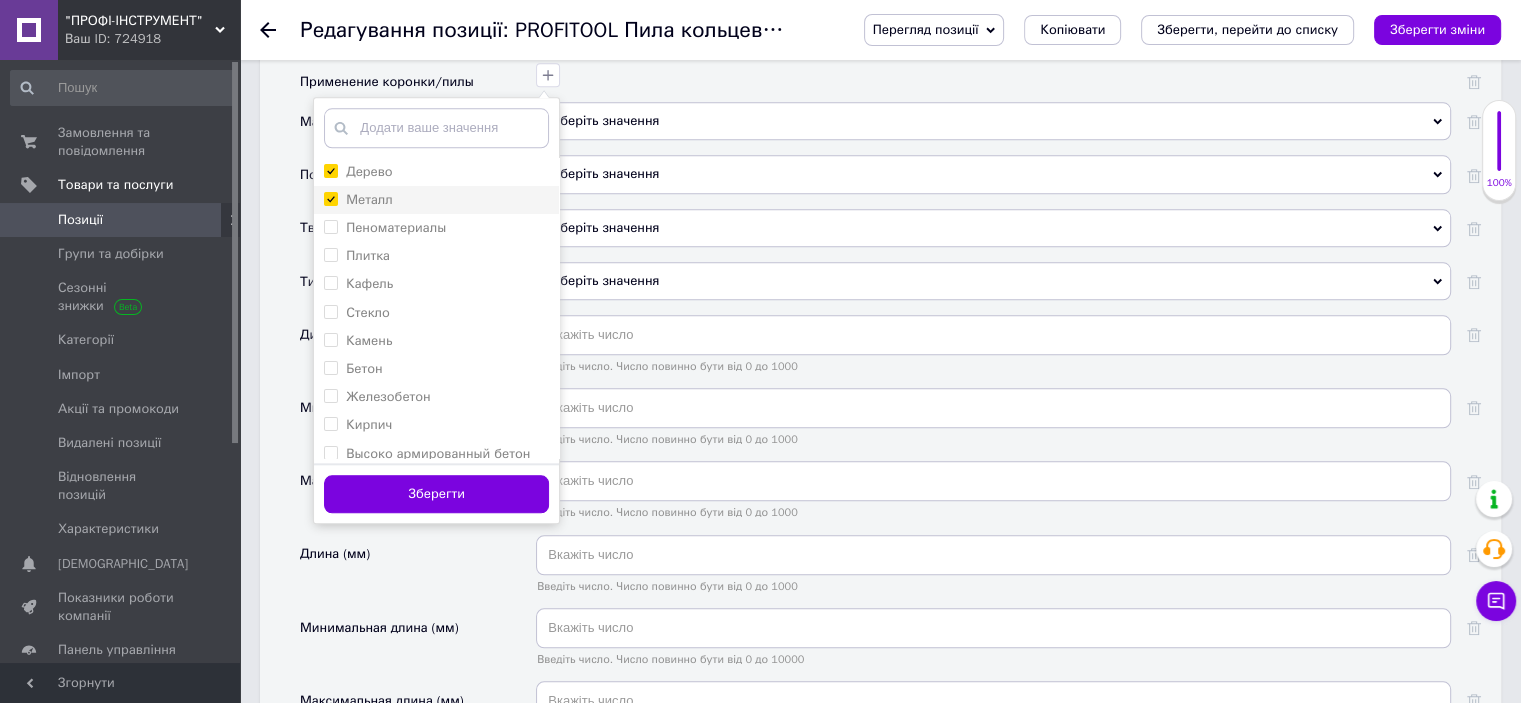 click on "Металл" at bounding box center (330, 198) 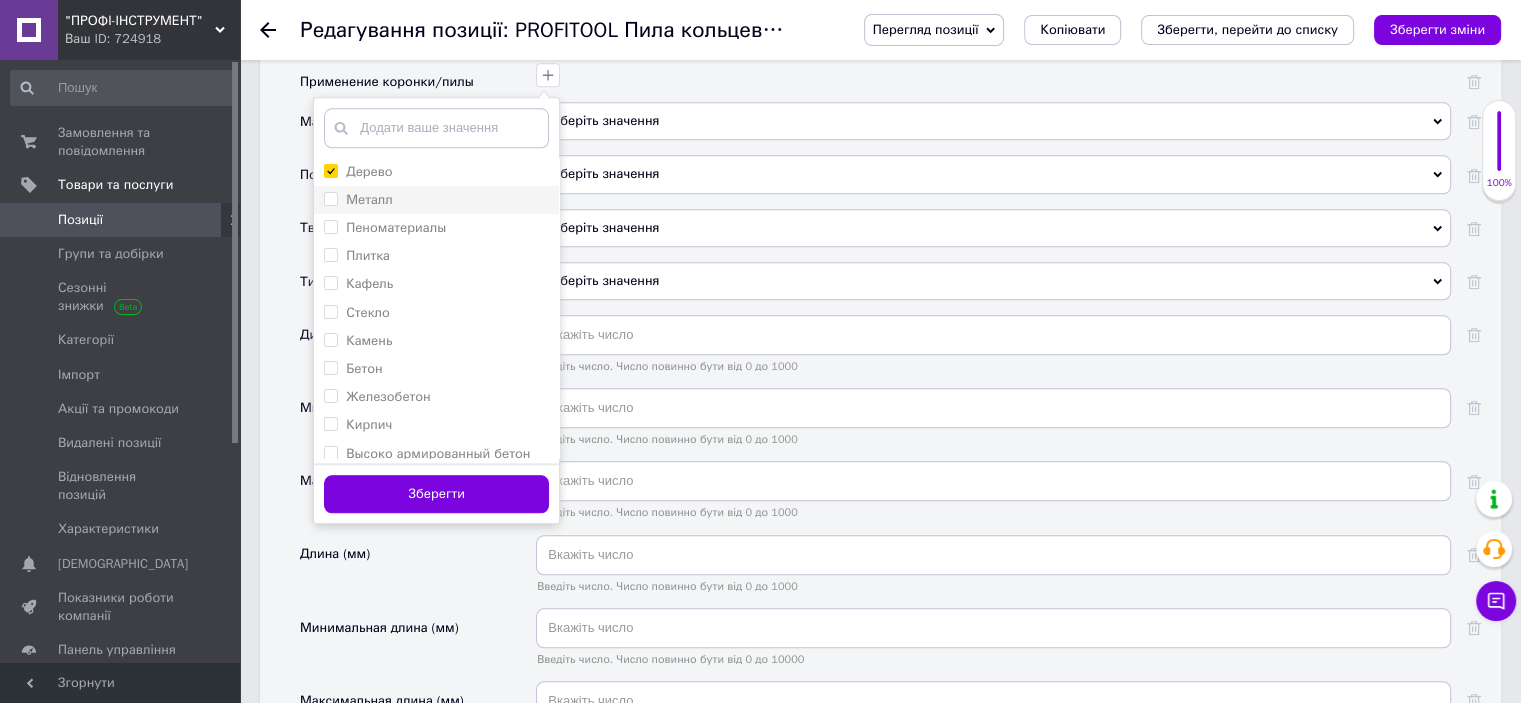 click on "Металл" at bounding box center [330, 198] 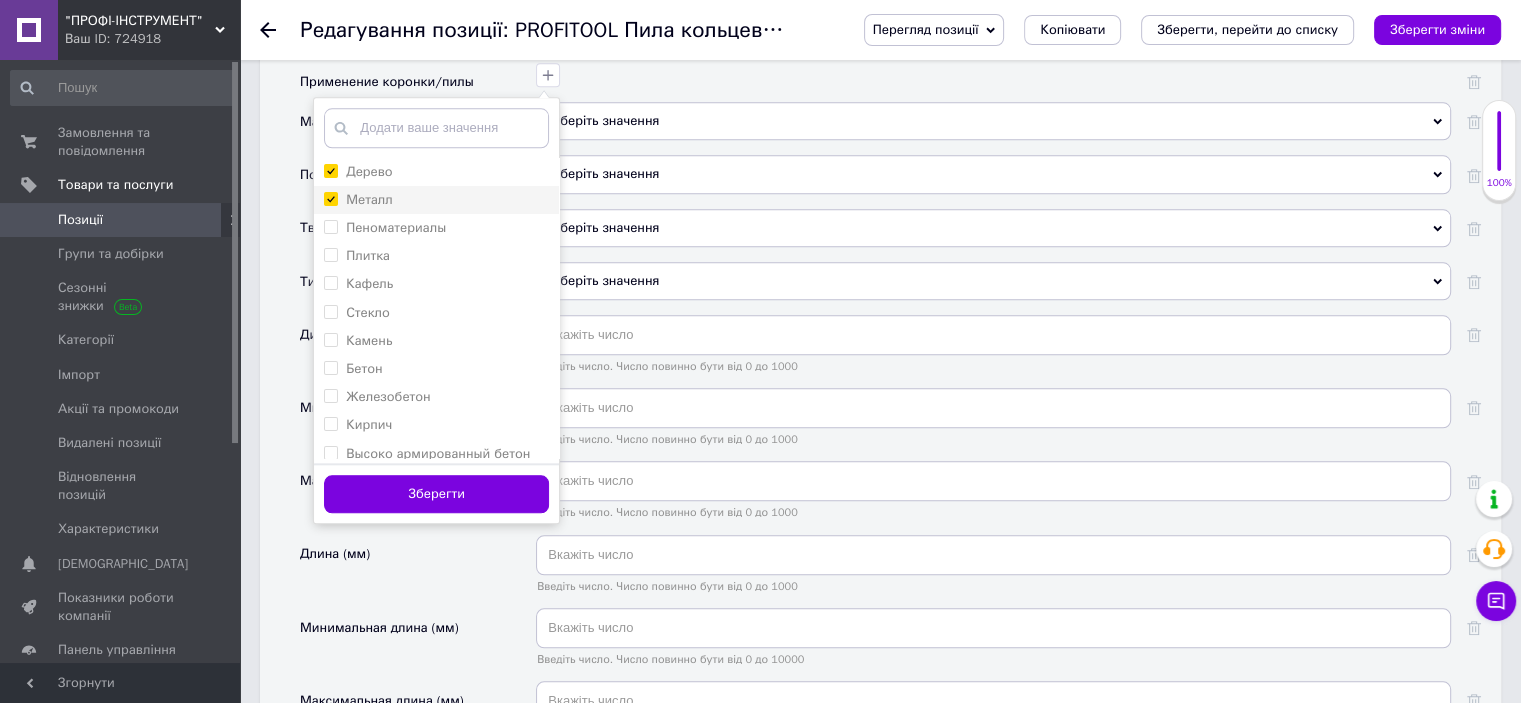 checkbox on "true" 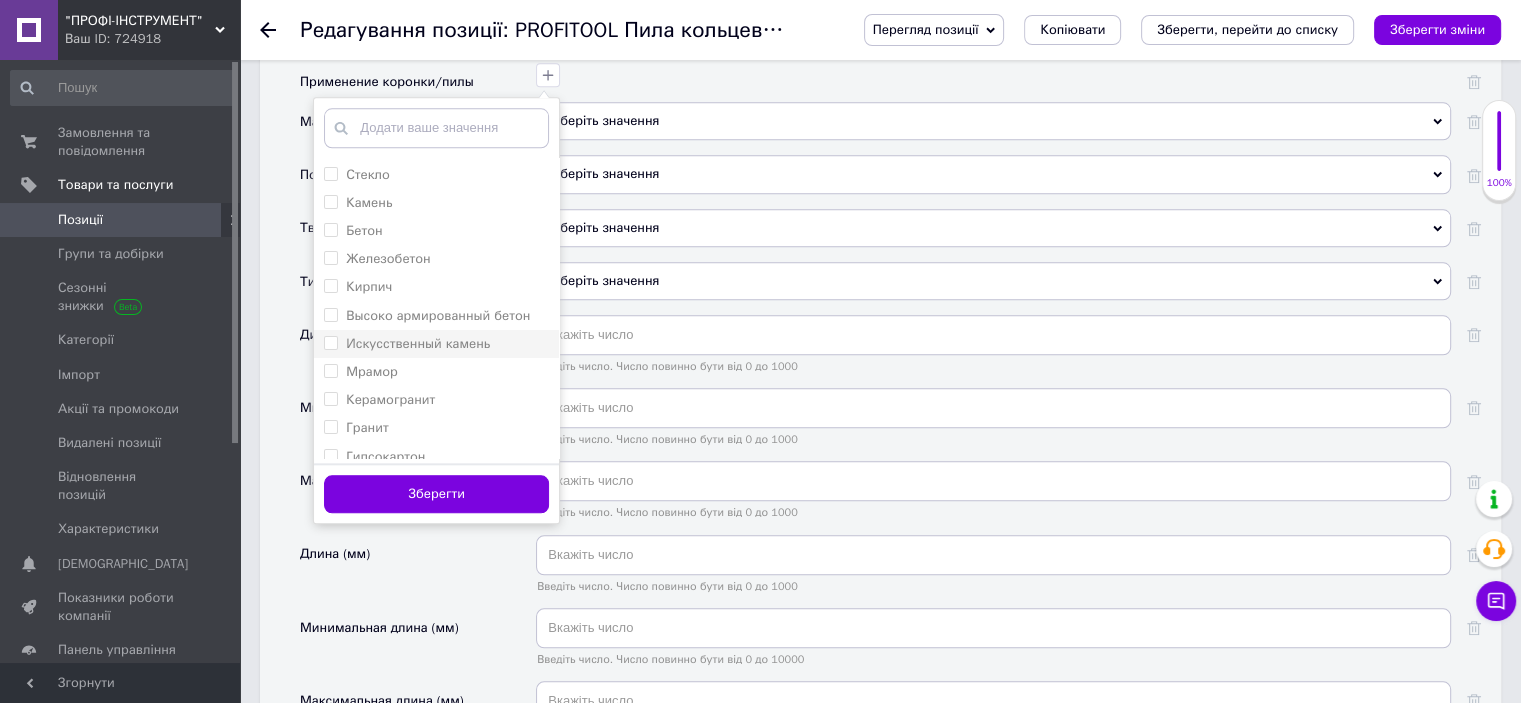 scroll, scrollTop: 151, scrollLeft: 0, axis: vertical 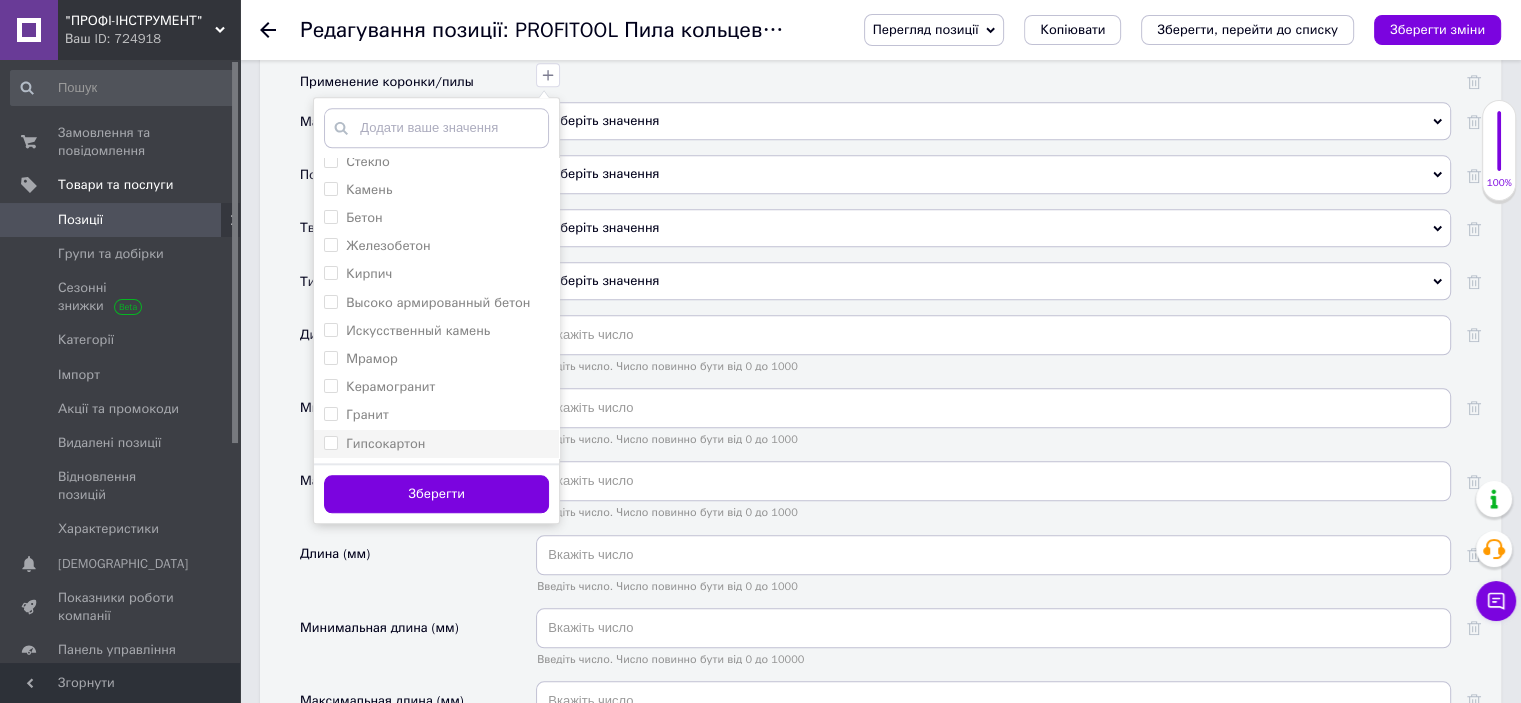 click on "Гипсокартон" at bounding box center (330, 442) 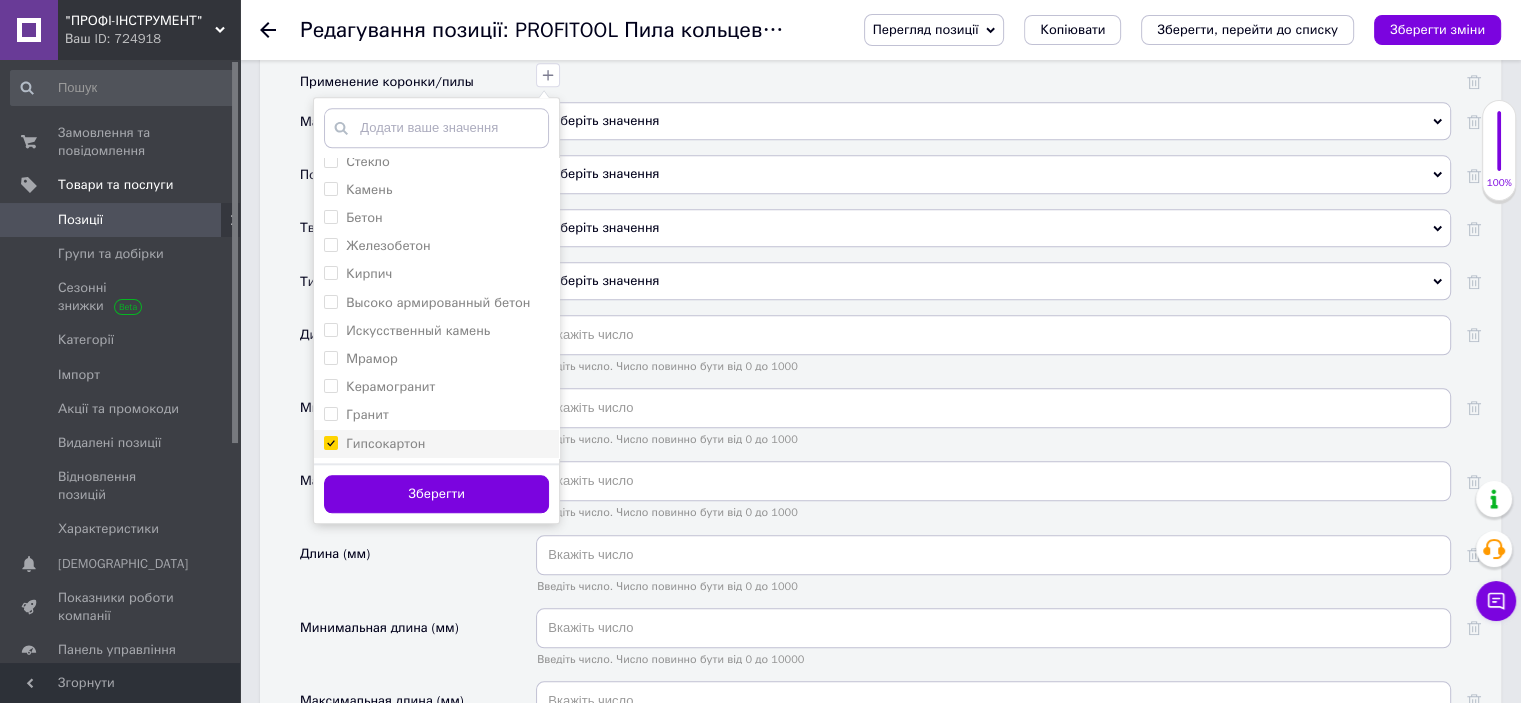 checkbox on "true" 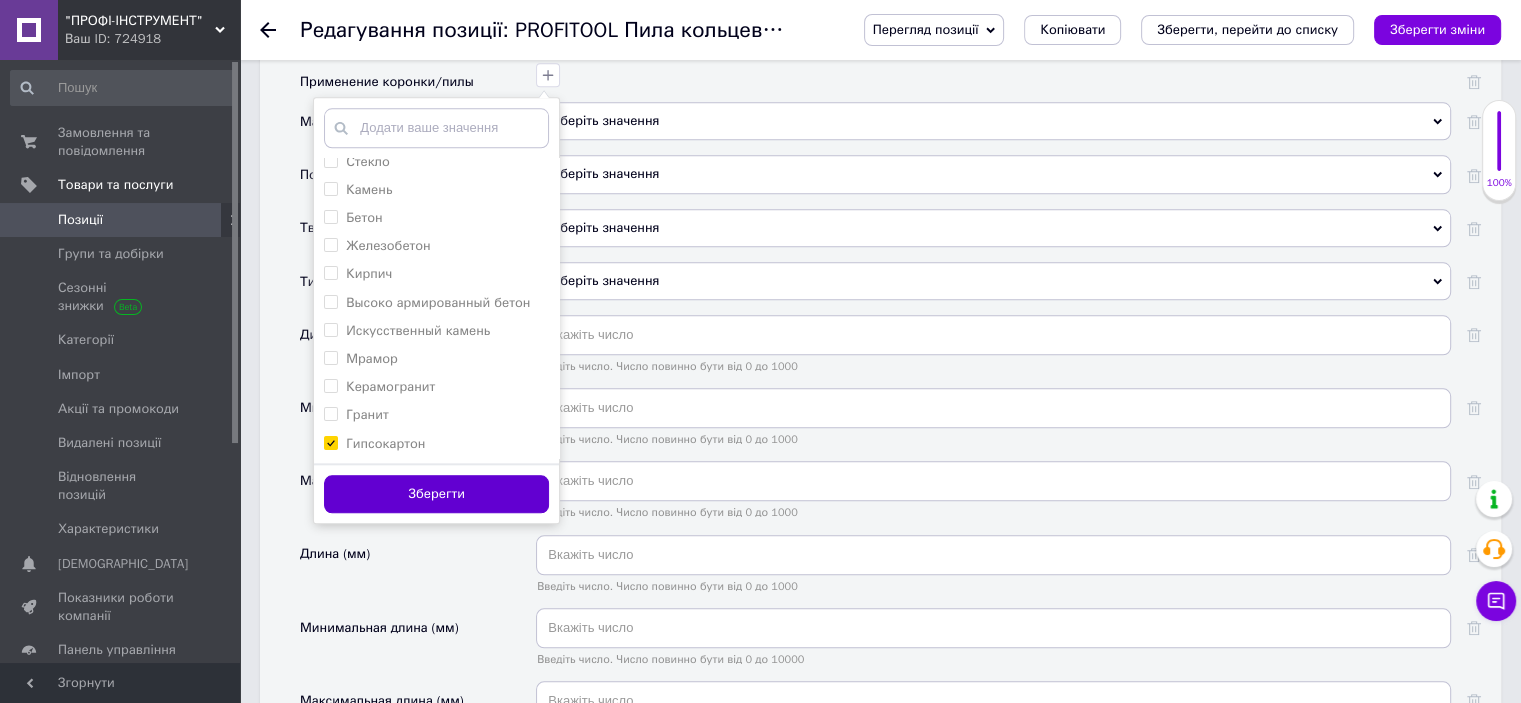 click on "Зберегти" at bounding box center [436, 494] 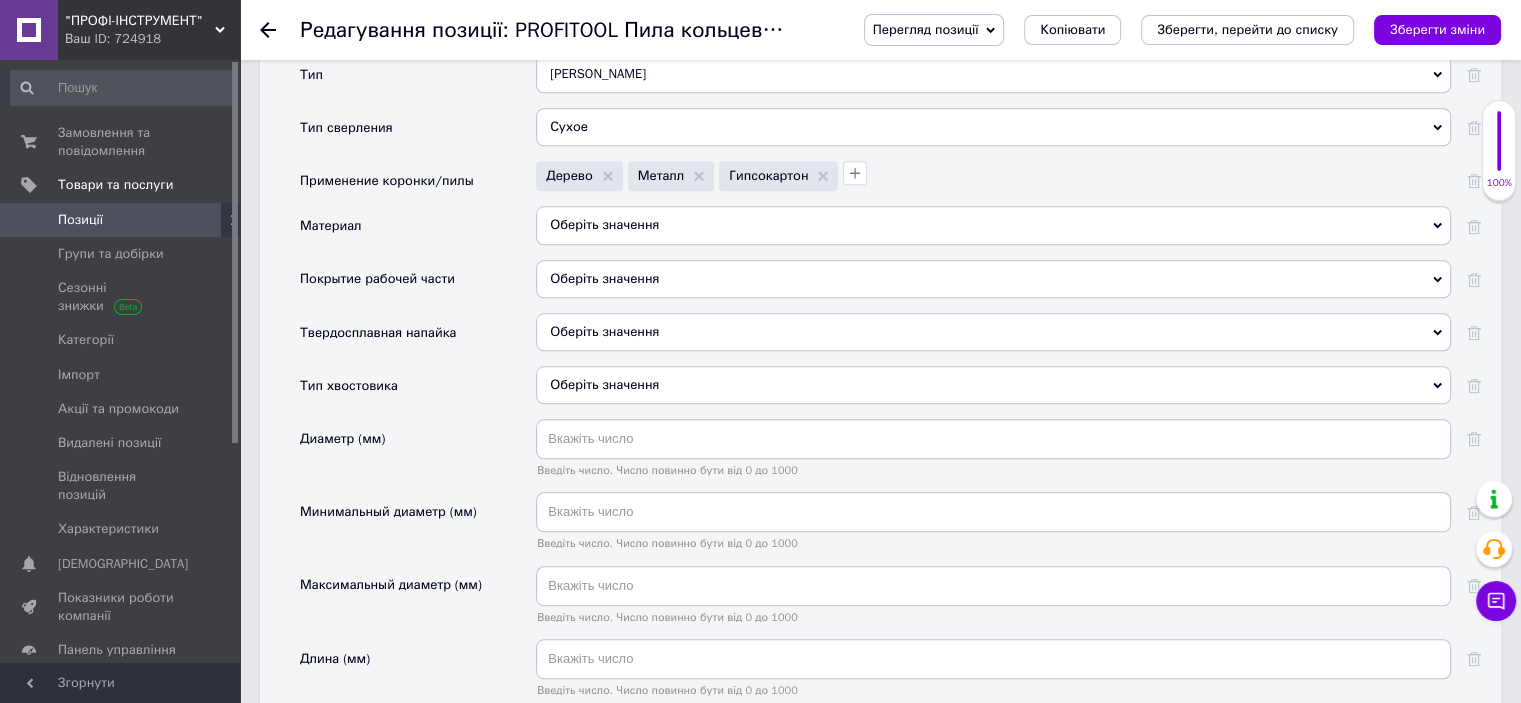scroll, scrollTop: 2005, scrollLeft: 0, axis: vertical 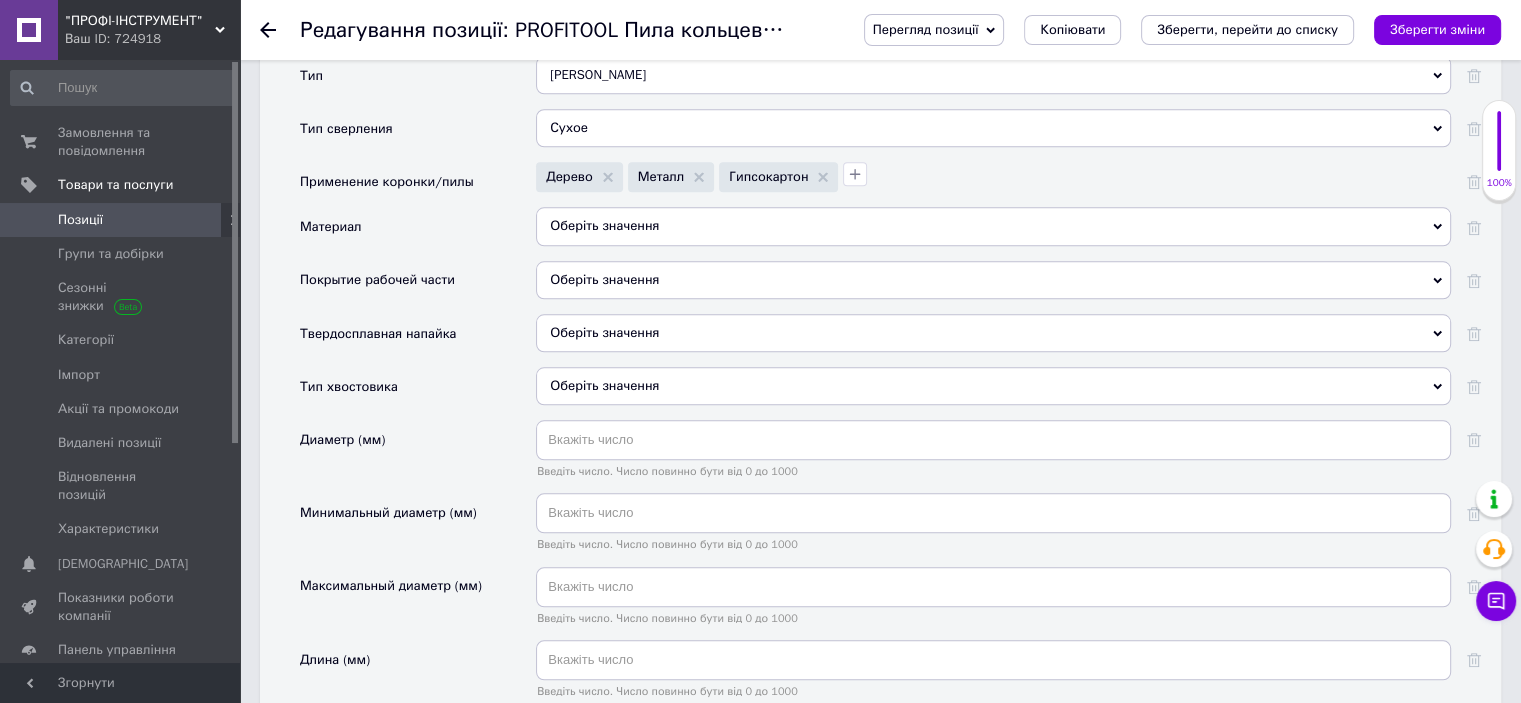 click on "Оберіть значення" at bounding box center [993, 226] 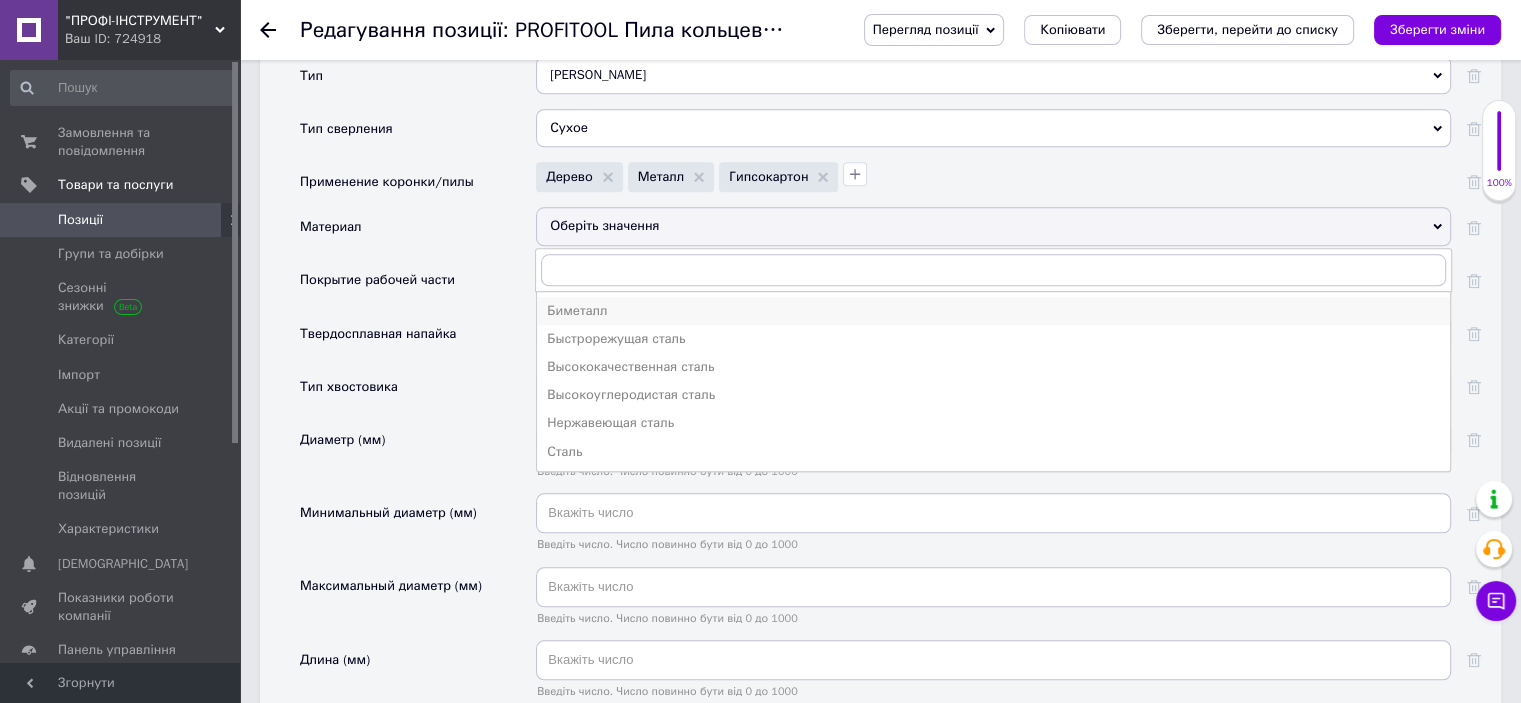 click on "Биметалл" at bounding box center (993, 311) 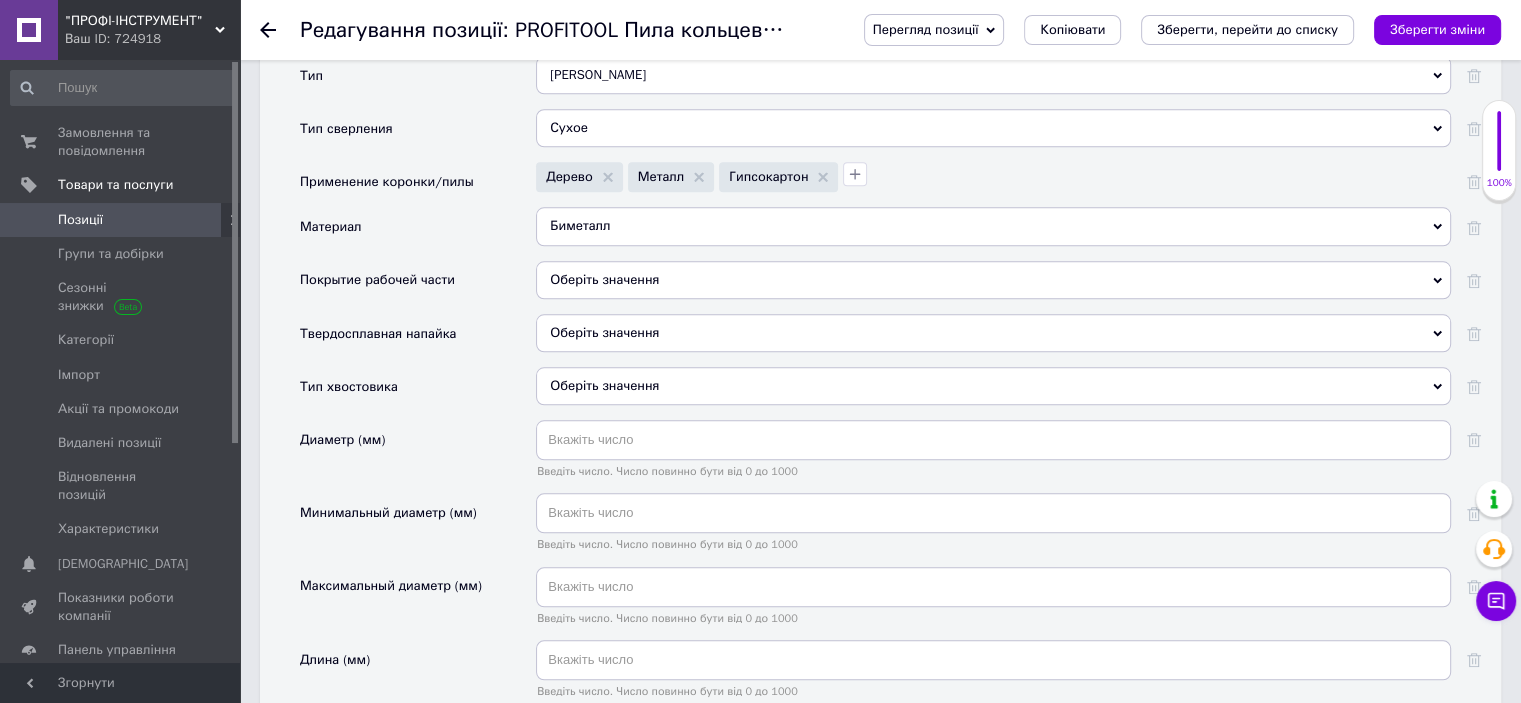 click on "Оберіть значення" at bounding box center [604, 332] 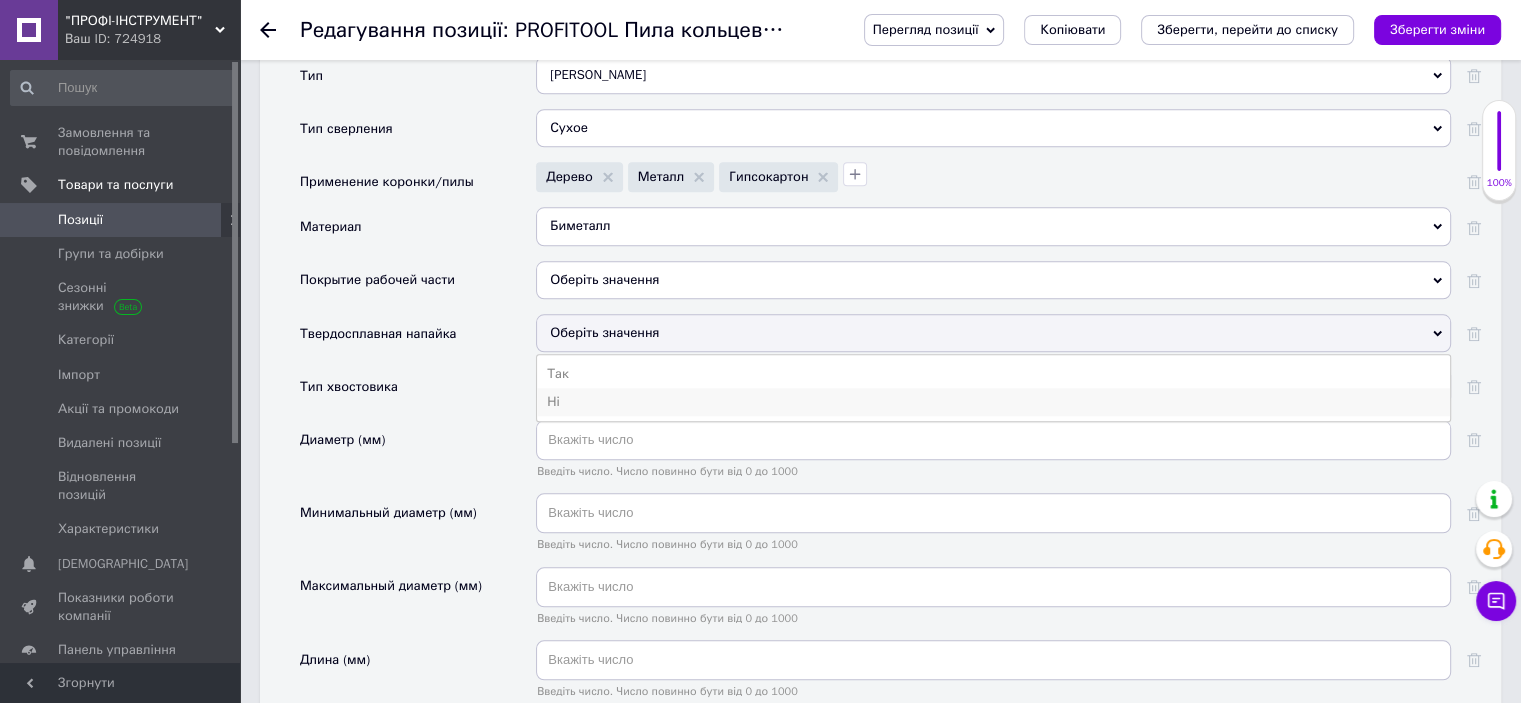 click on "Ні" at bounding box center (993, 402) 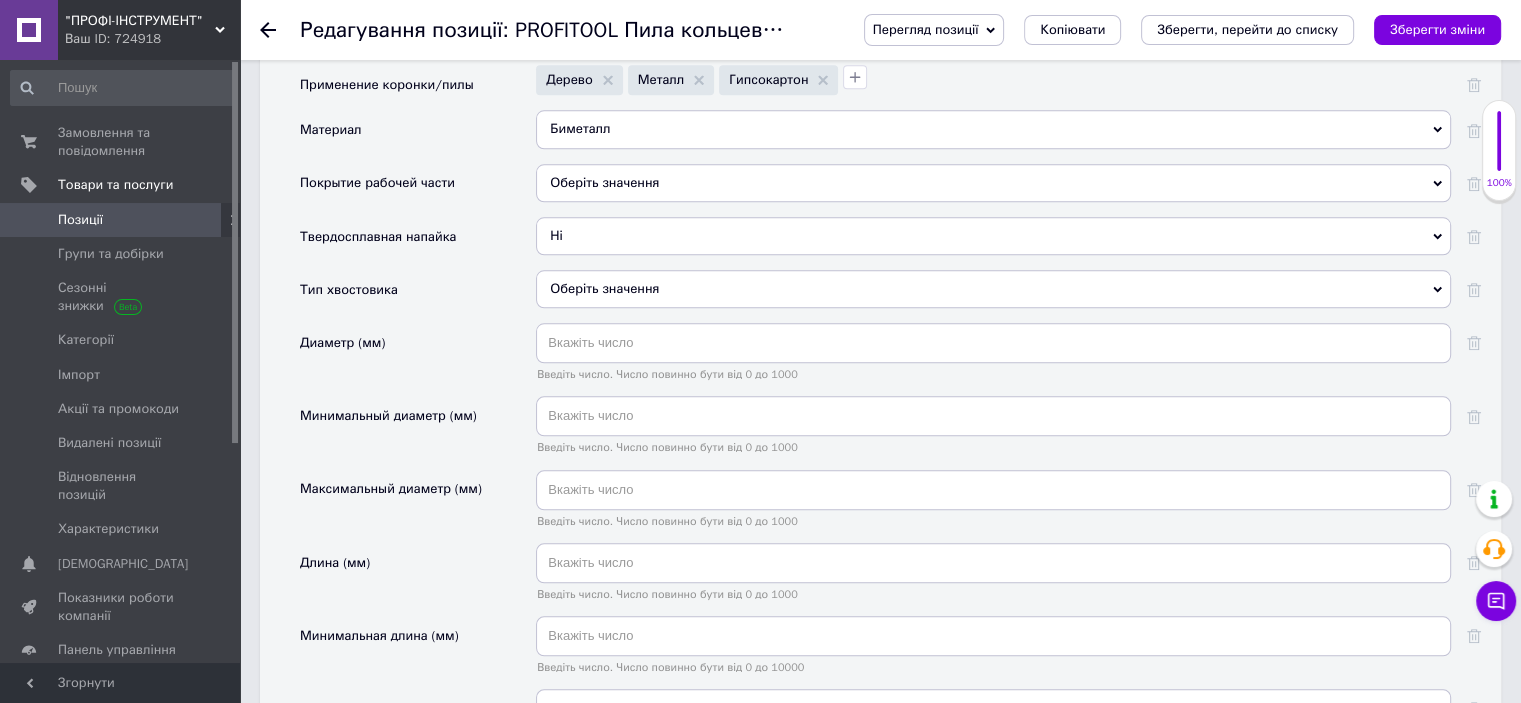 scroll, scrollTop: 2105, scrollLeft: 0, axis: vertical 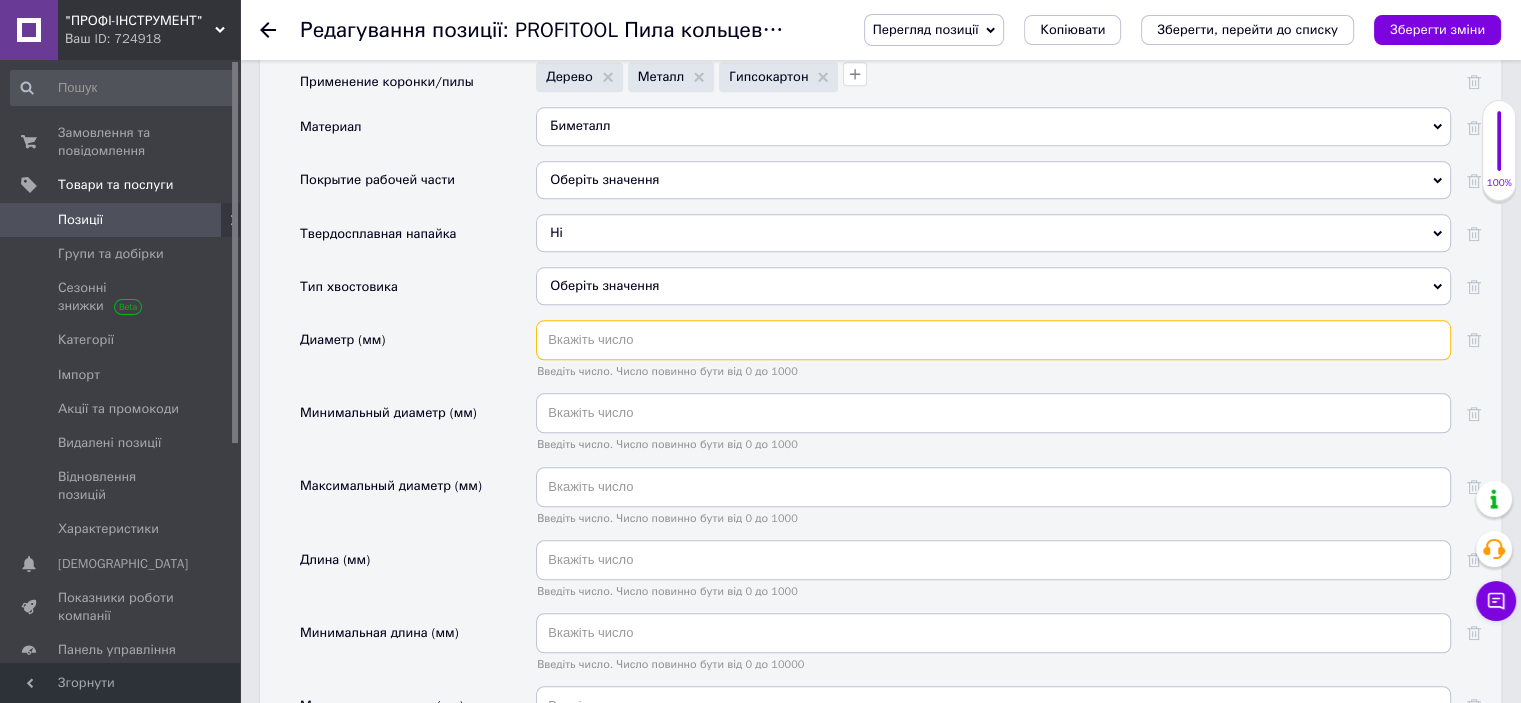 click at bounding box center (993, 340) 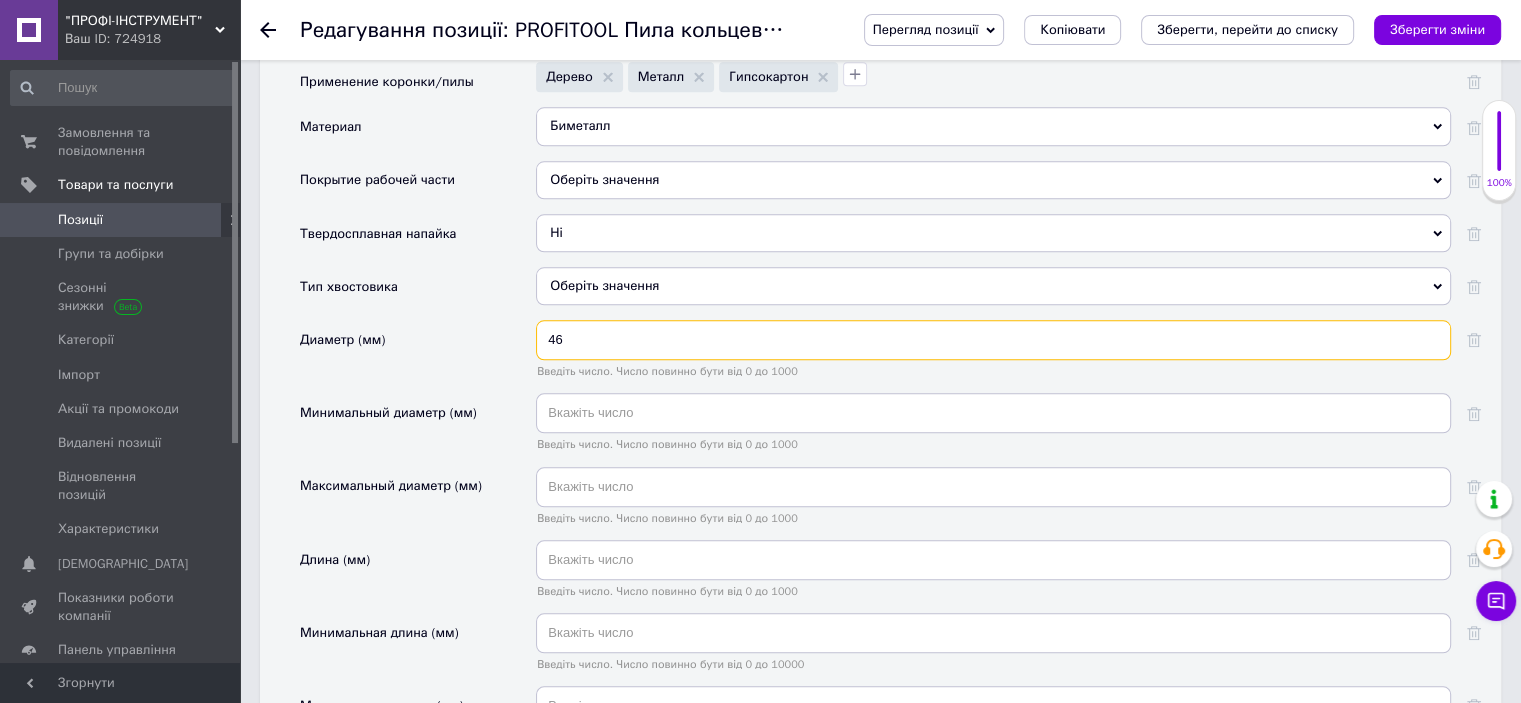 type on "46" 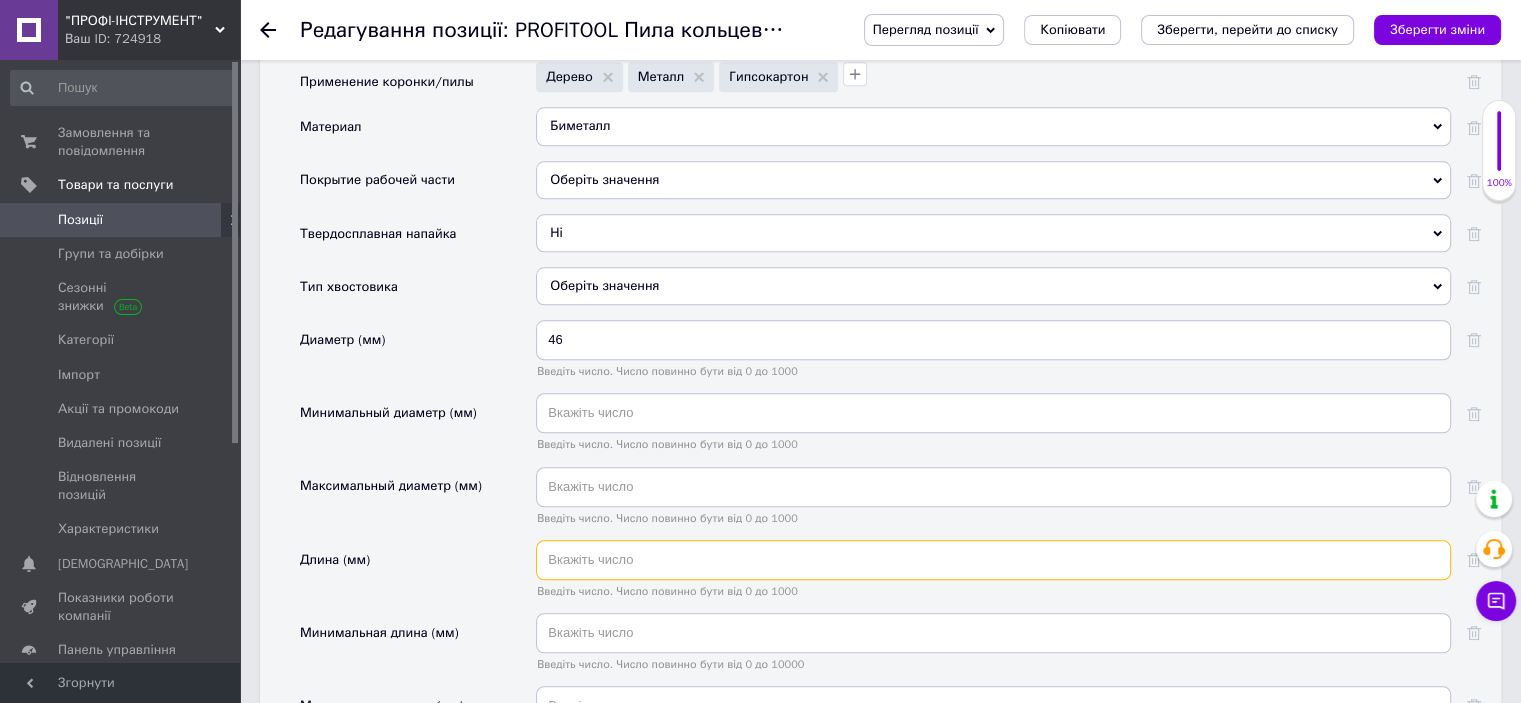 click at bounding box center [993, 560] 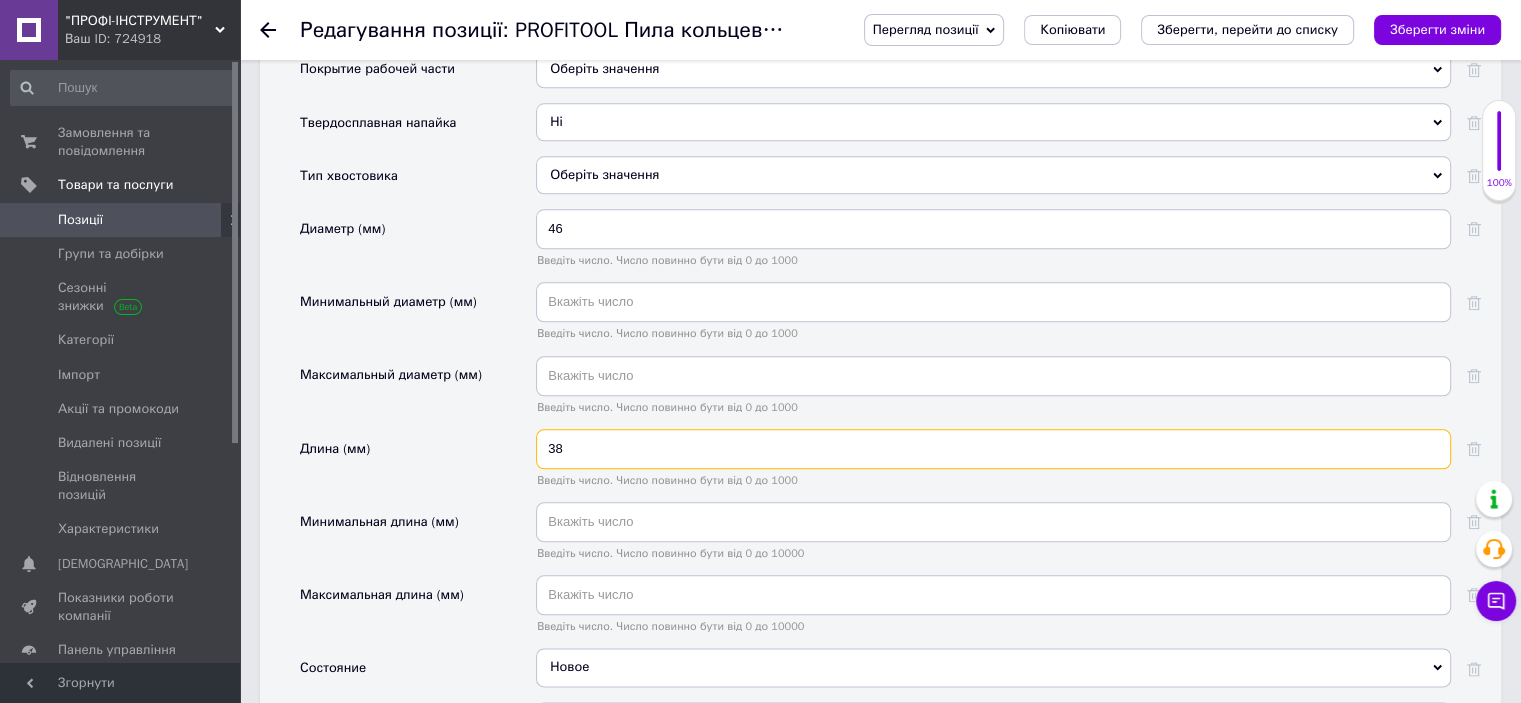 scroll, scrollTop: 2705, scrollLeft: 0, axis: vertical 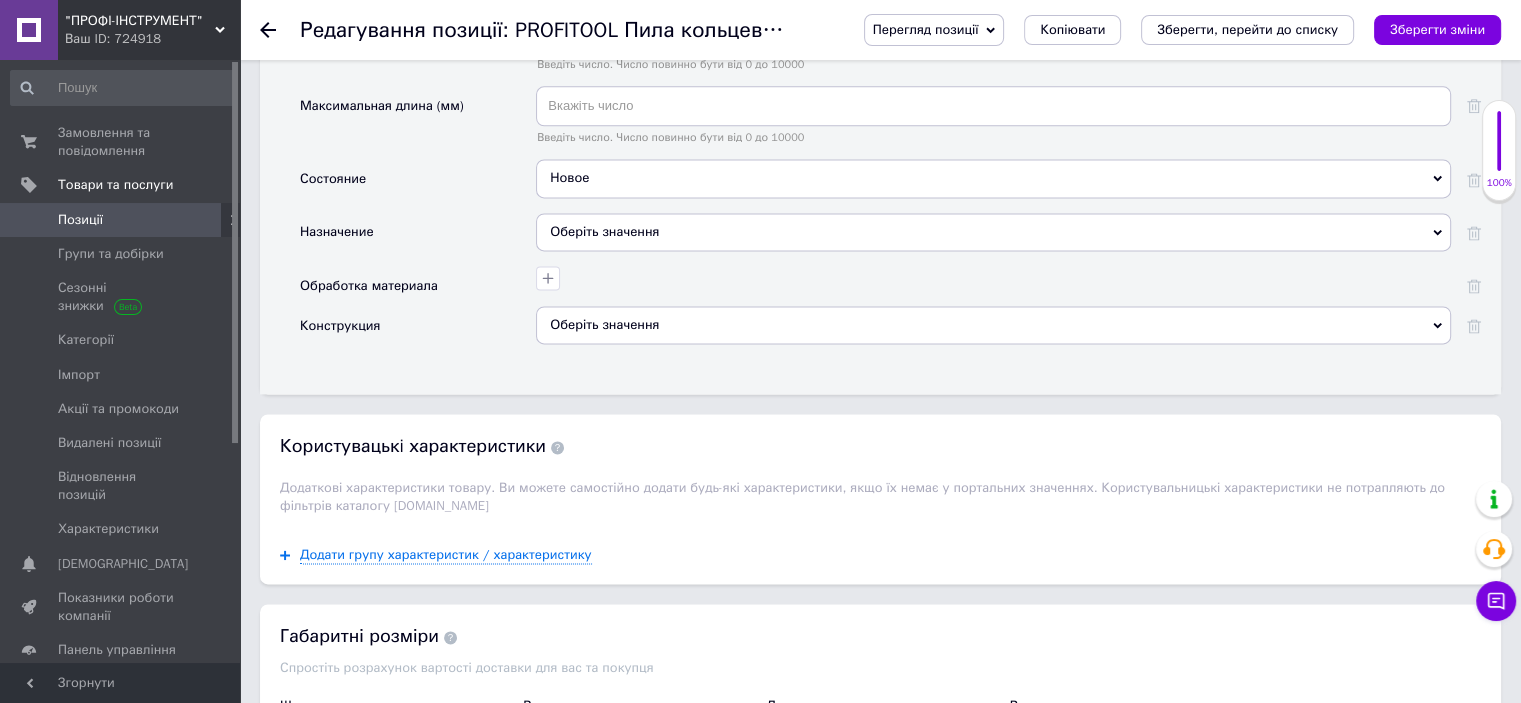 type on "38" 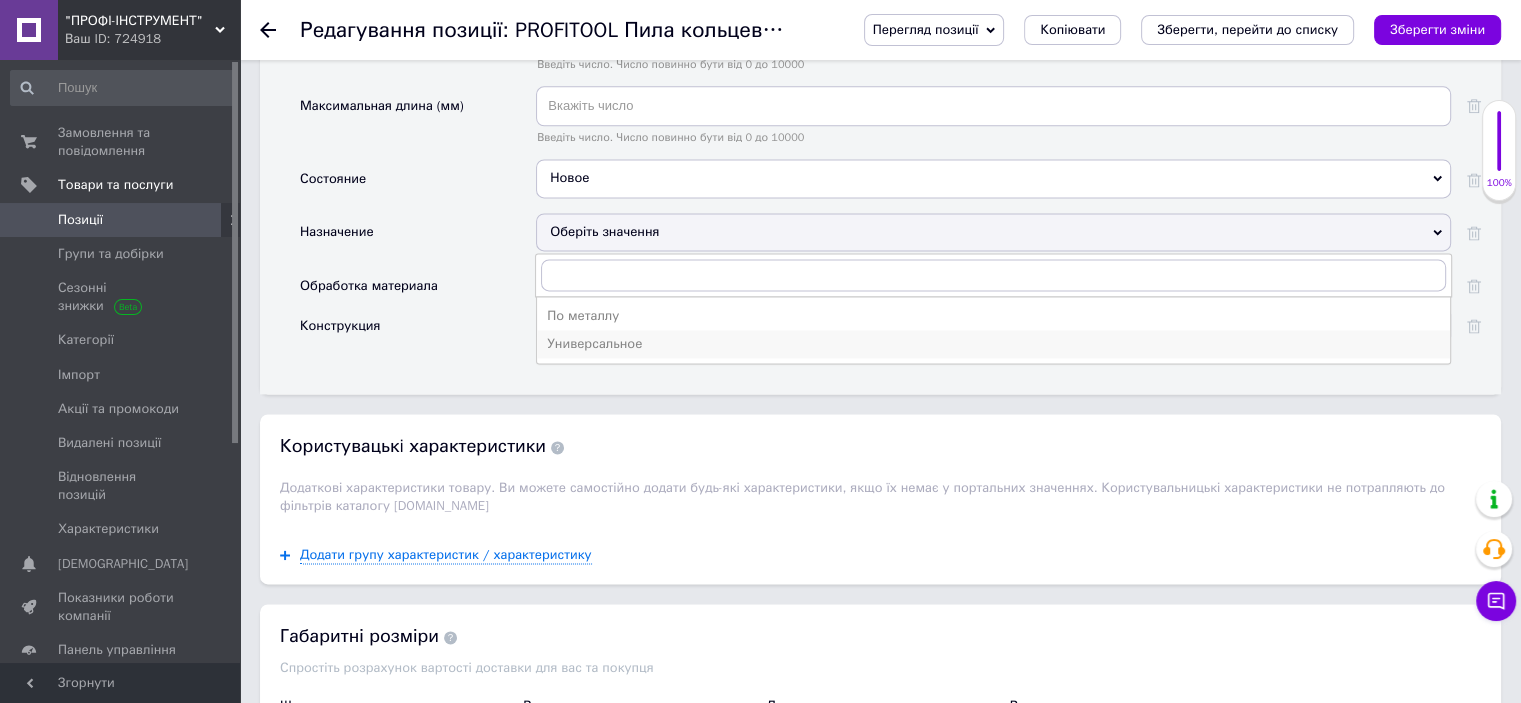 click on "Универсальное" at bounding box center [993, 344] 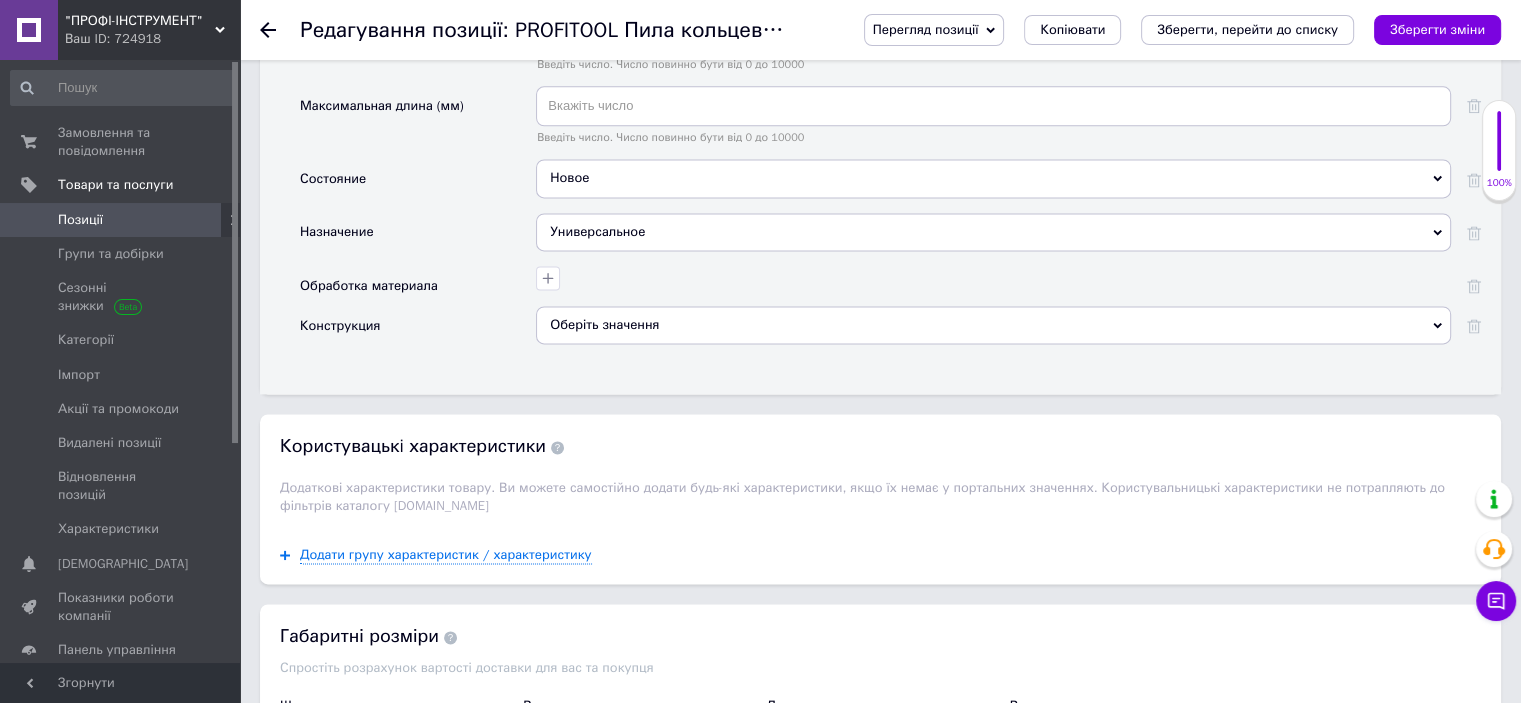 click on "Зберегти зміни" at bounding box center [1437, 30] 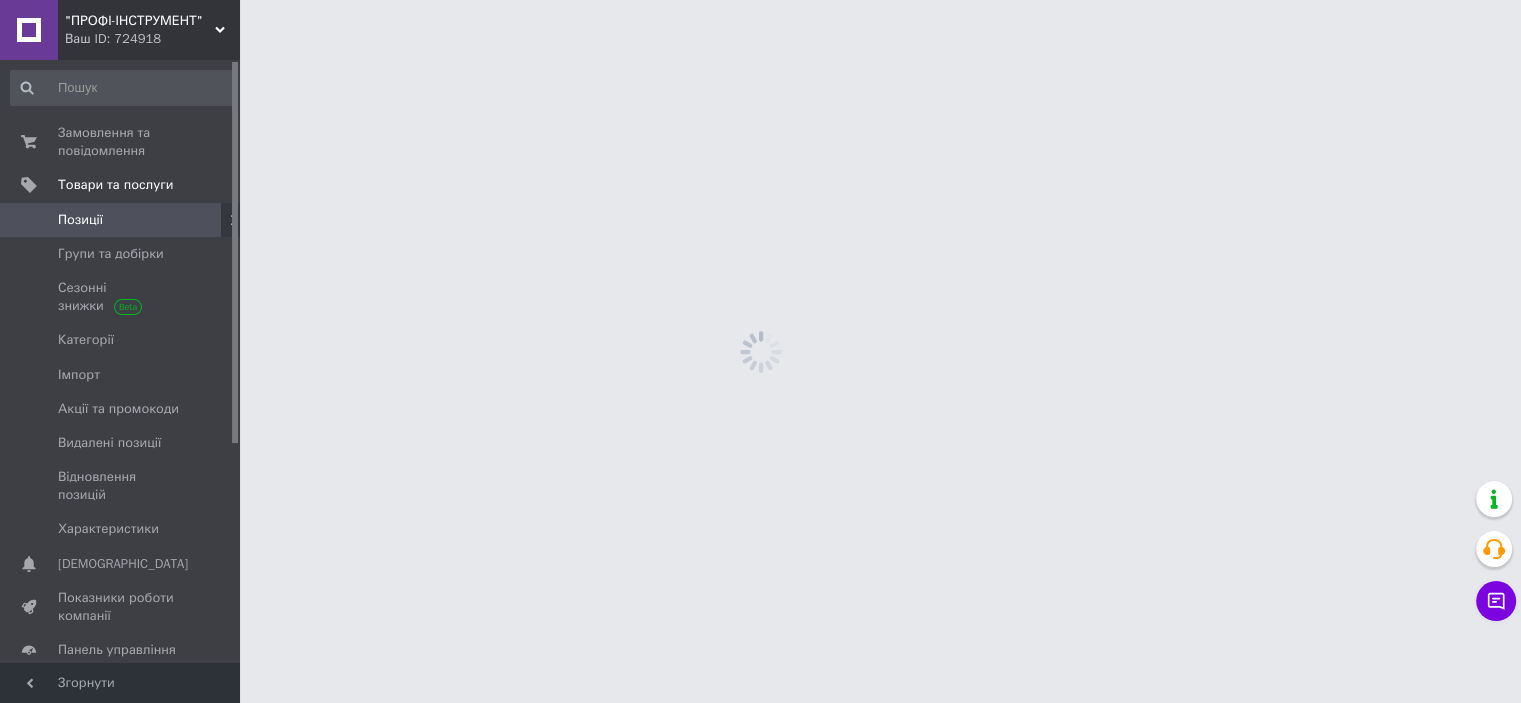 scroll, scrollTop: 0, scrollLeft: 0, axis: both 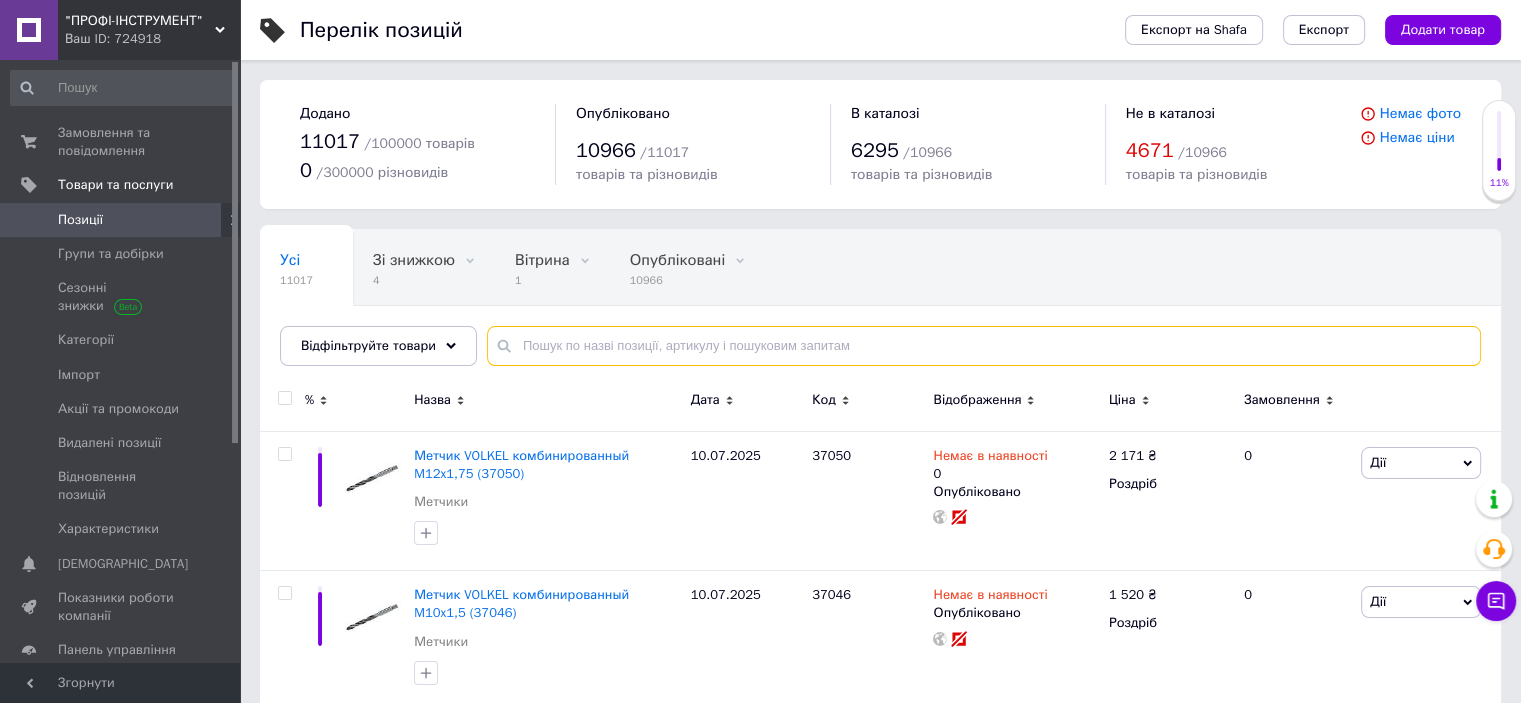 click at bounding box center (984, 346) 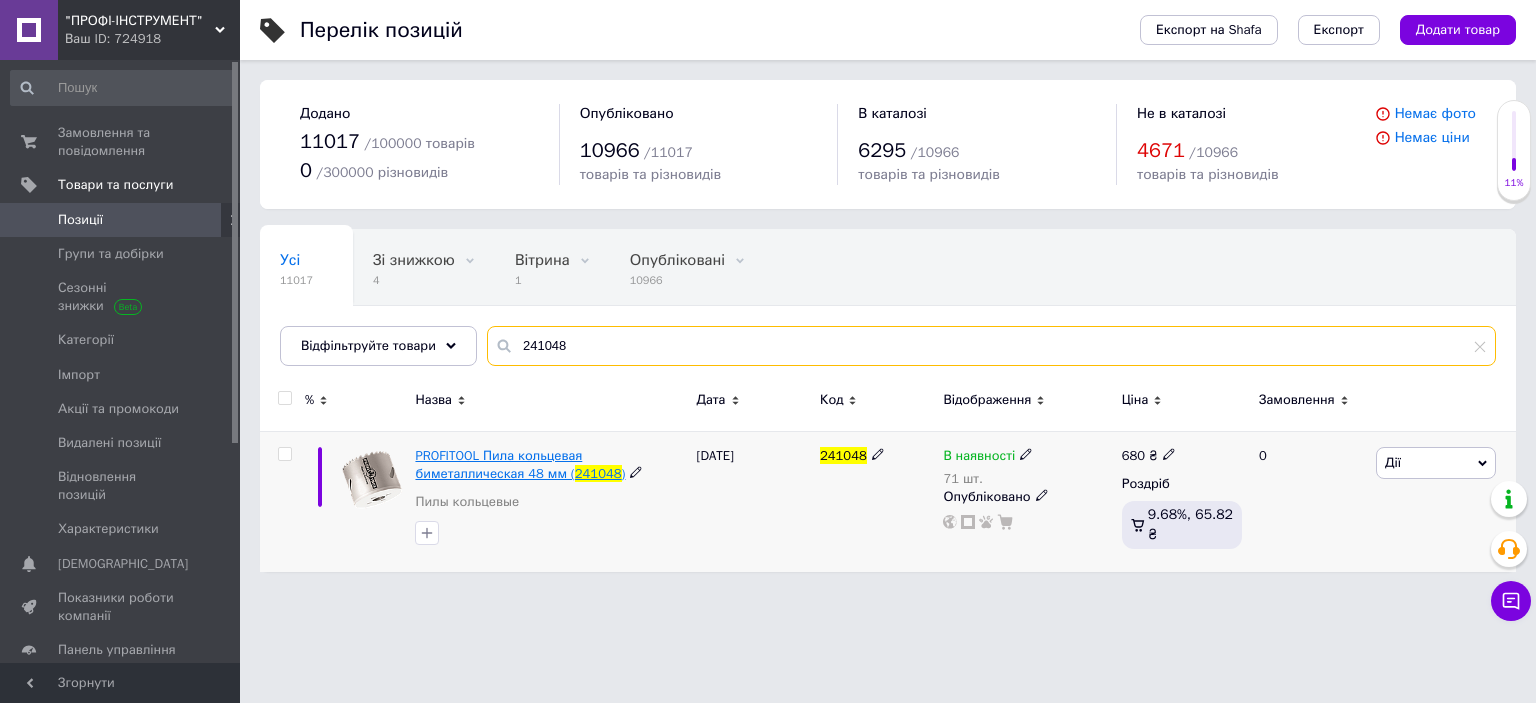 type on "241048" 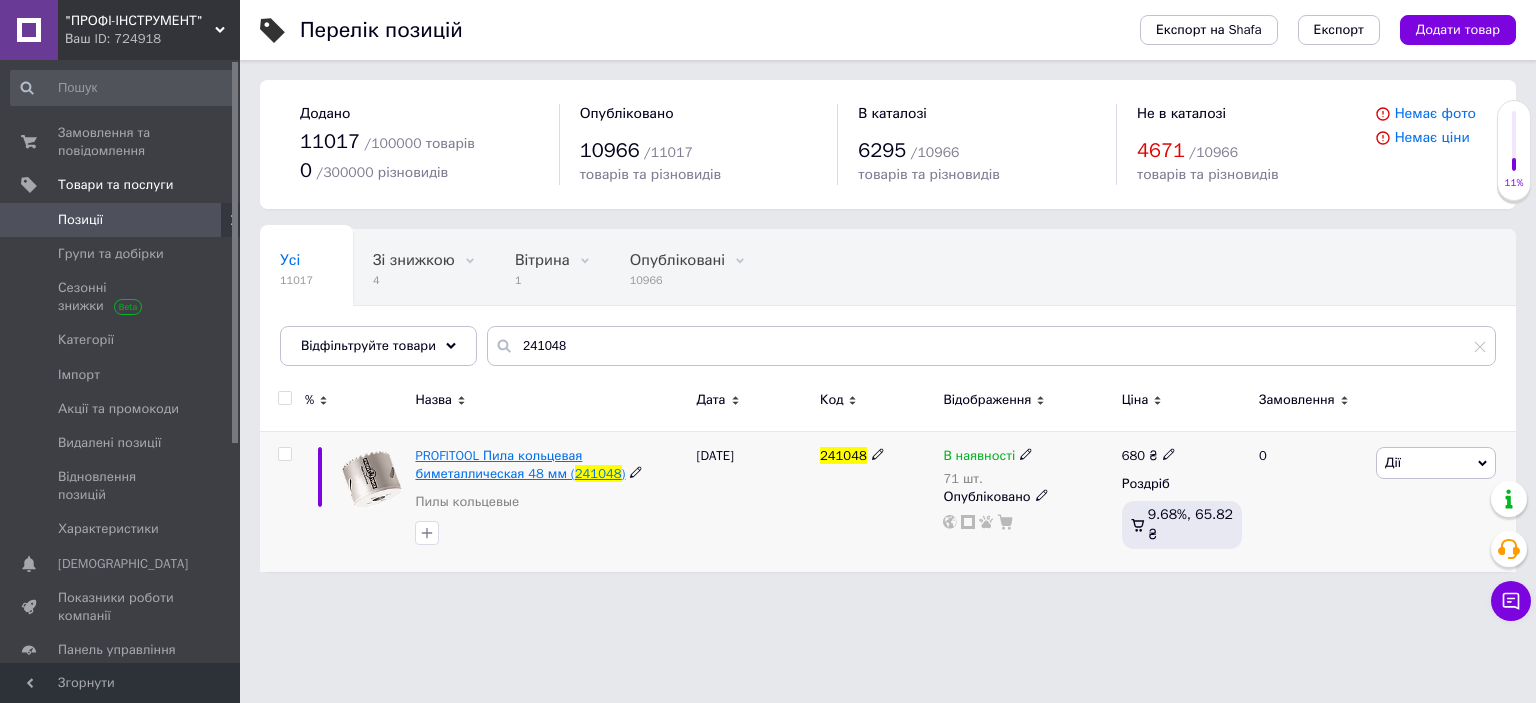 click on "PROFITOOL Пила кольцевая биметаллическая 48 мм (" at bounding box center [498, 464] 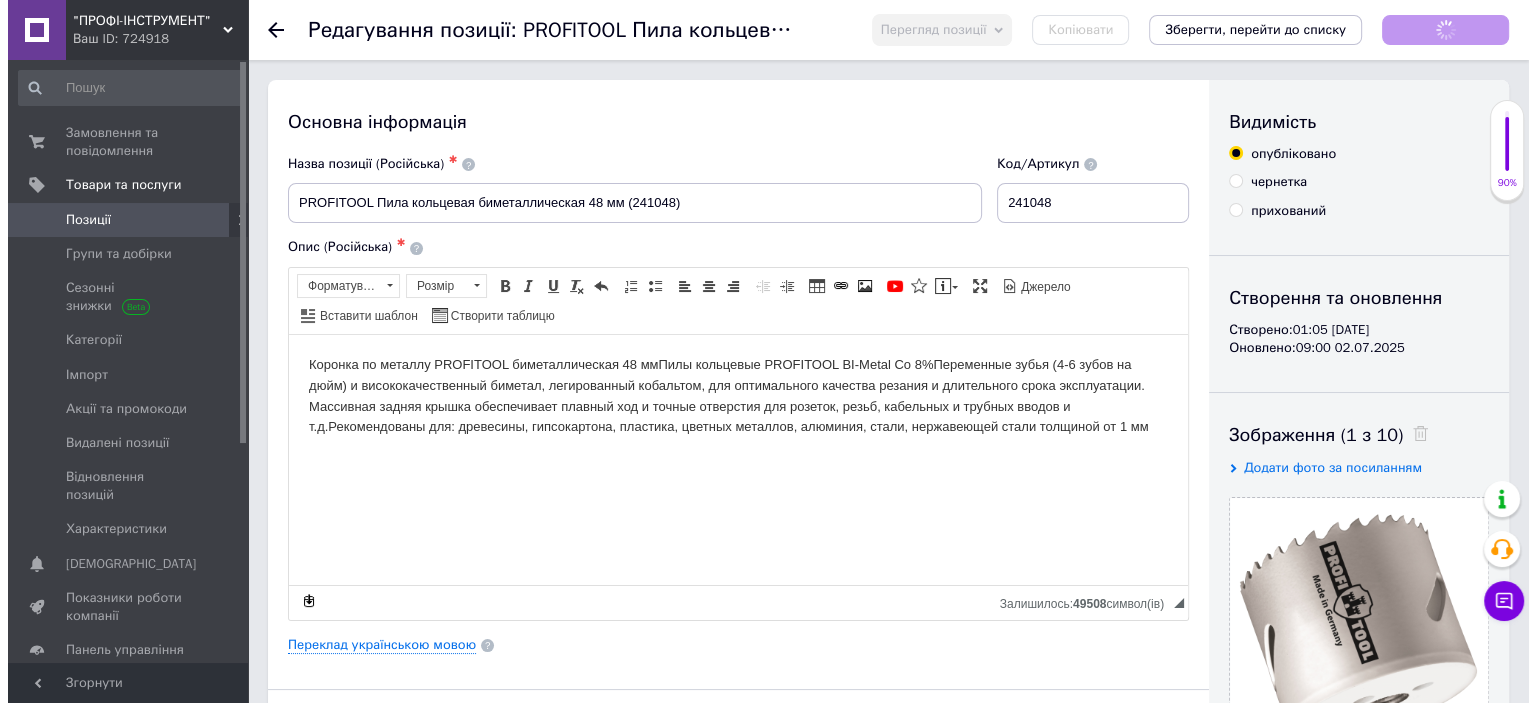 scroll, scrollTop: 0, scrollLeft: 0, axis: both 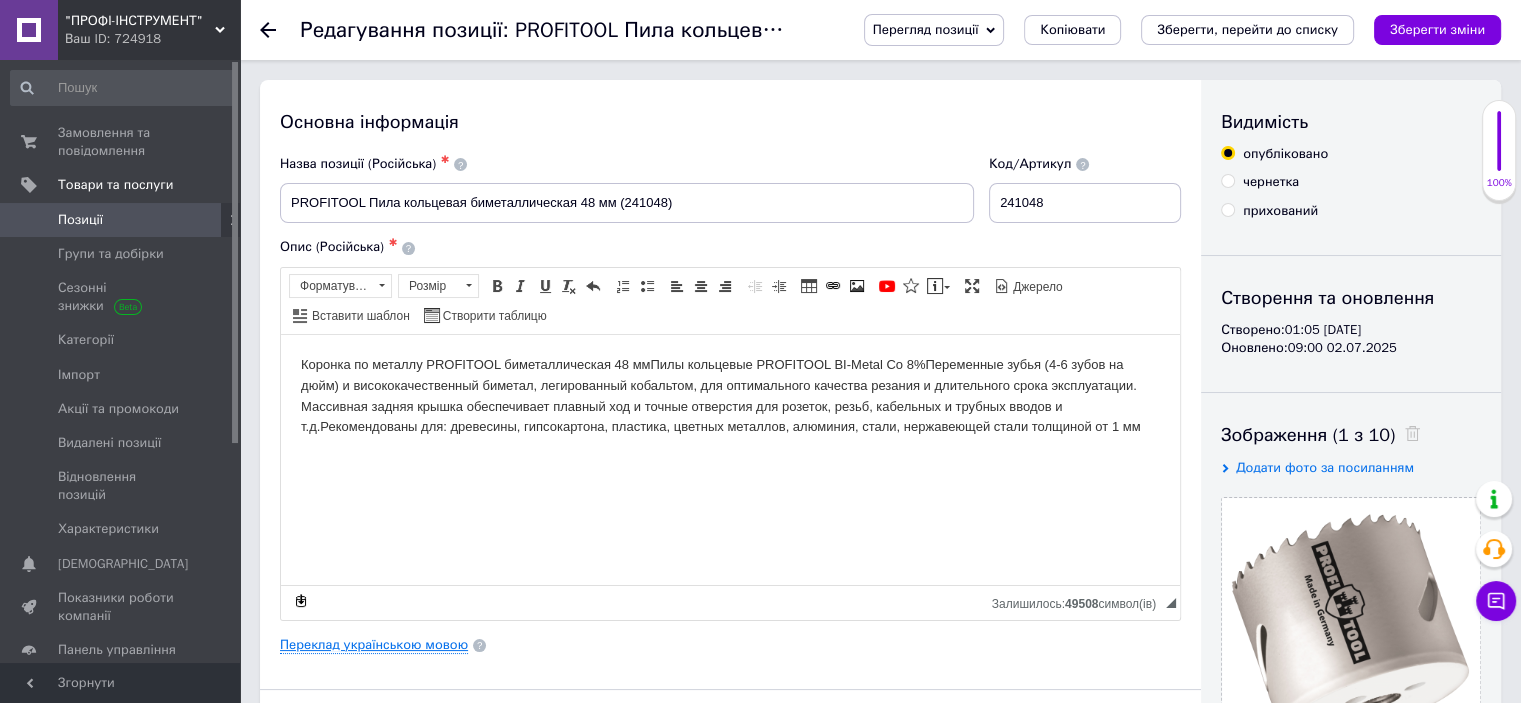 click on "Переклад українською мовою" at bounding box center [374, 645] 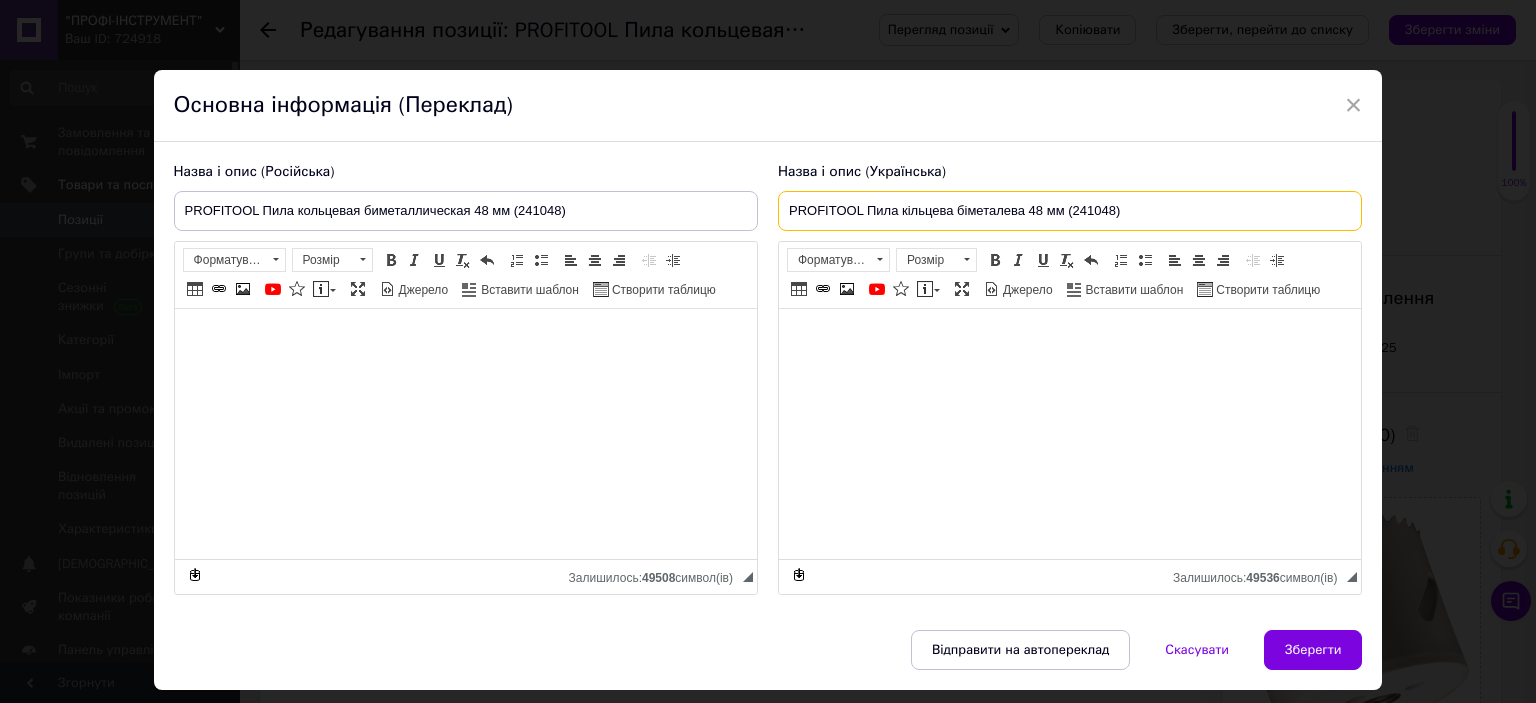 drag, startPoint x: 1168, startPoint y: 205, endPoint x: 723, endPoint y: 224, distance: 445.40543 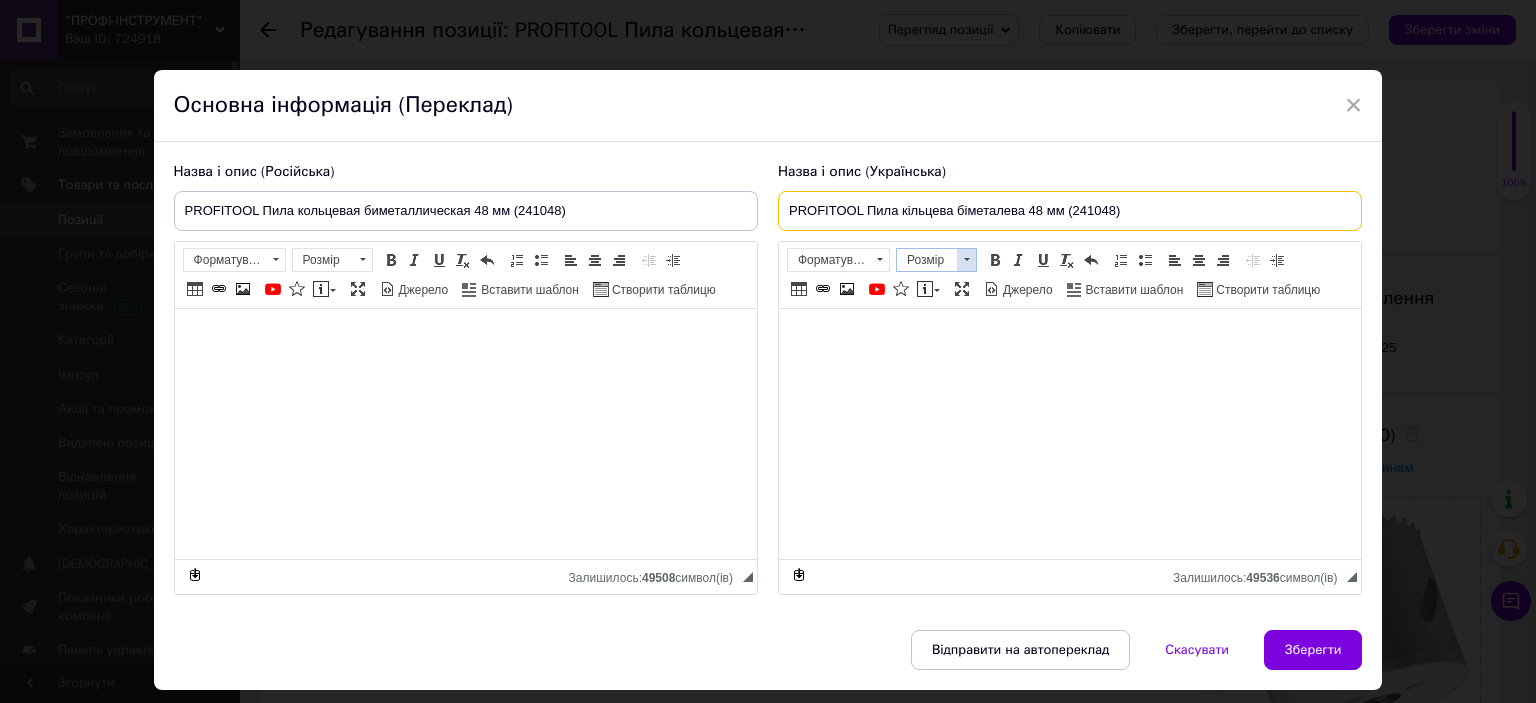 paste on "Пила кільцева біметалева PROFITOOL 48 мм (1,7/8 inch)" 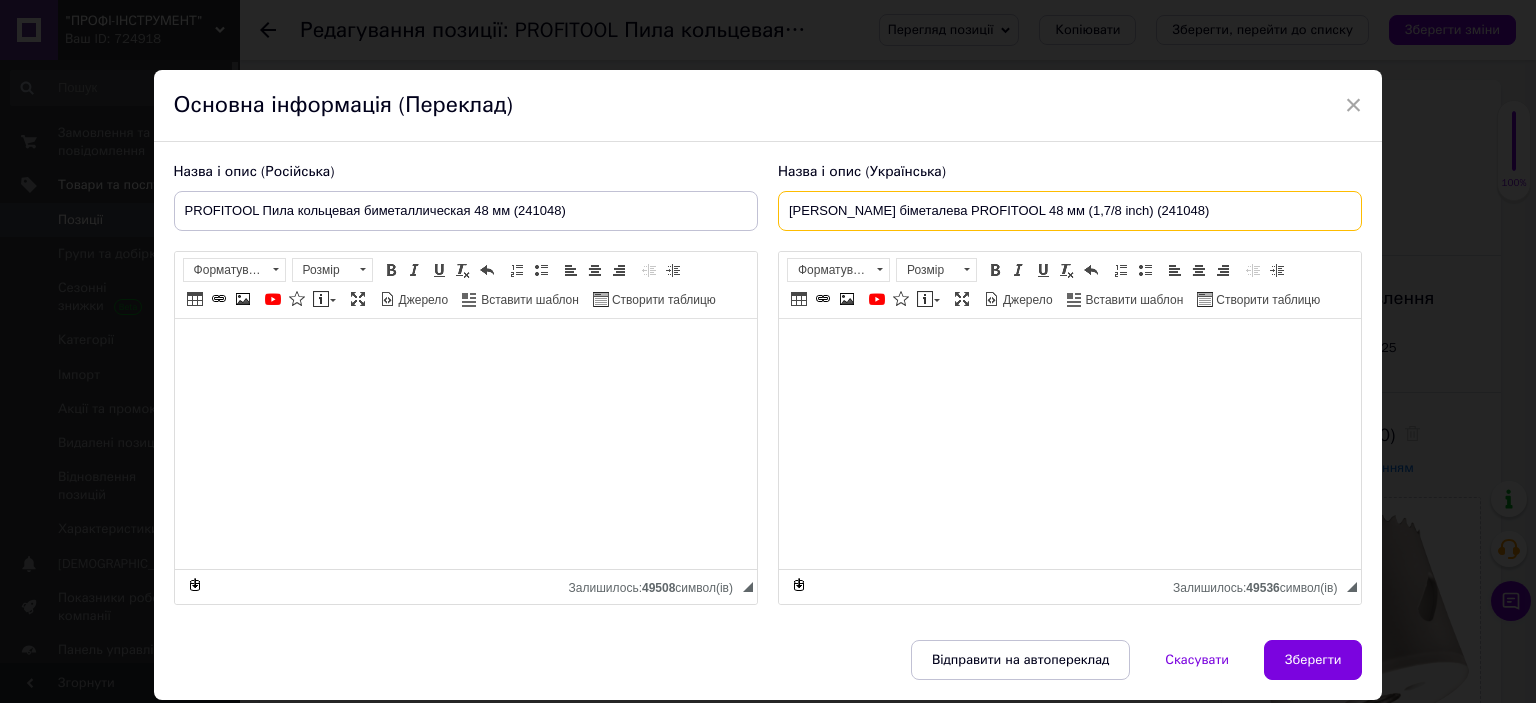 type on "Пила кільцева біметалева PROFITOOL 48 мм (1,7/8 inch) (241048)" 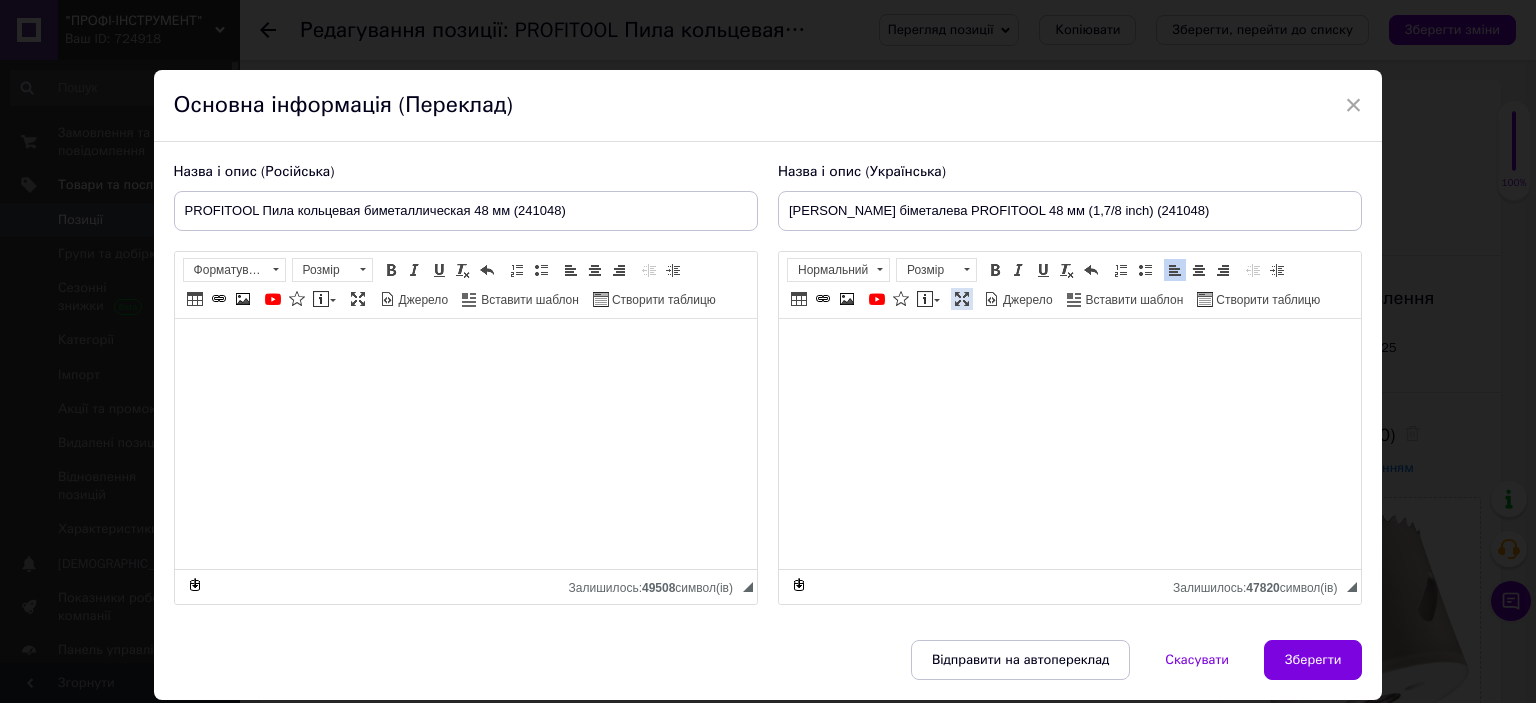 click at bounding box center [962, 299] 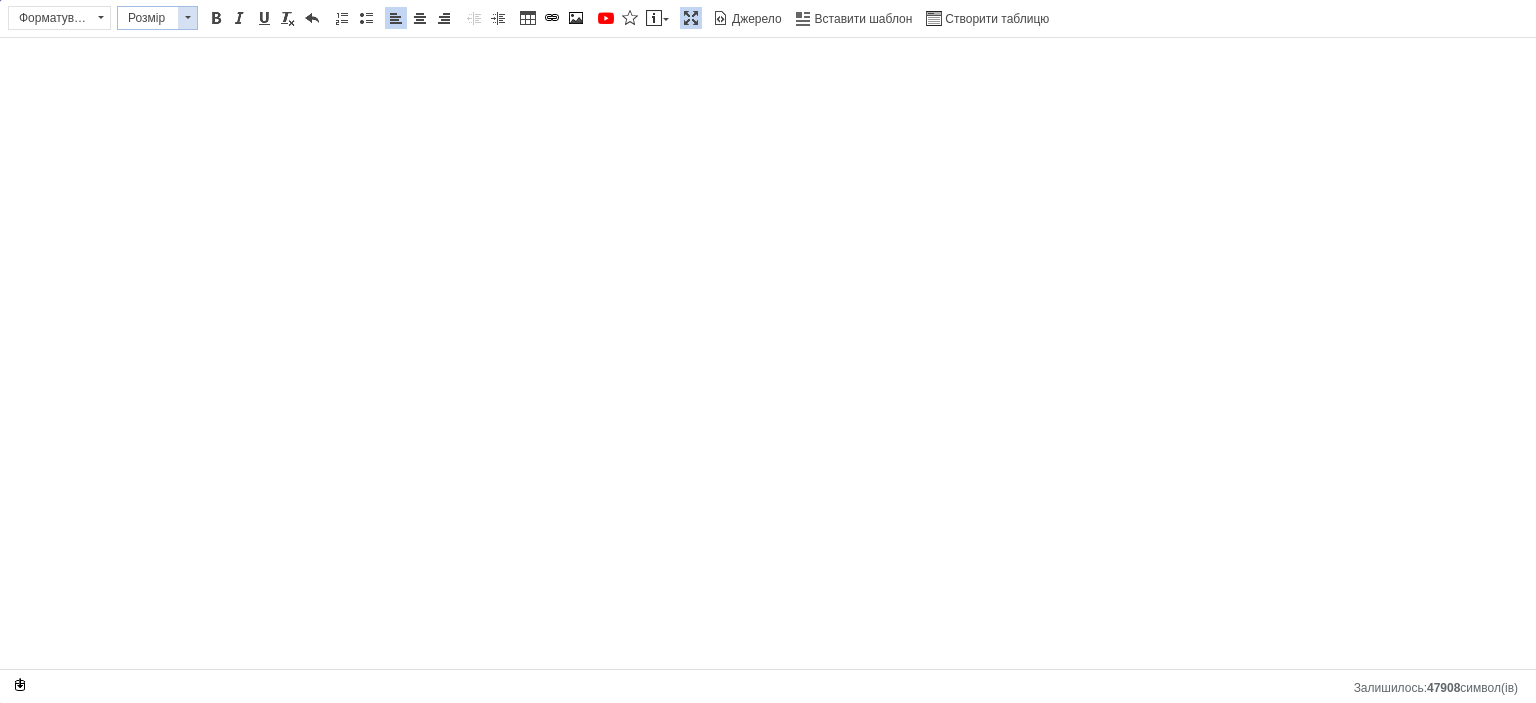 click on "Розмір" at bounding box center (148, 18) 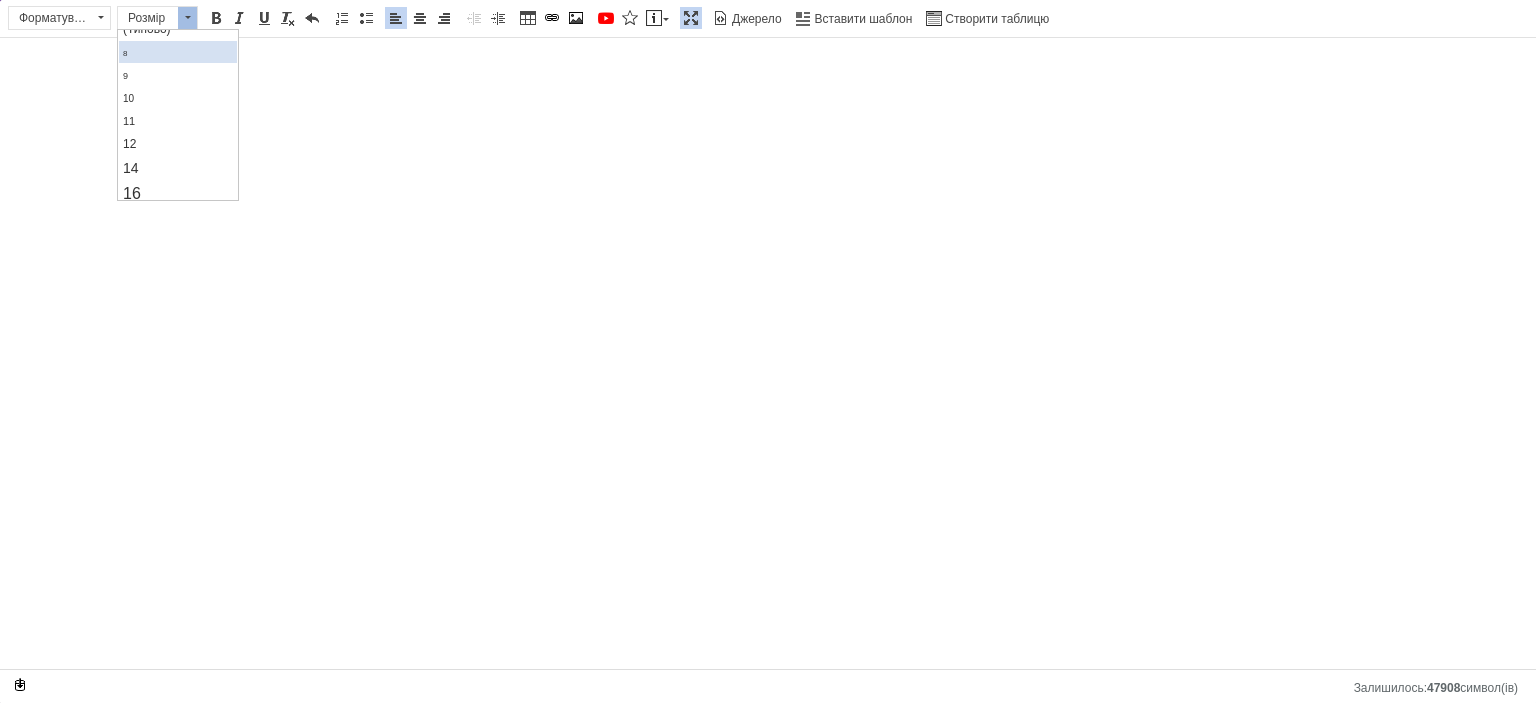 scroll, scrollTop: 100, scrollLeft: 0, axis: vertical 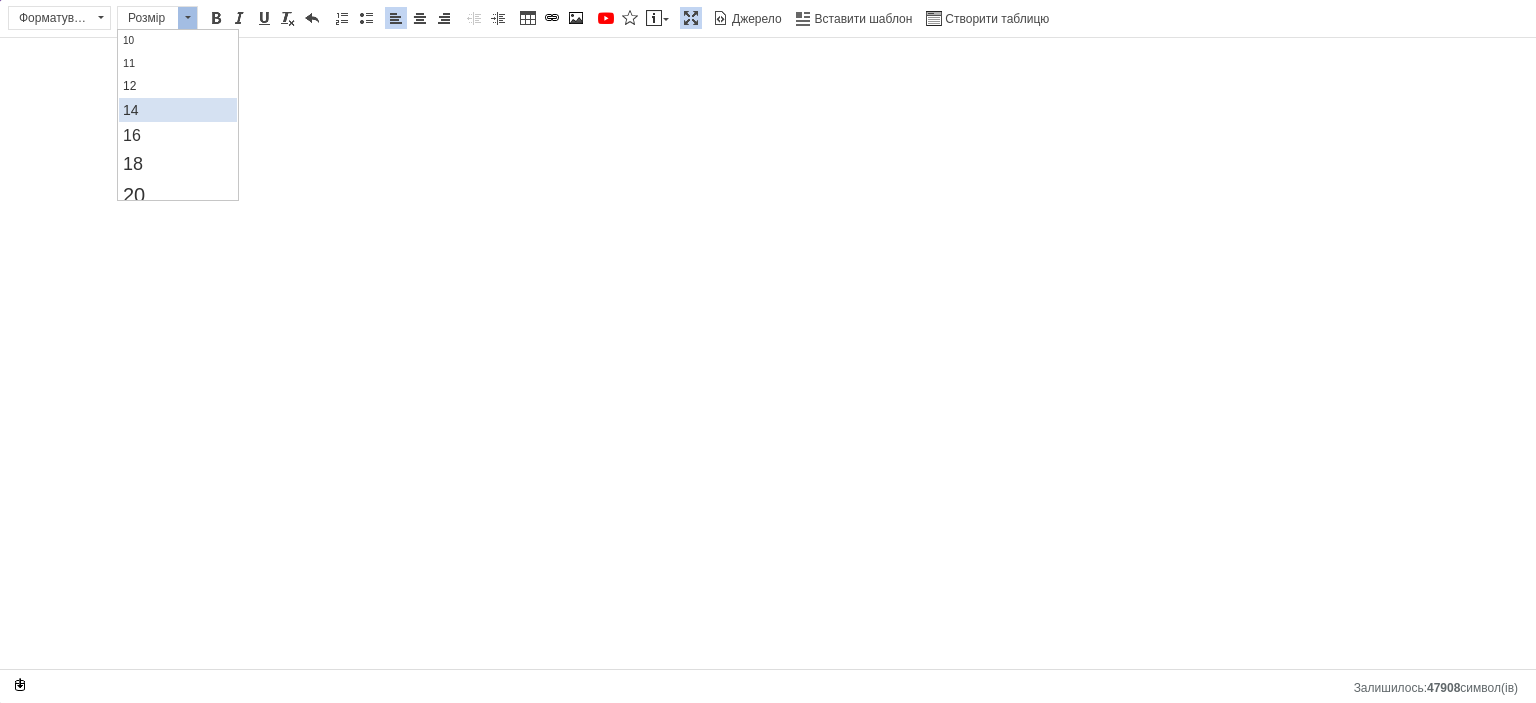 click on "14" at bounding box center [177, 110] 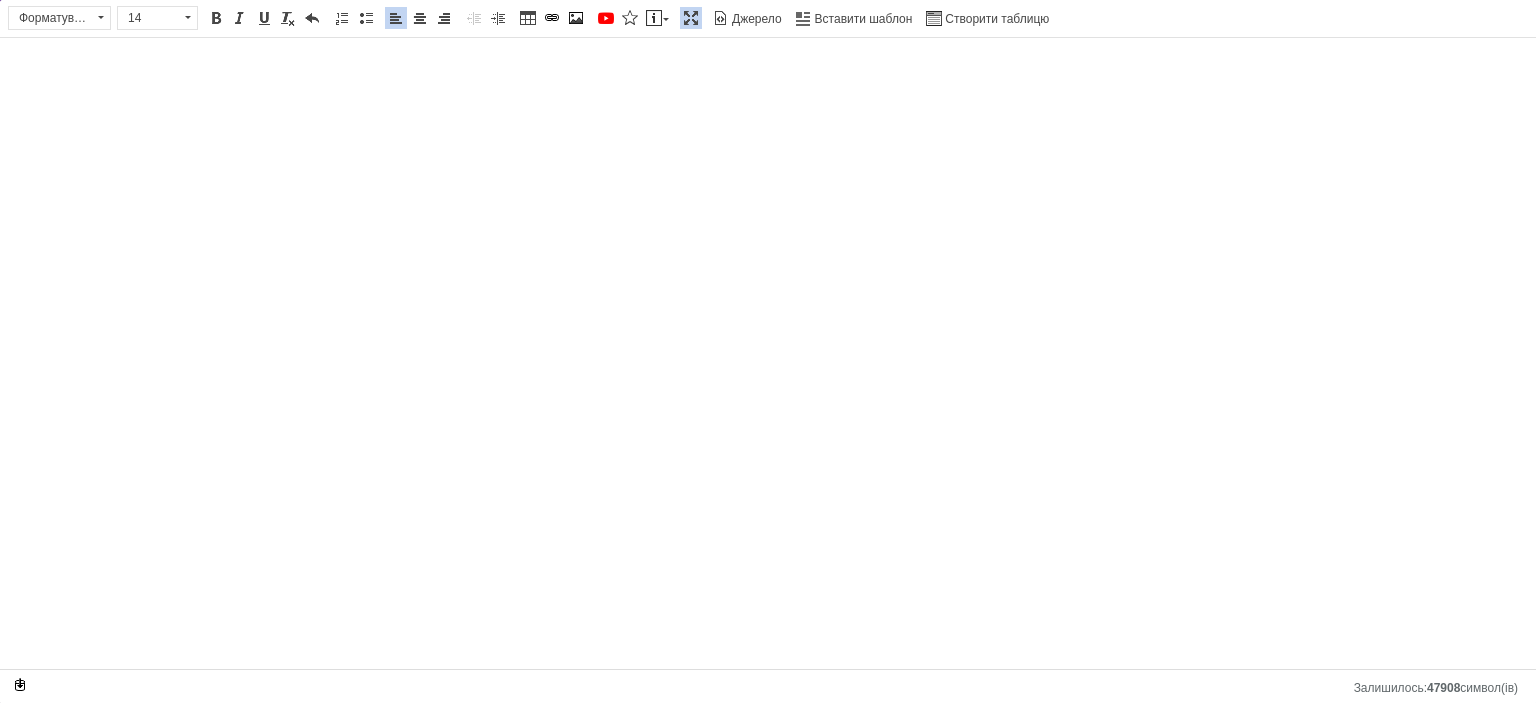 scroll, scrollTop: 0, scrollLeft: 0, axis: both 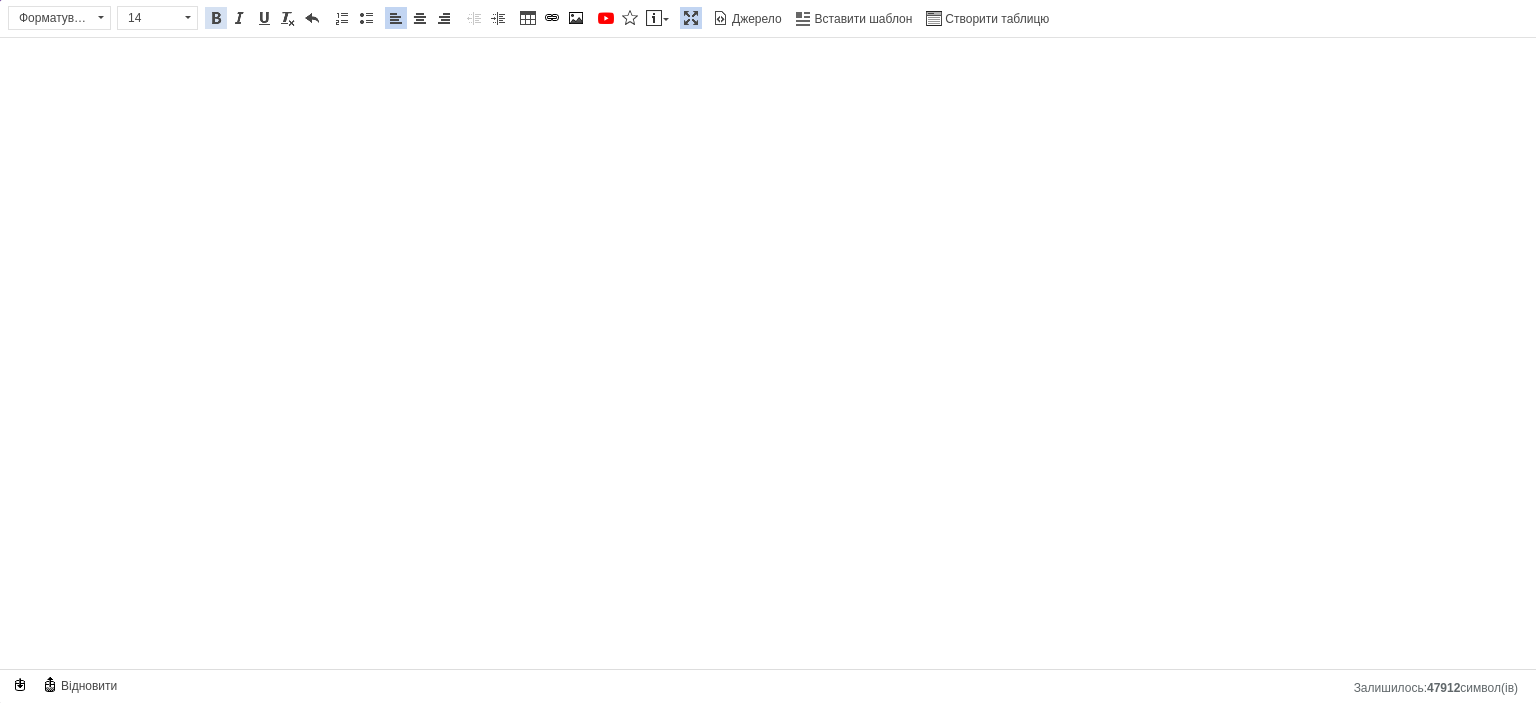 click at bounding box center [216, 18] 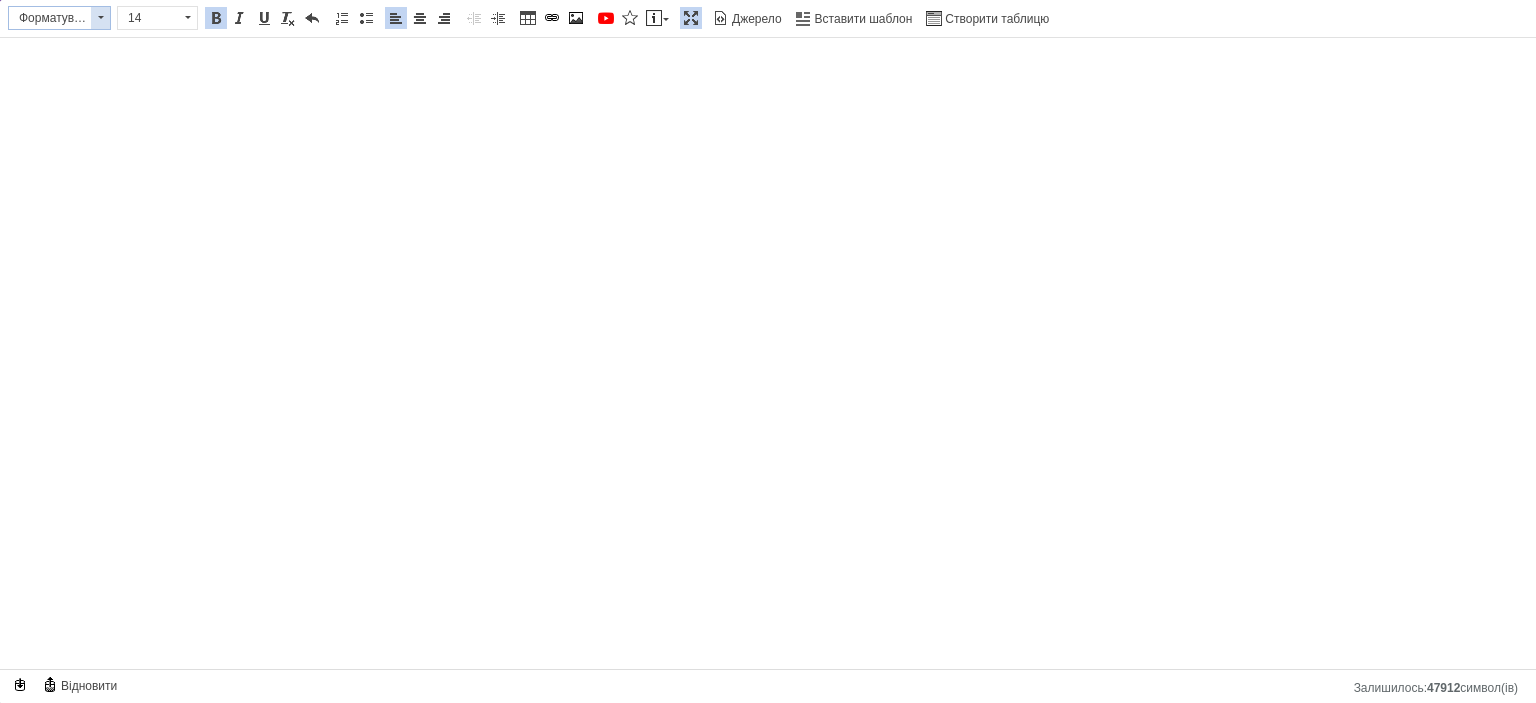 click on "Форматування" at bounding box center (50, 18) 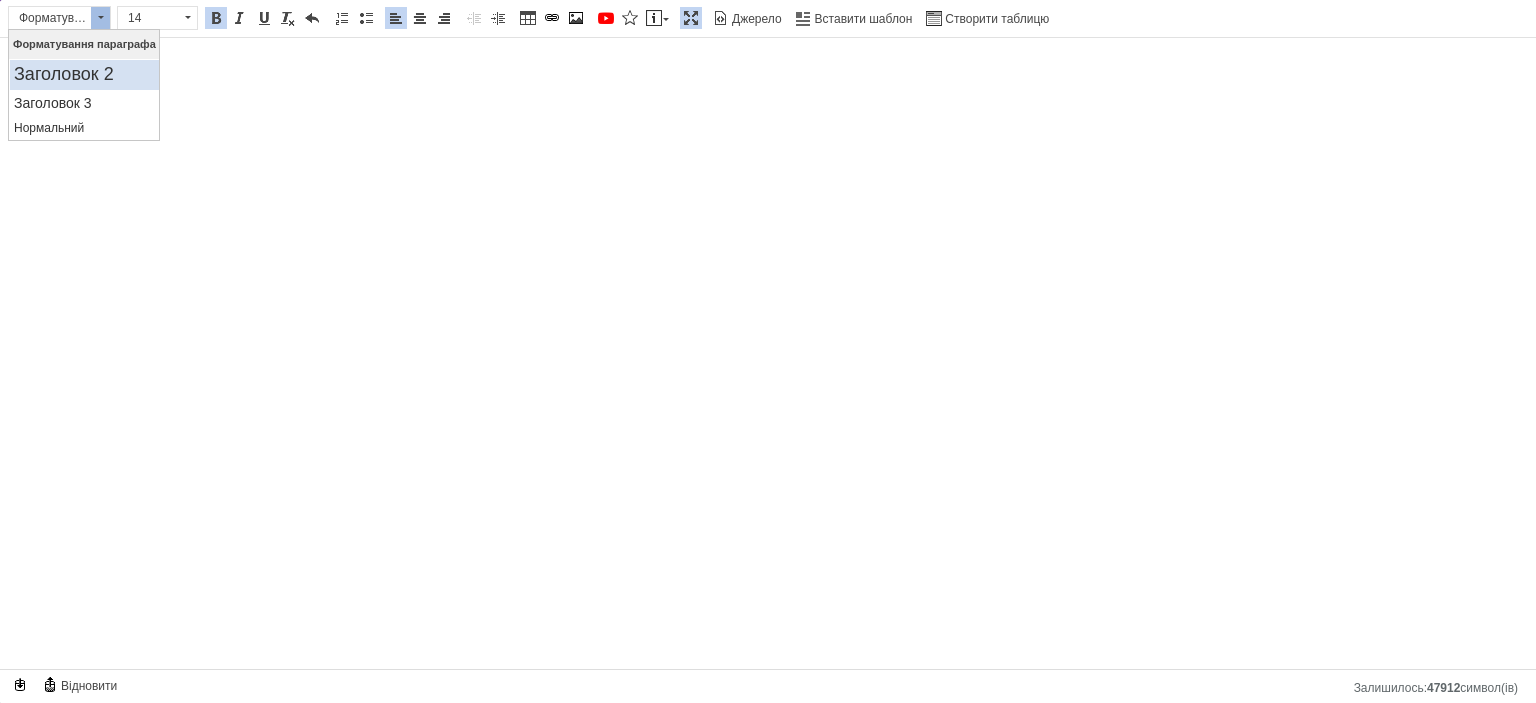 click on "Заголовок 2" at bounding box center [84, 75] 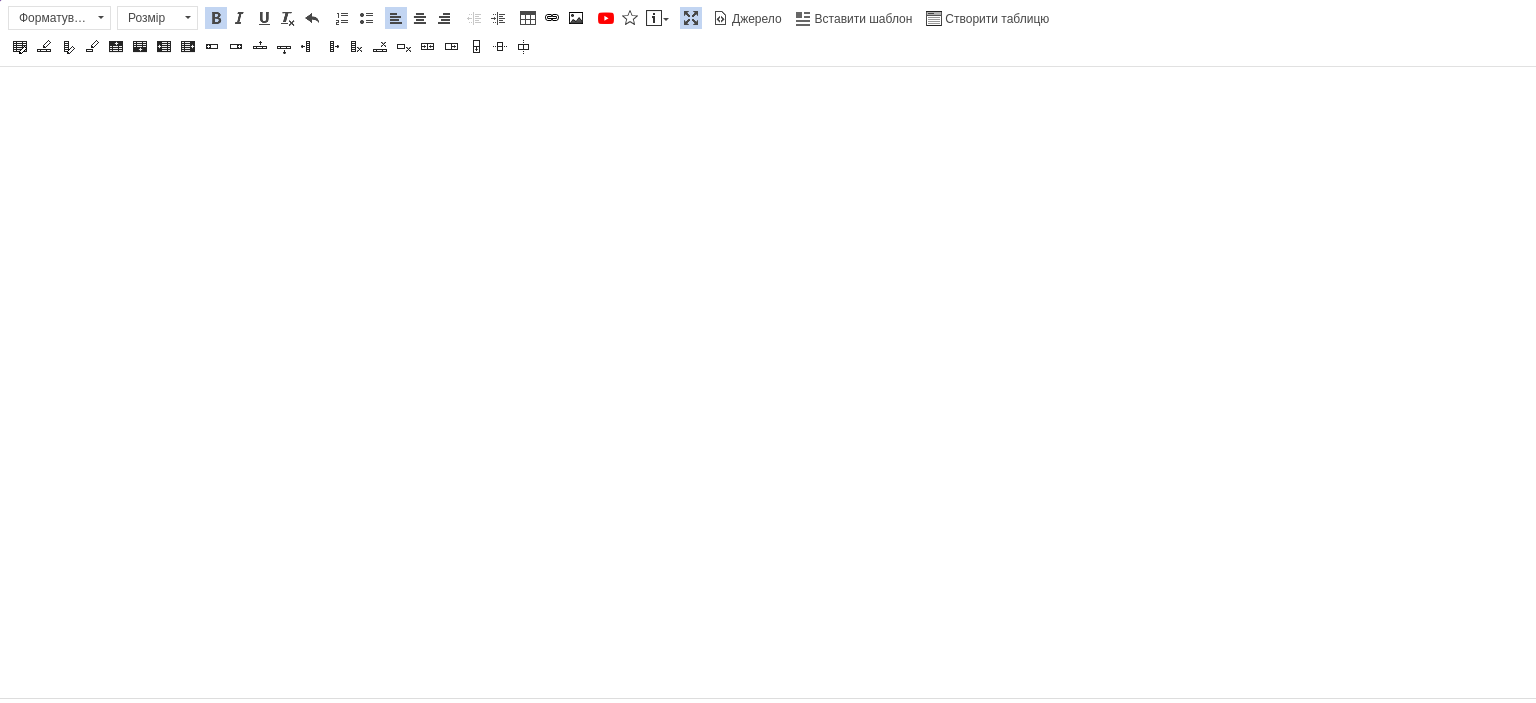 click at bounding box center [216, 18] 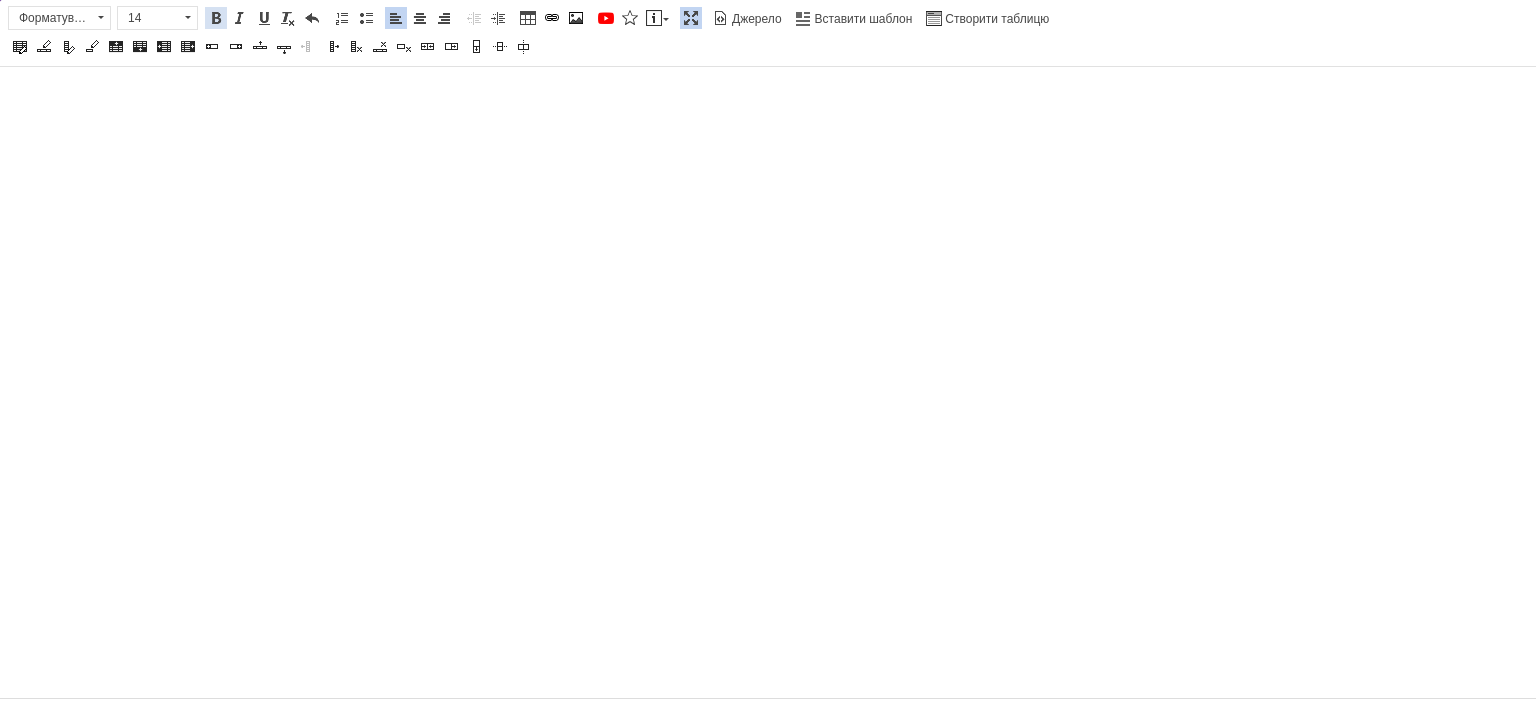 click at bounding box center [216, 18] 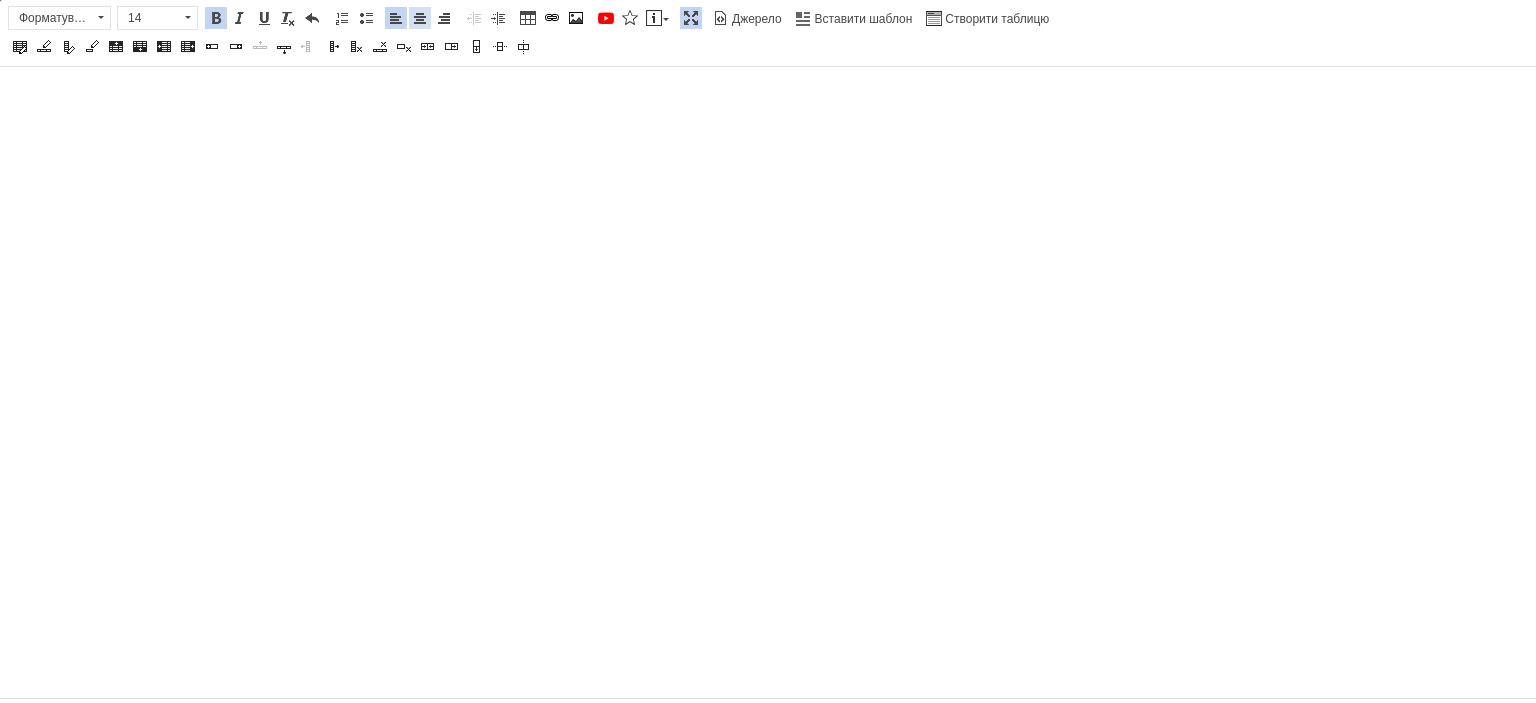 click at bounding box center (420, 18) 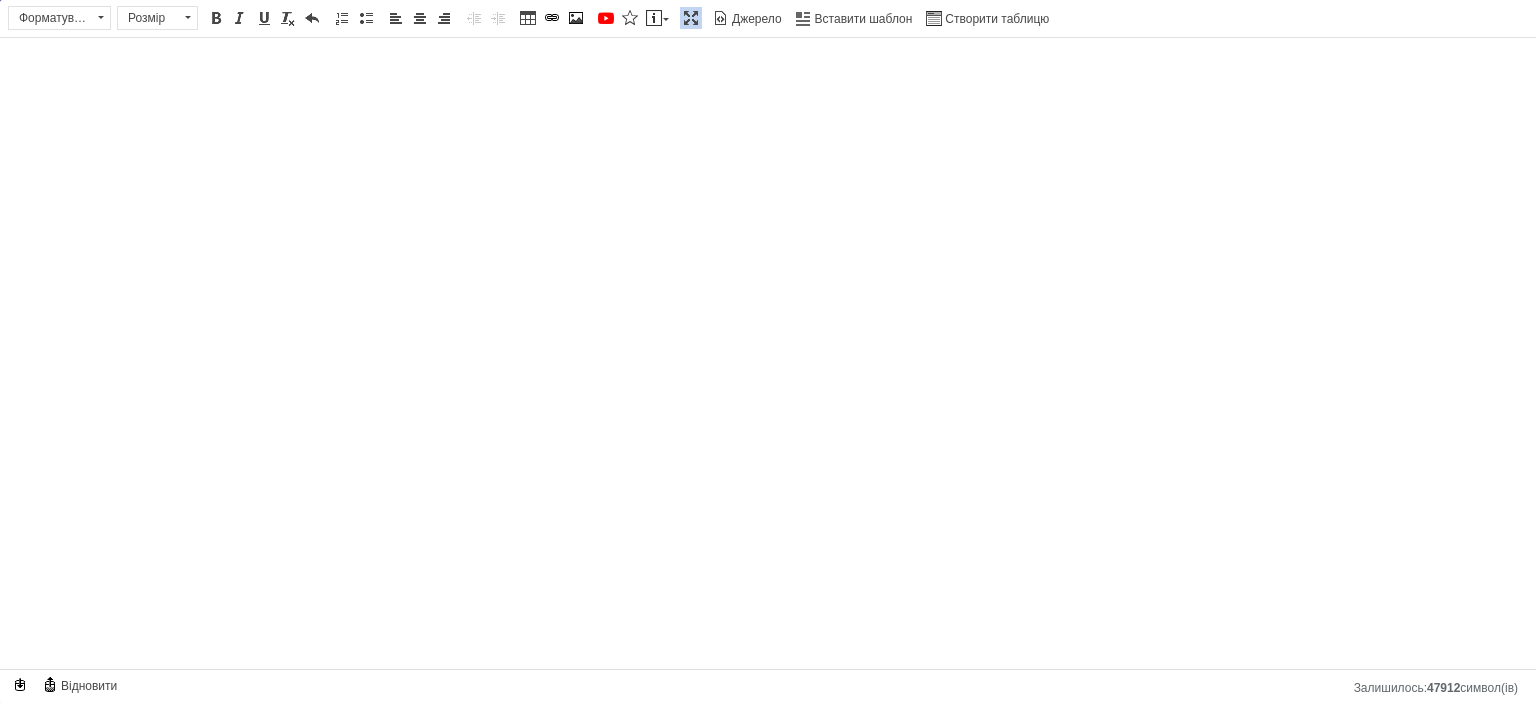click at bounding box center [691, 18] 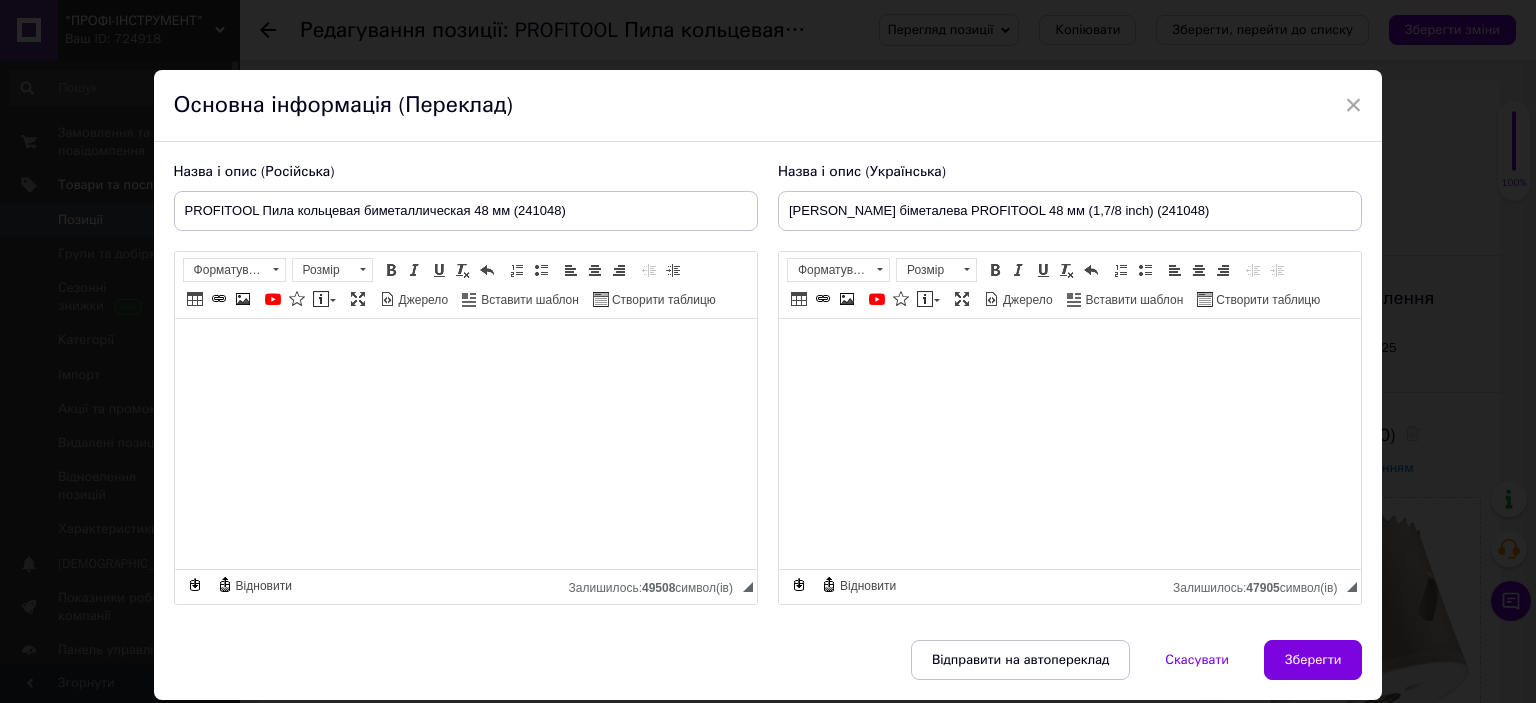 scroll, scrollTop: 252, scrollLeft: 0, axis: vertical 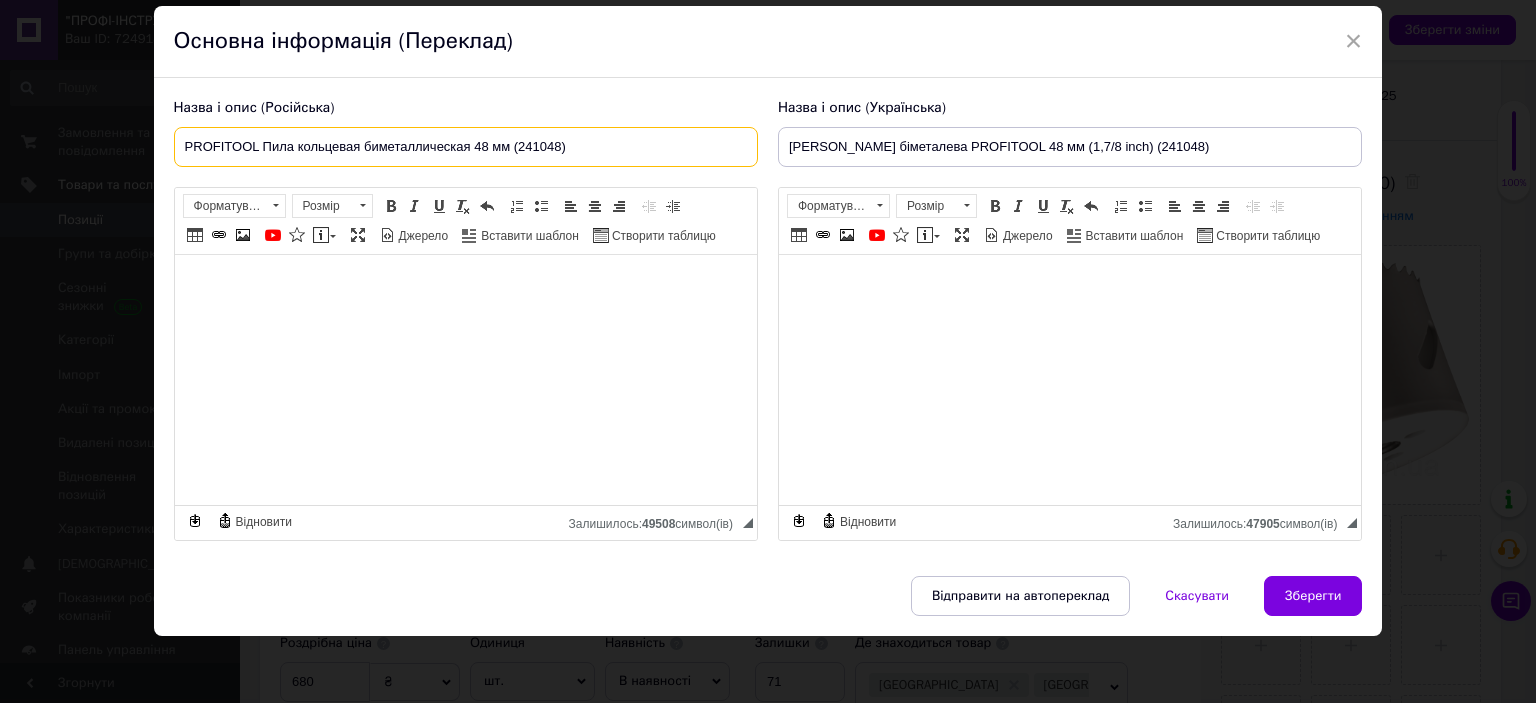 drag, startPoint x: 560, startPoint y: 152, endPoint x: 159, endPoint y: 152, distance: 401 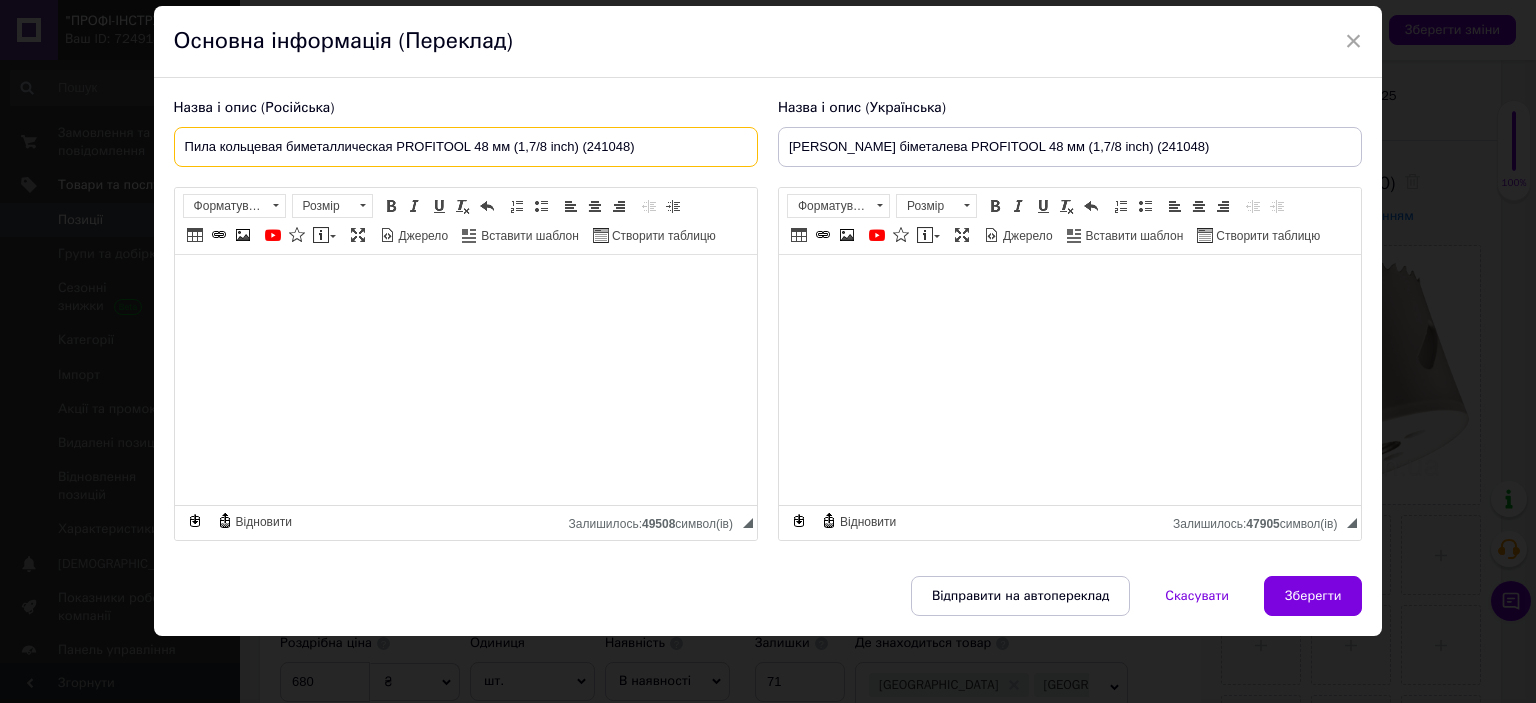 type on "Пила кольцевая биметаллическая PROFITOOL 48 мм (1,7/8 inch) (241048)" 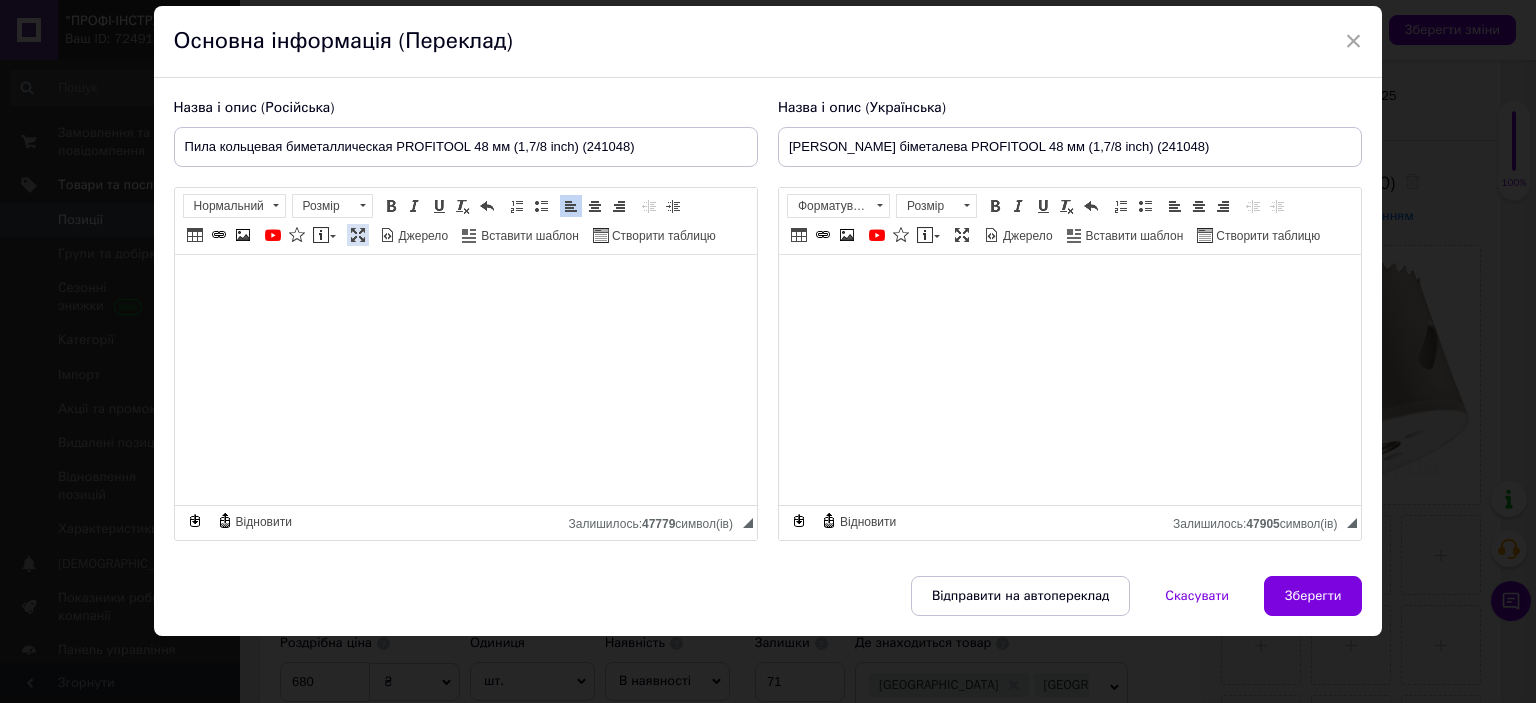 click at bounding box center (358, 235) 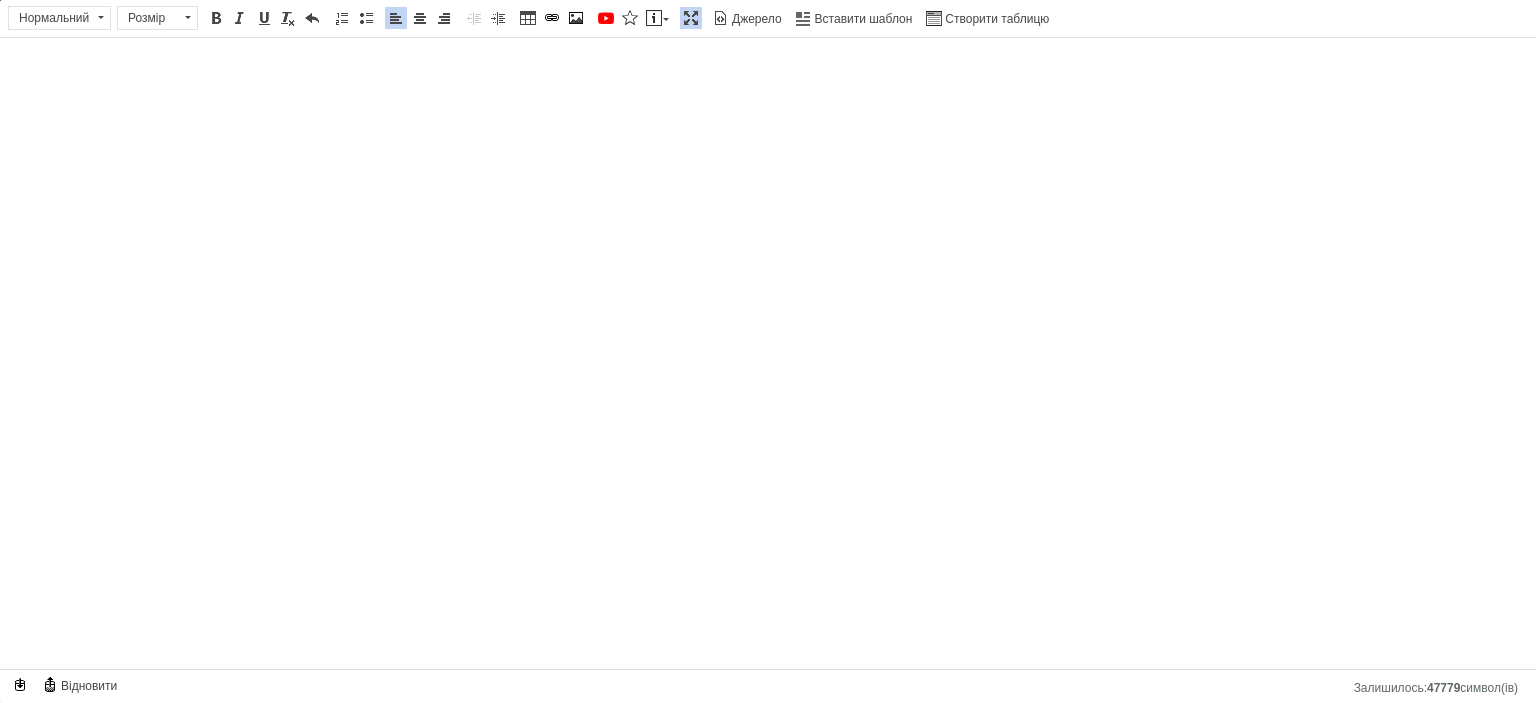 scroll, scrollTop: 0, scrollLeft: 0, axis: both 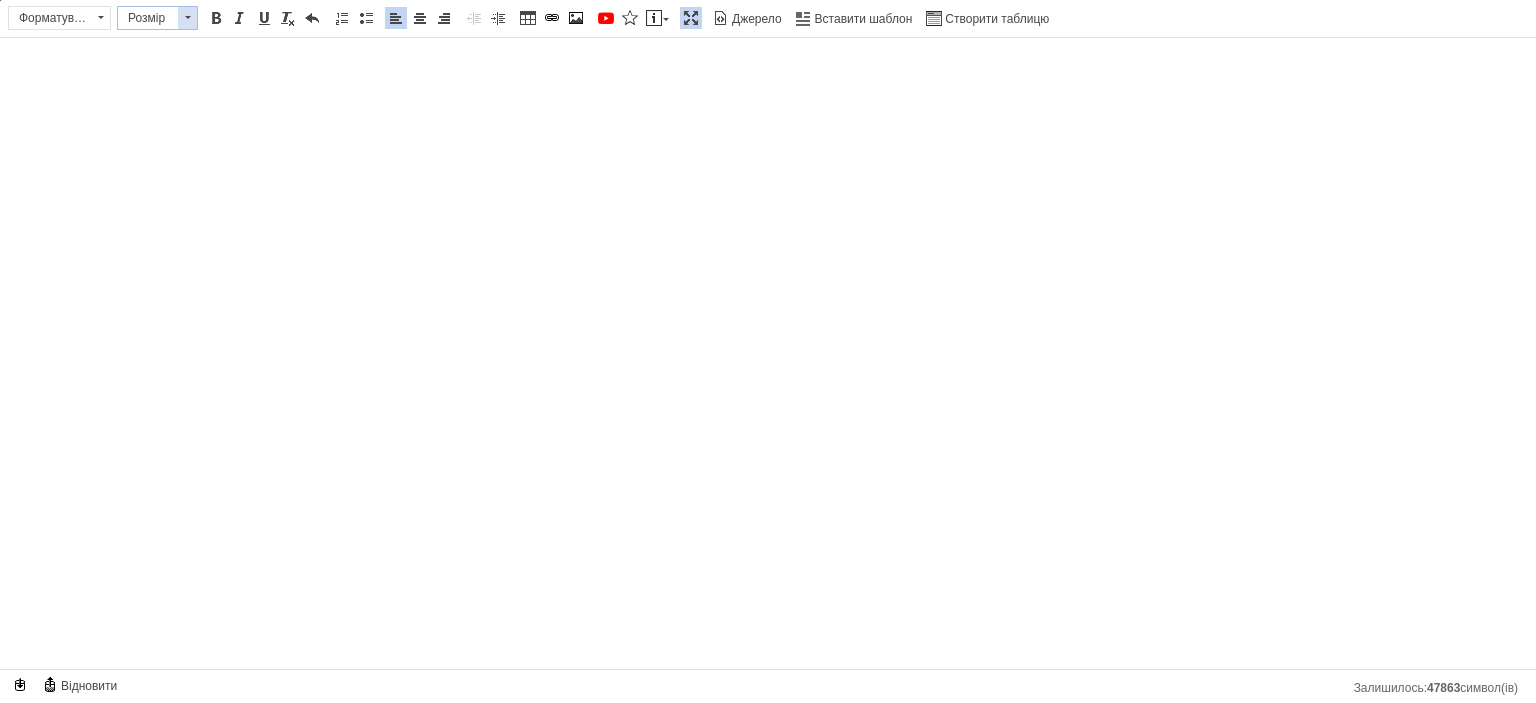 click on "Розмір" at bounding box center (148, 18) 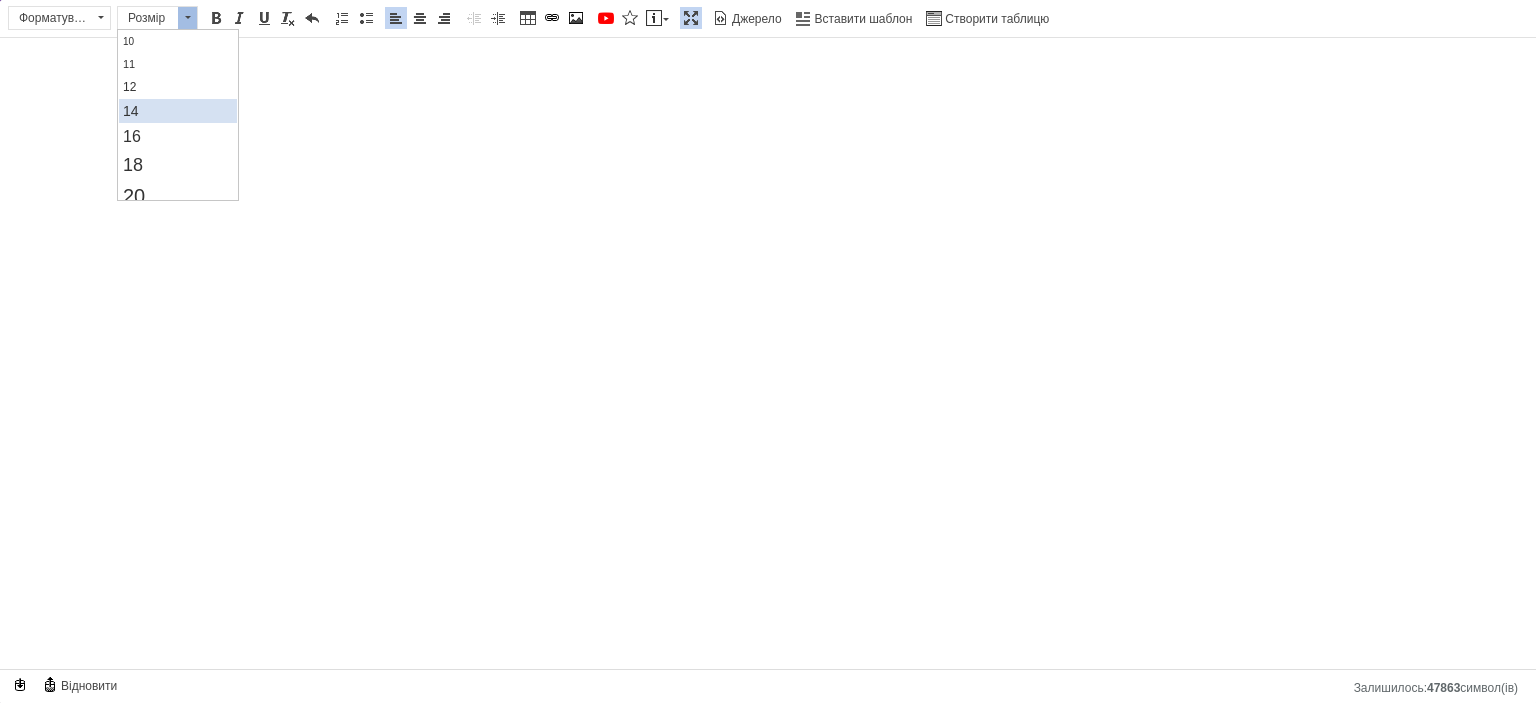 scroll, scrollTop: 100, scrollLeft: 0, axis: vertical 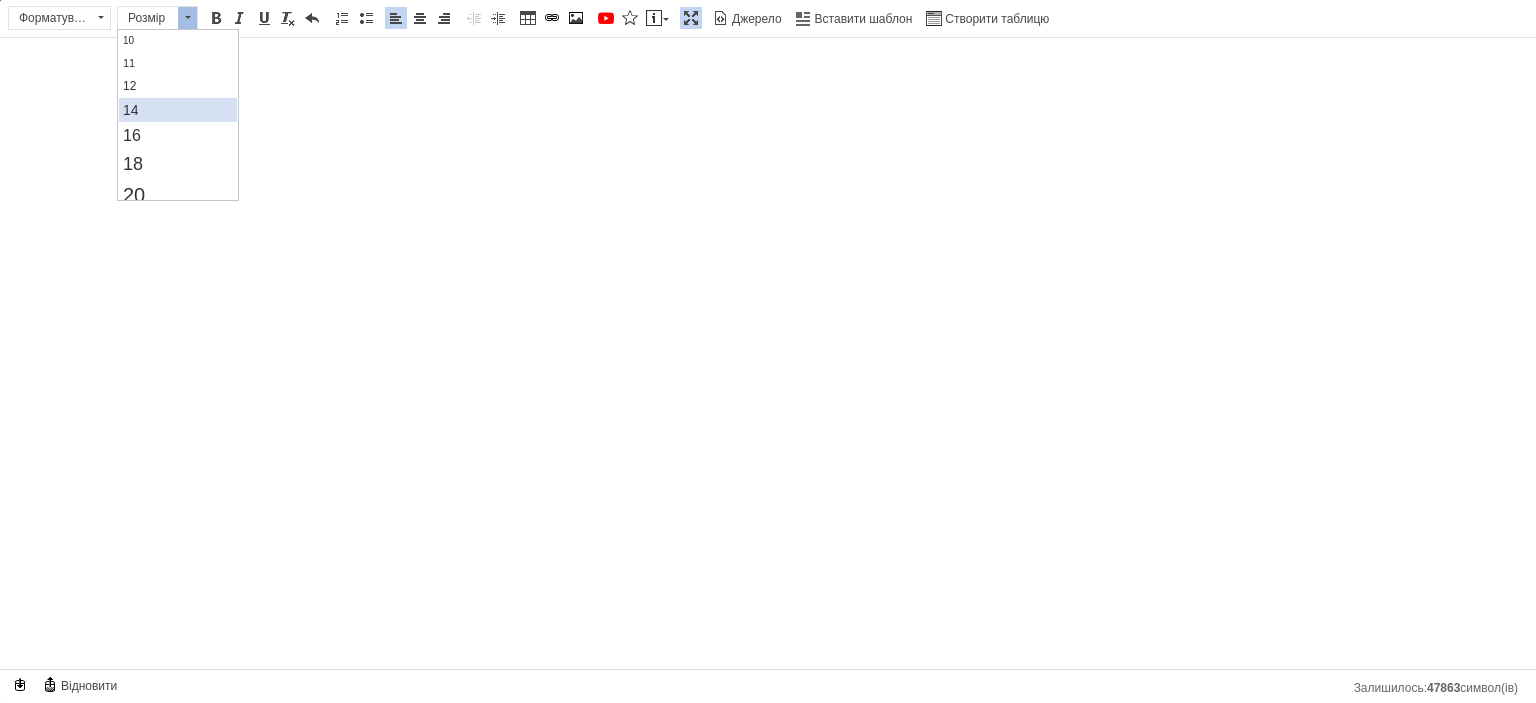 click on "14" at bounding box center [177, 110] 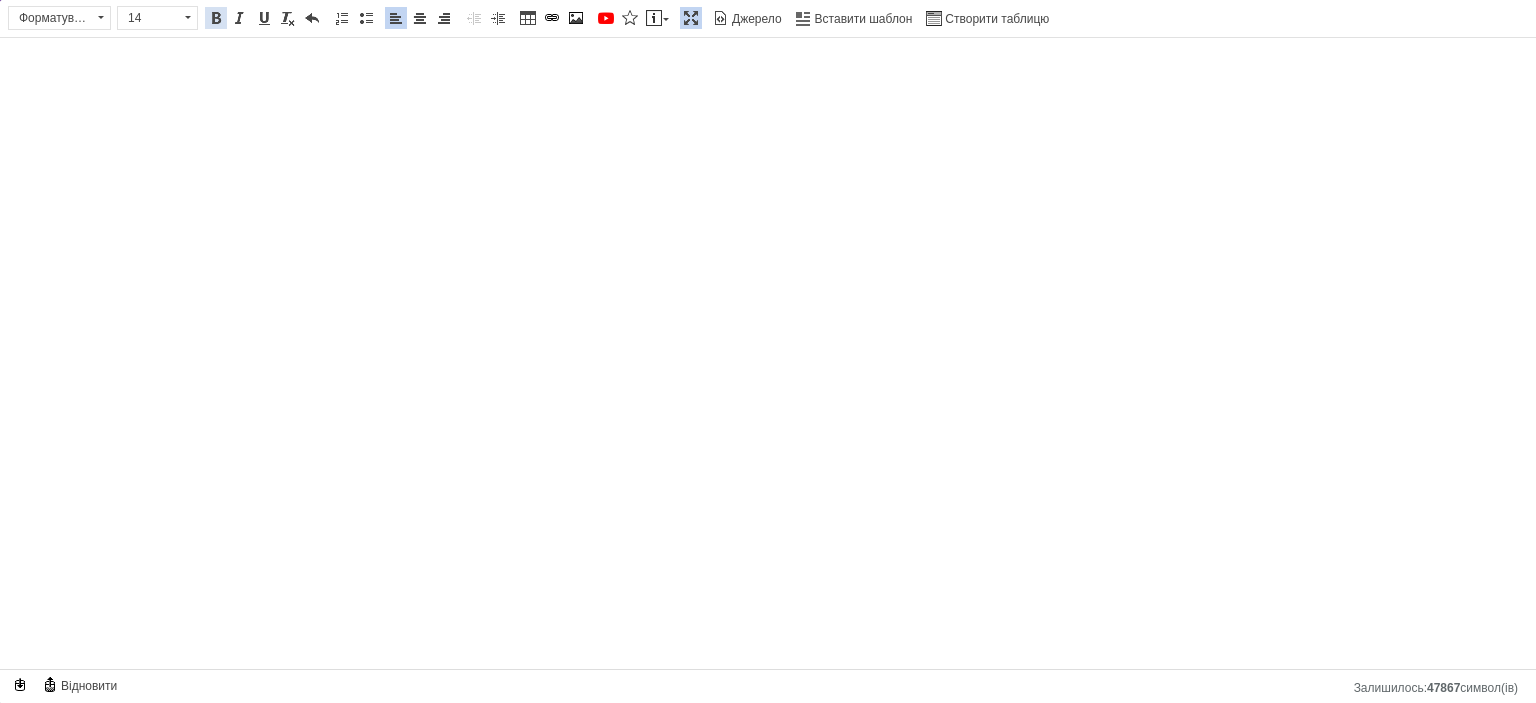 click at bounding box center [216, 18] 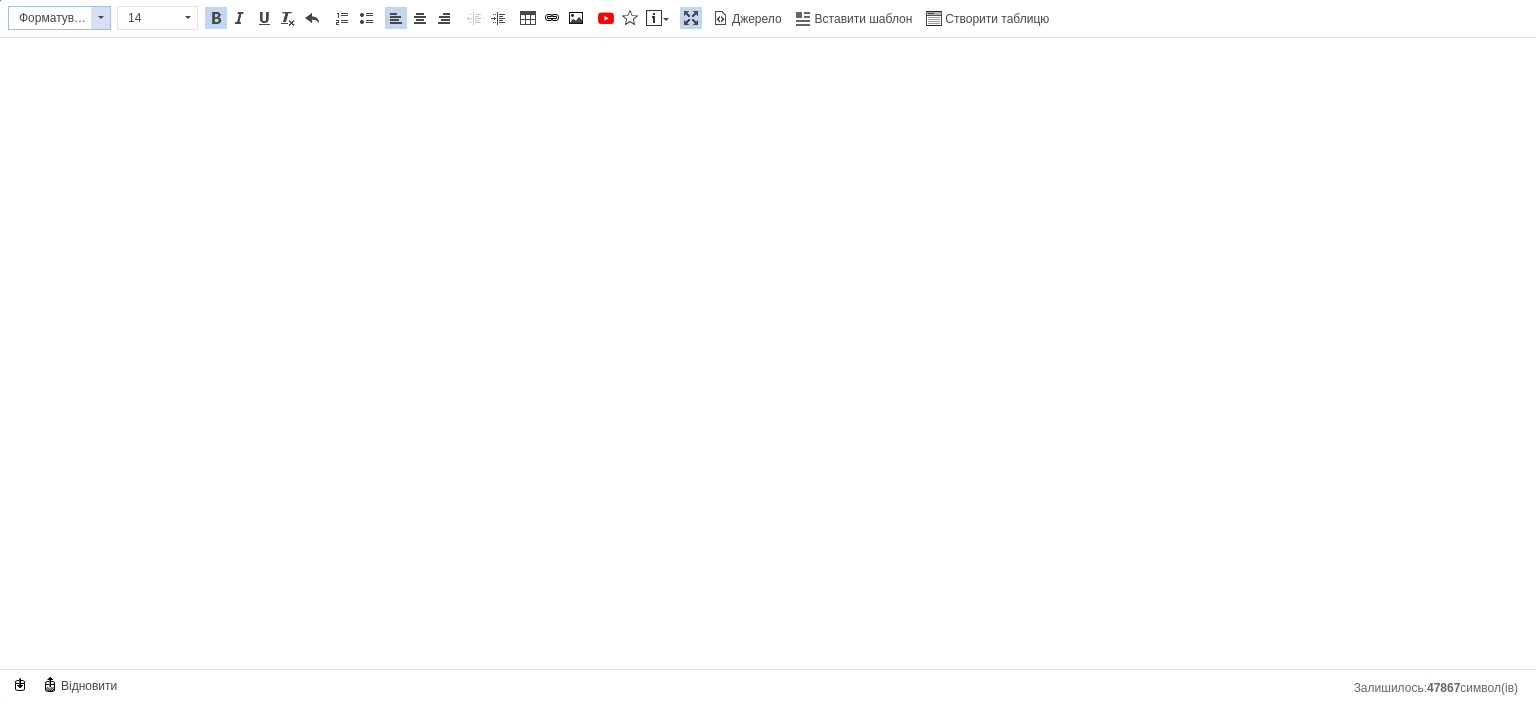 click on "Форматування" at bounding box center (50, 18) 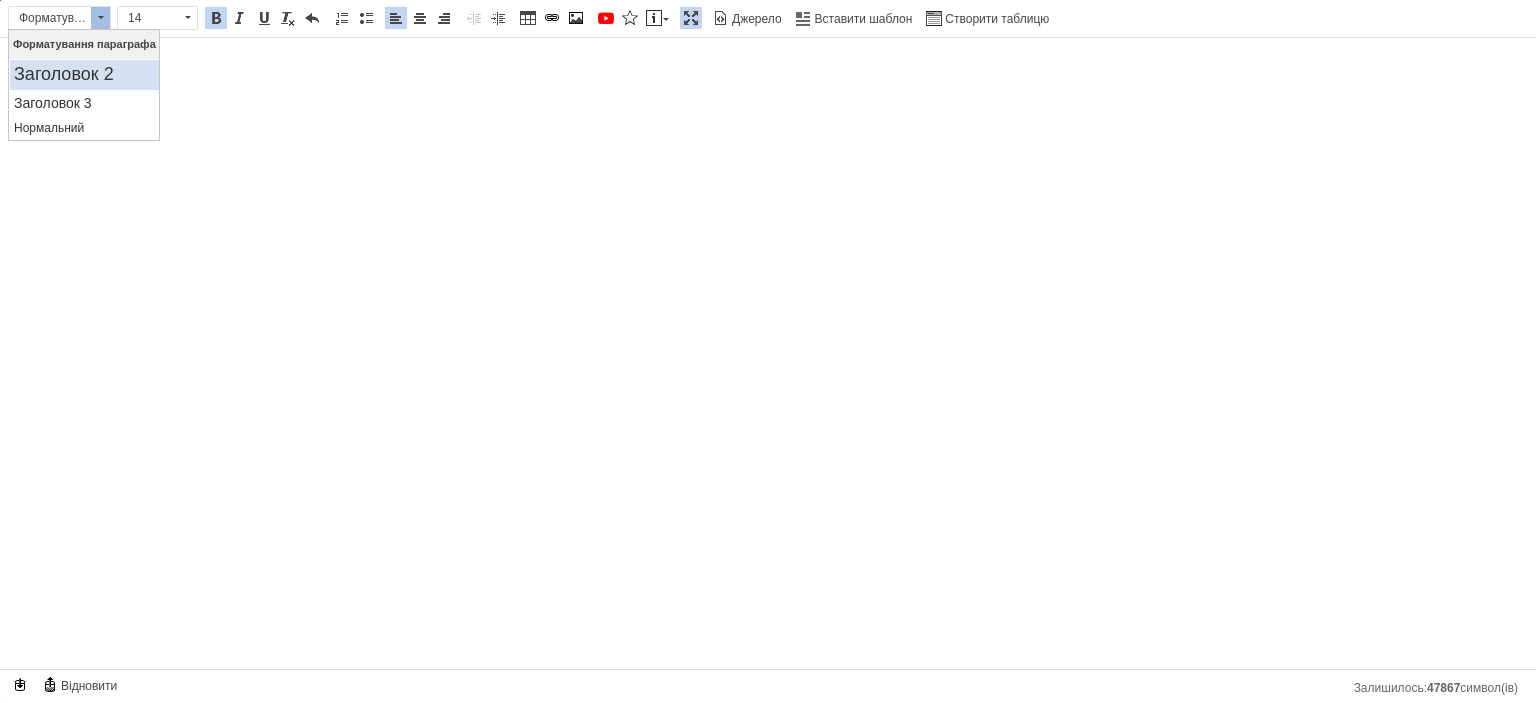 click on "Заголовок 2" at bounding box center (84, 75) 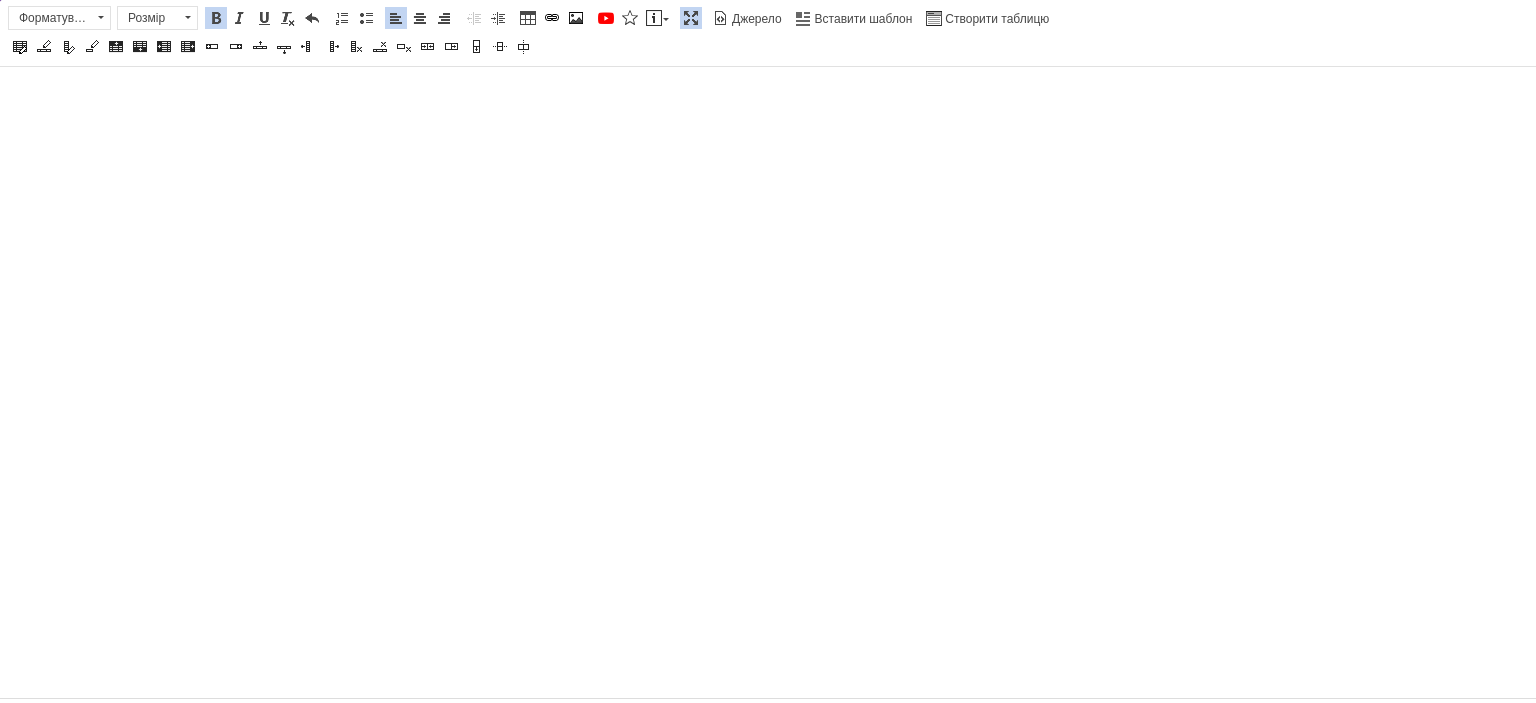 click at bounding box center (216, 18) 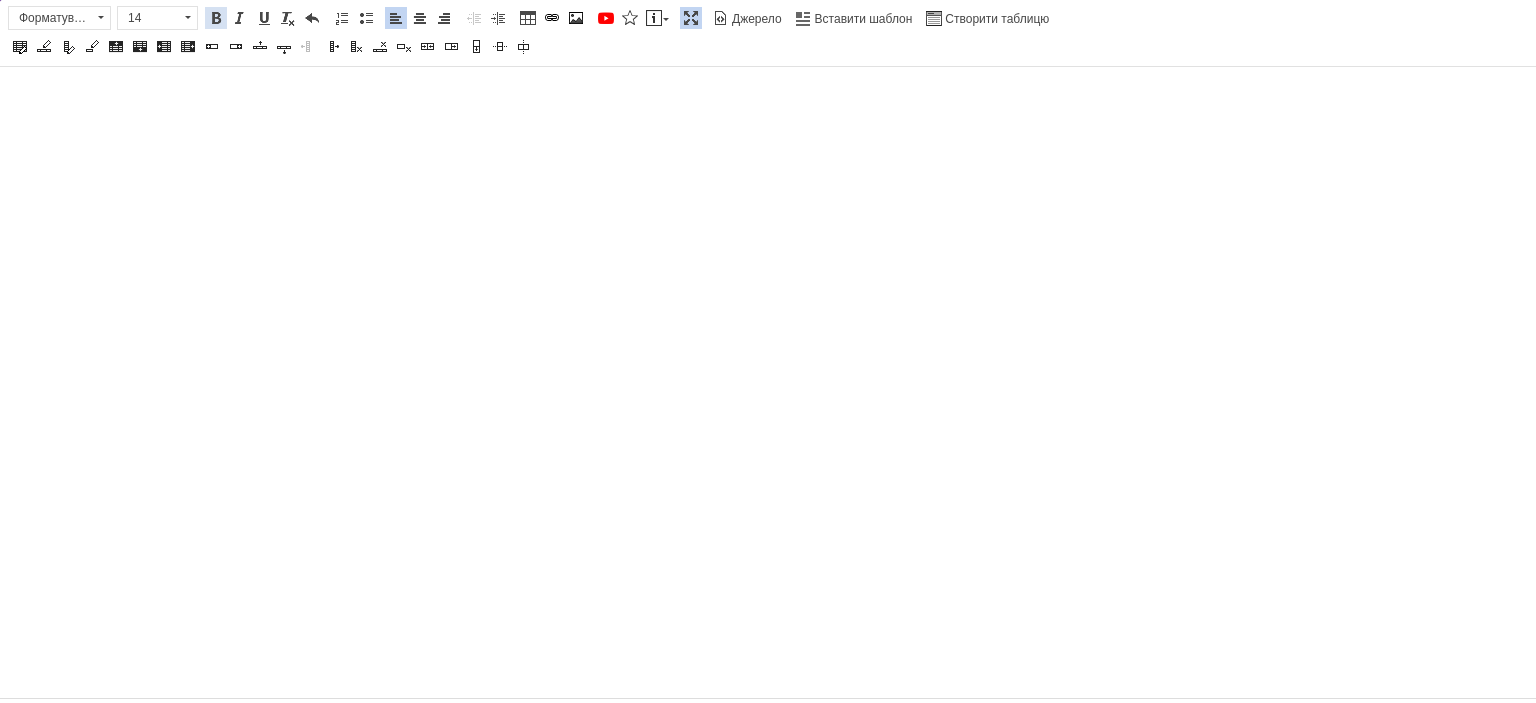 click at bounding box center [216, 18] 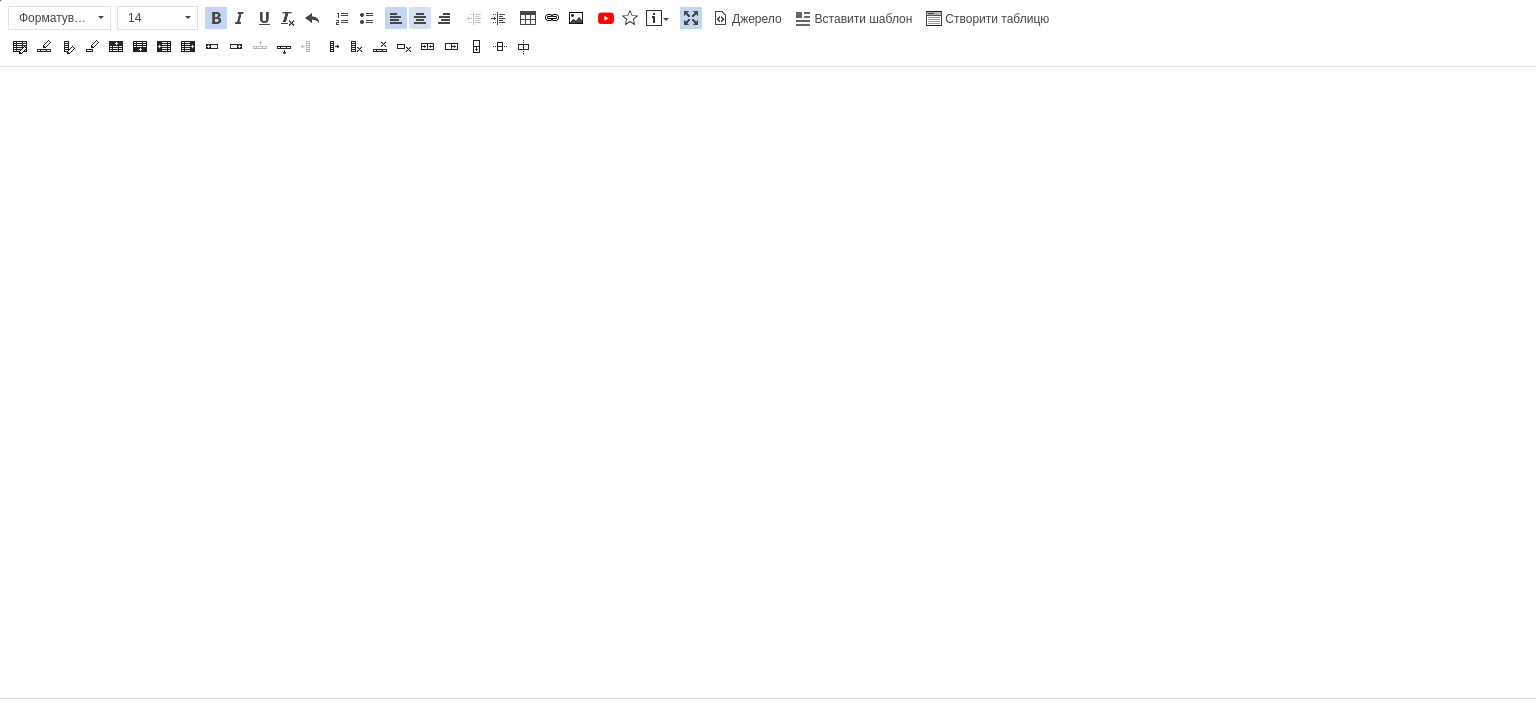 click at bounding box center (420, 18) 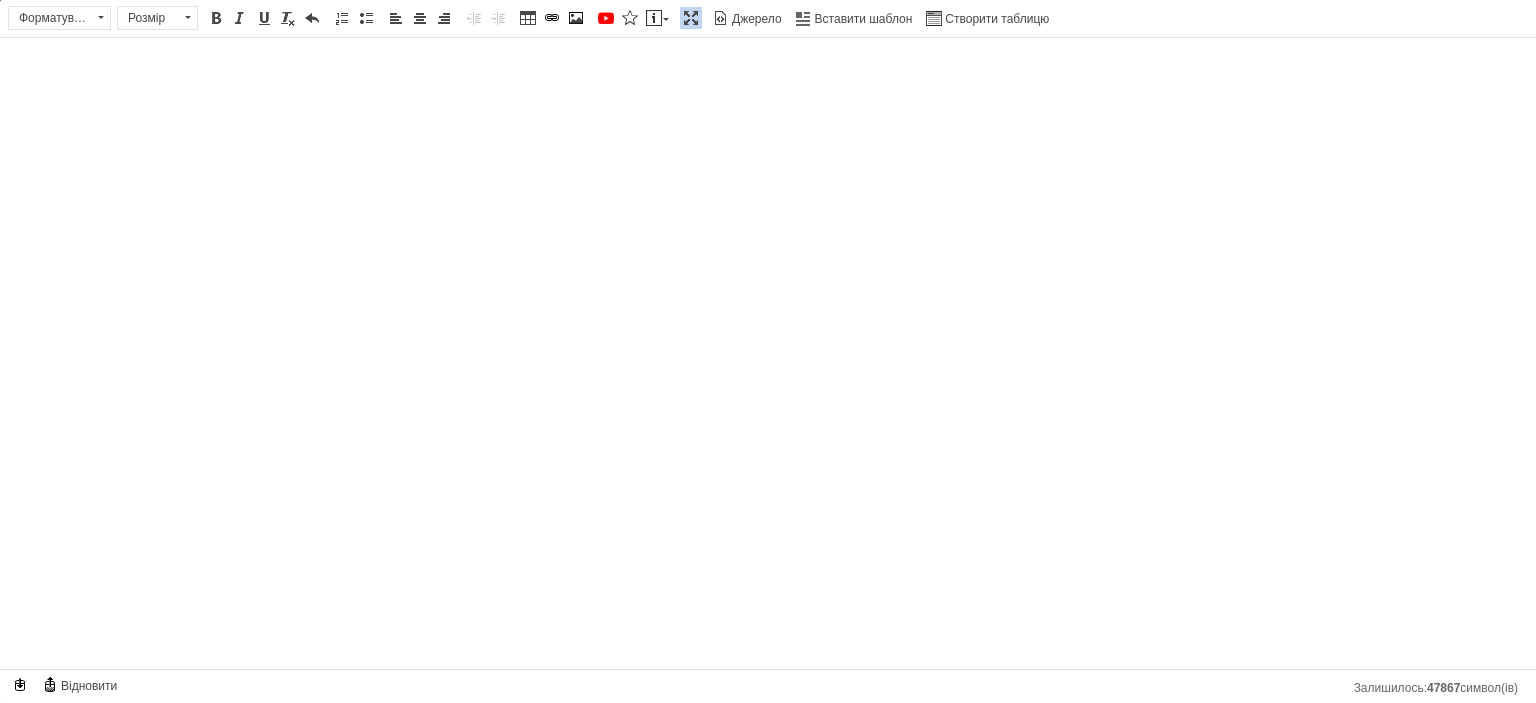 drag, startPoint x: 678, startPoint y: 18, endPoint x: 678, endPoint y: 30, distance: 12 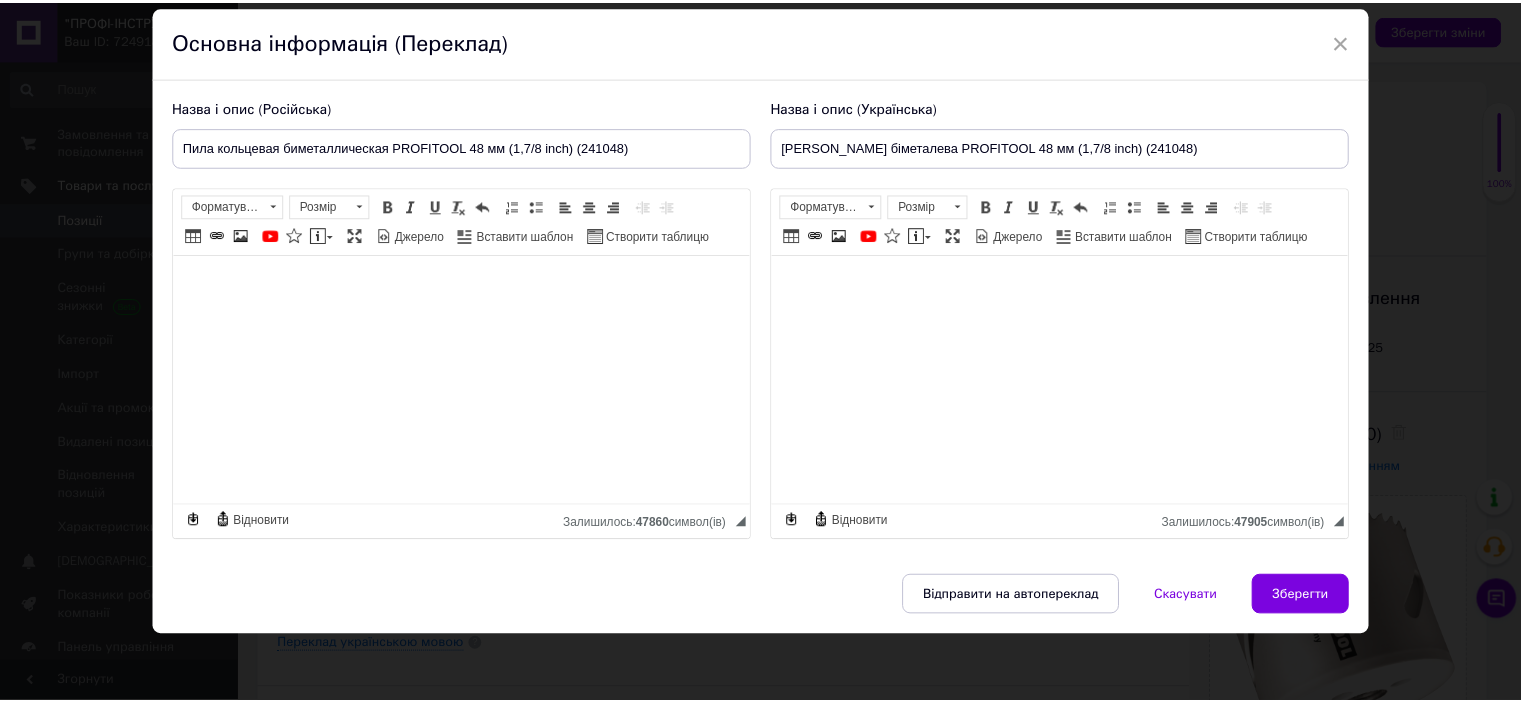 scroll, scrollTop: 505, scrollLeft: 0, axis: vertical 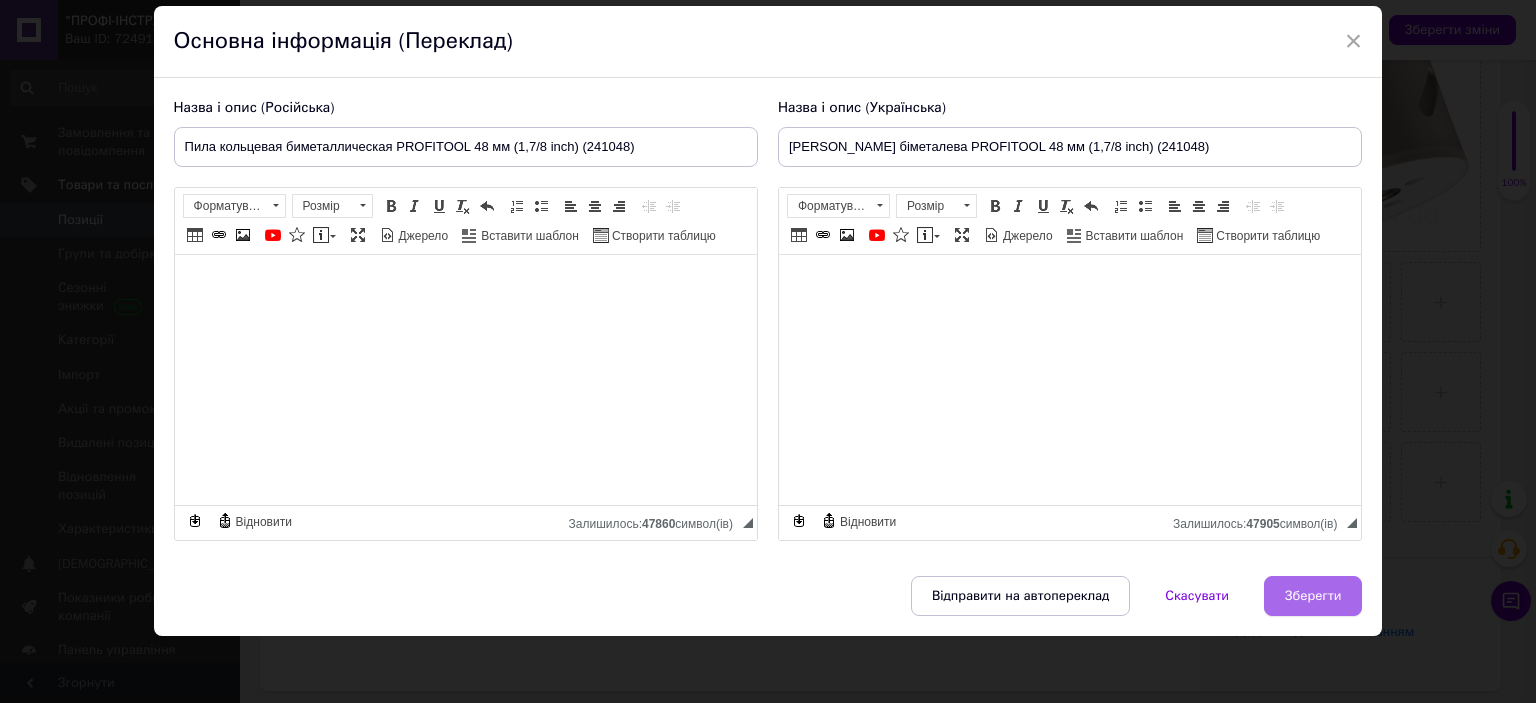 click on "Зберегти" at bounding box center [1313, 596] 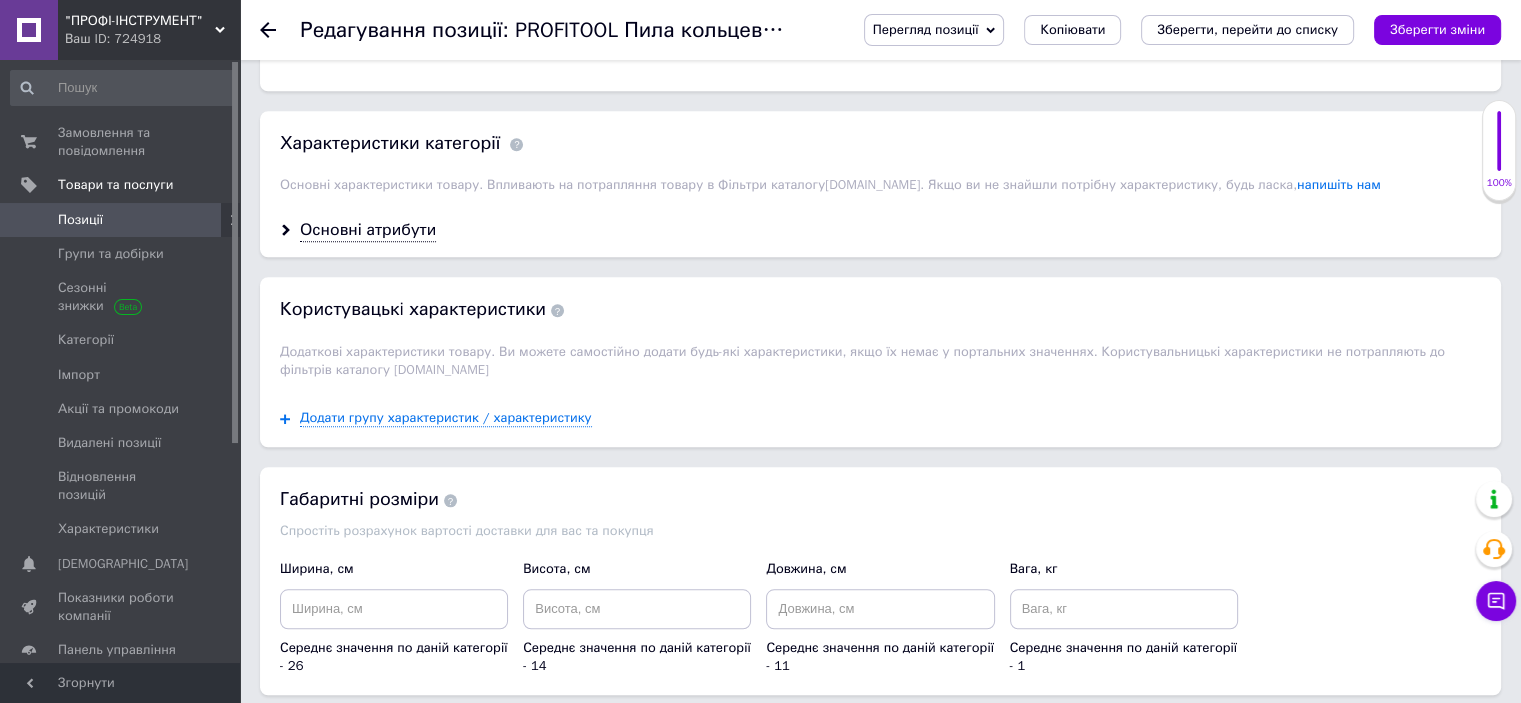 scroll, scrollTop: 1705, scrollLeft: 0, axis: vertical 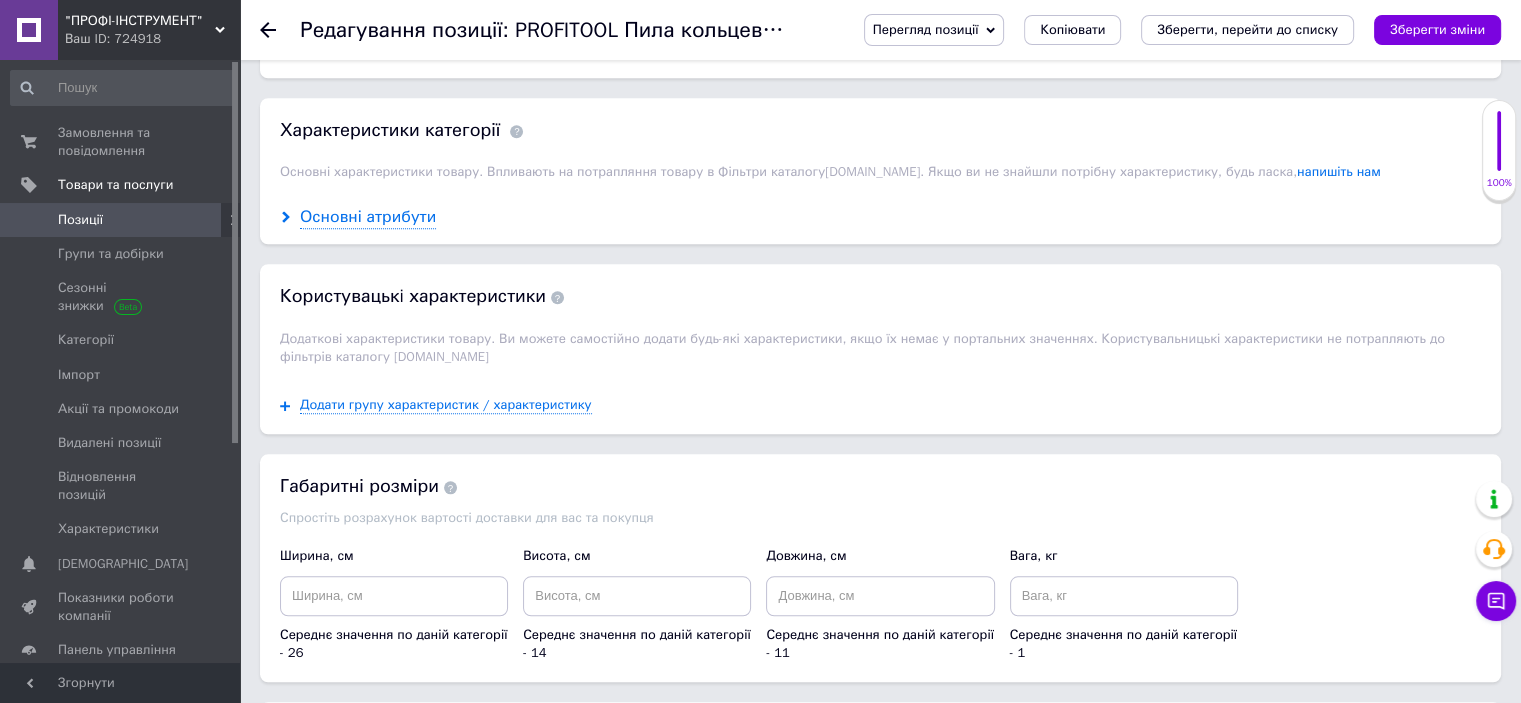 click on "Основні атрибути" at bounding box center [368, 217] 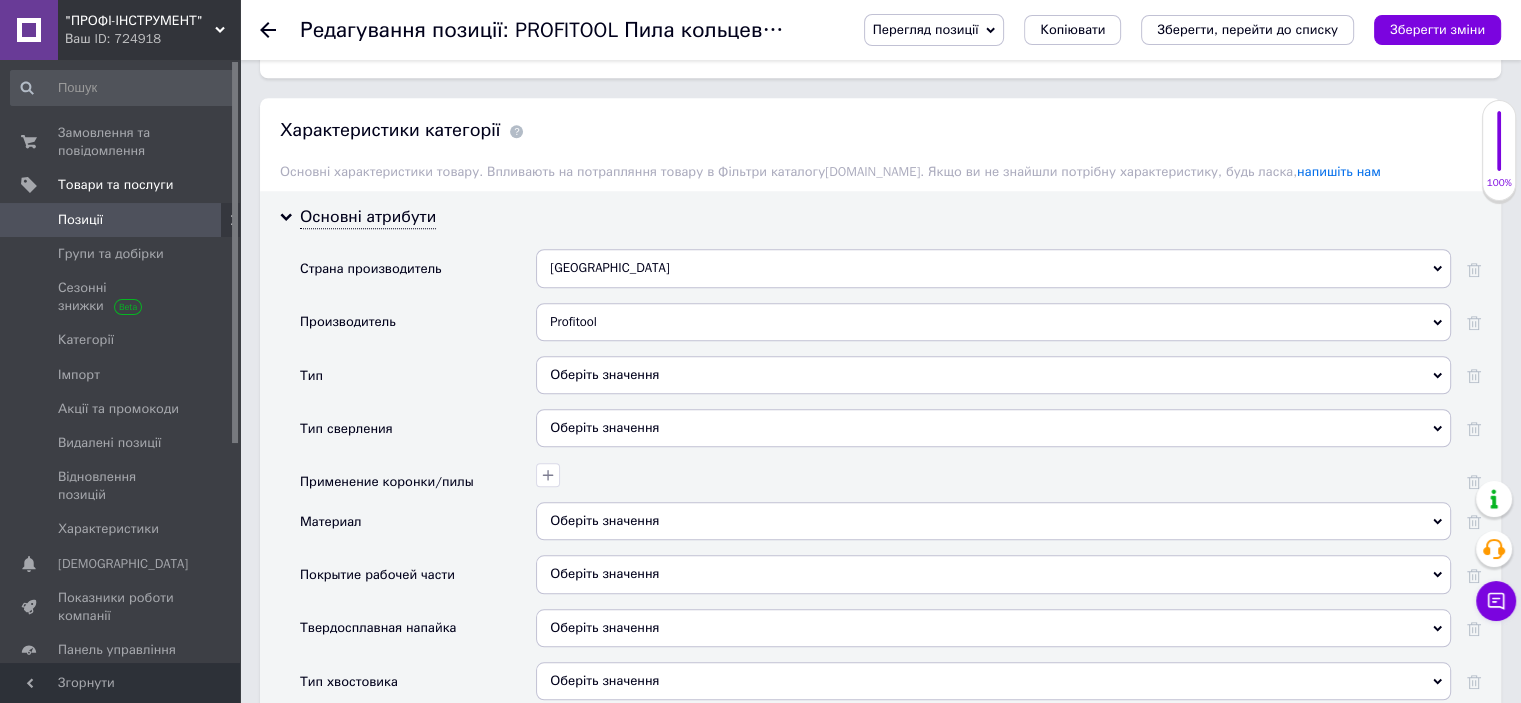 click on "Оберіть значення" at bounding box center [993, 375] 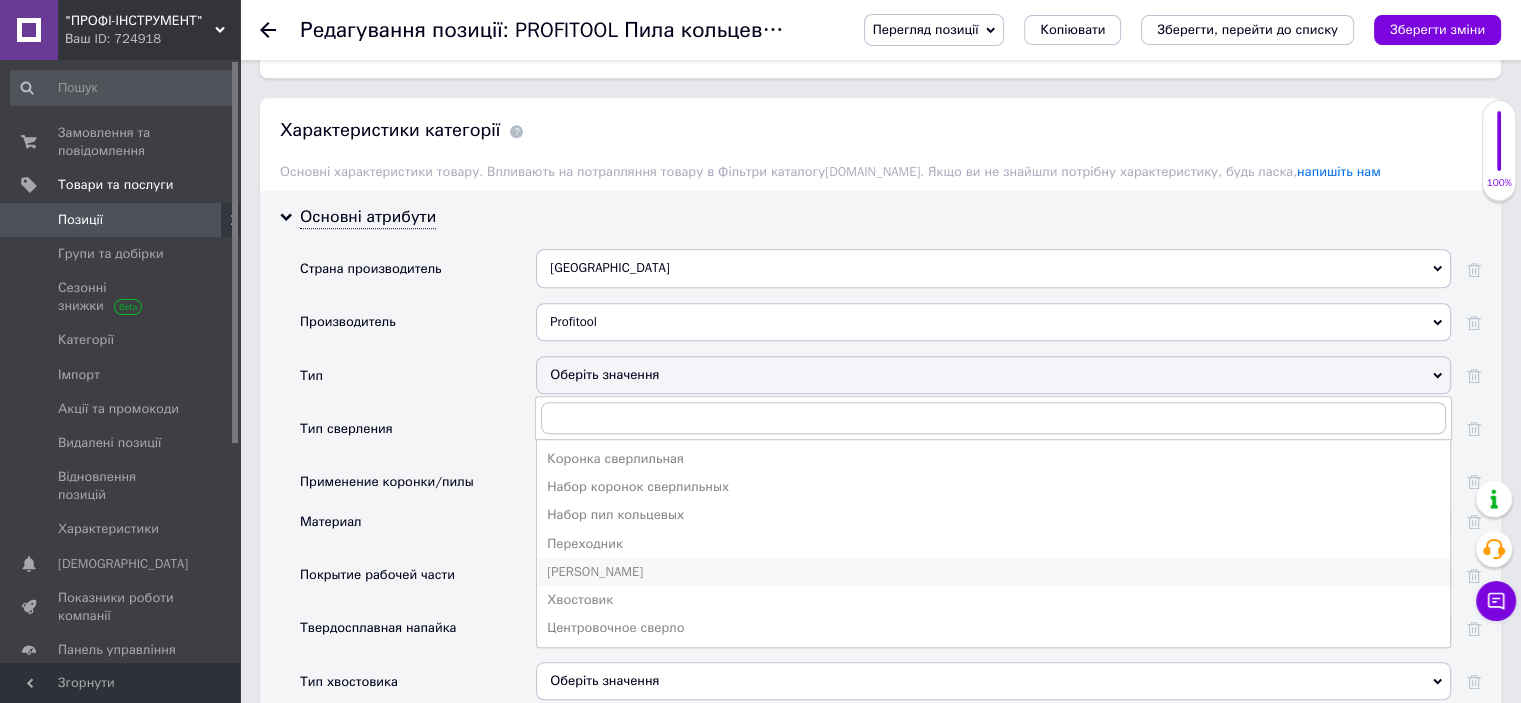 click on "Пила кольцевая" at bounding box center [993, 572] 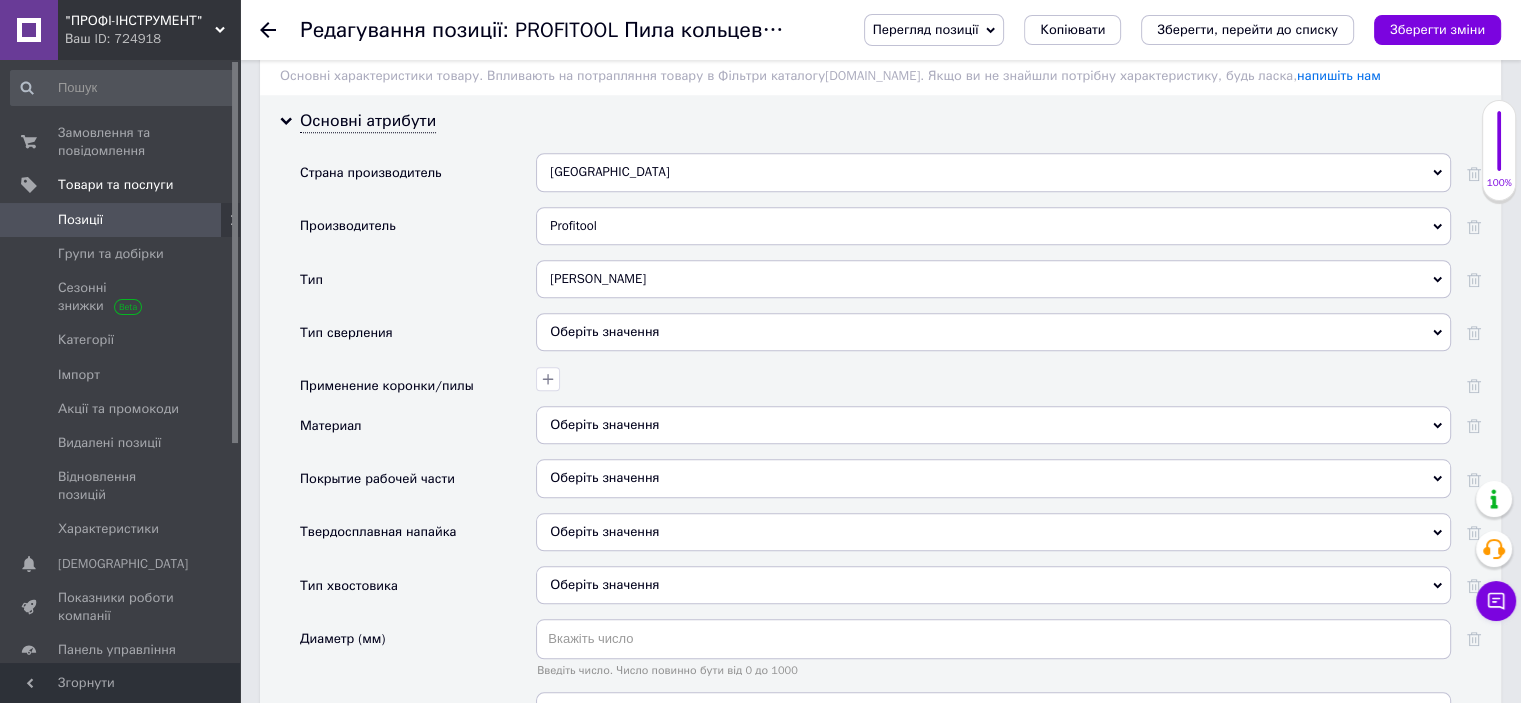 scroll, scrollTop: 1805, scrollLeft: 0, axis: vertical 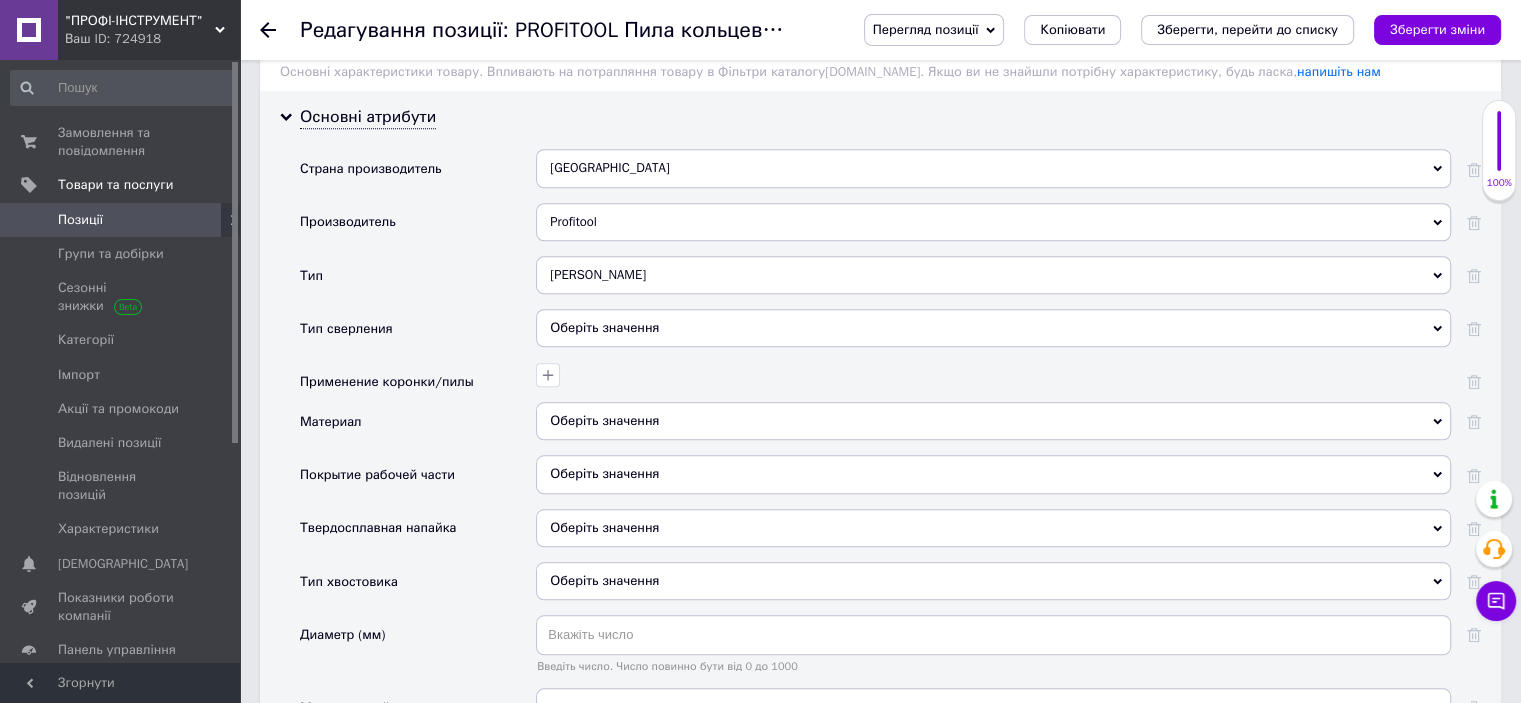 click on "Оберіть значення" at bounding box center (993, 328) 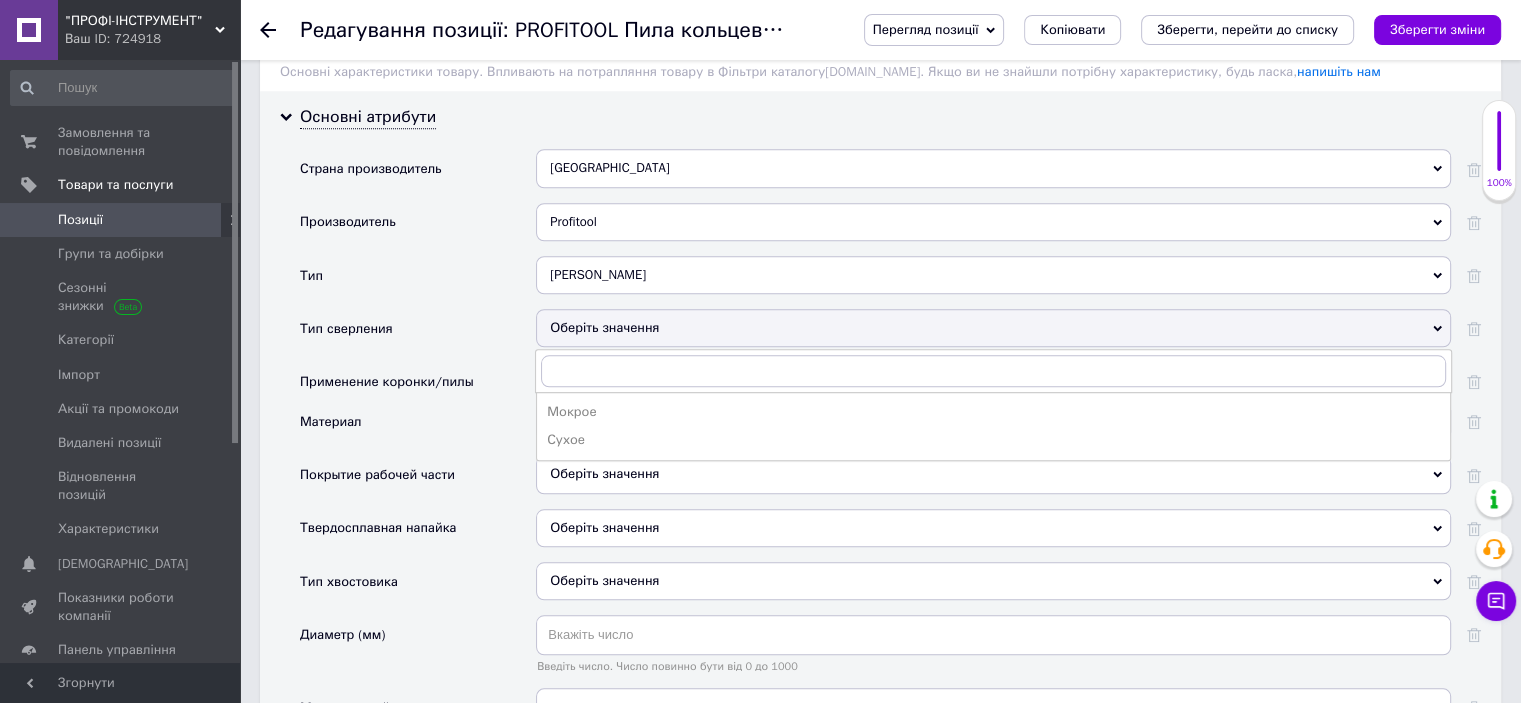 click on "Сухое" at bounding box center [993, 440] 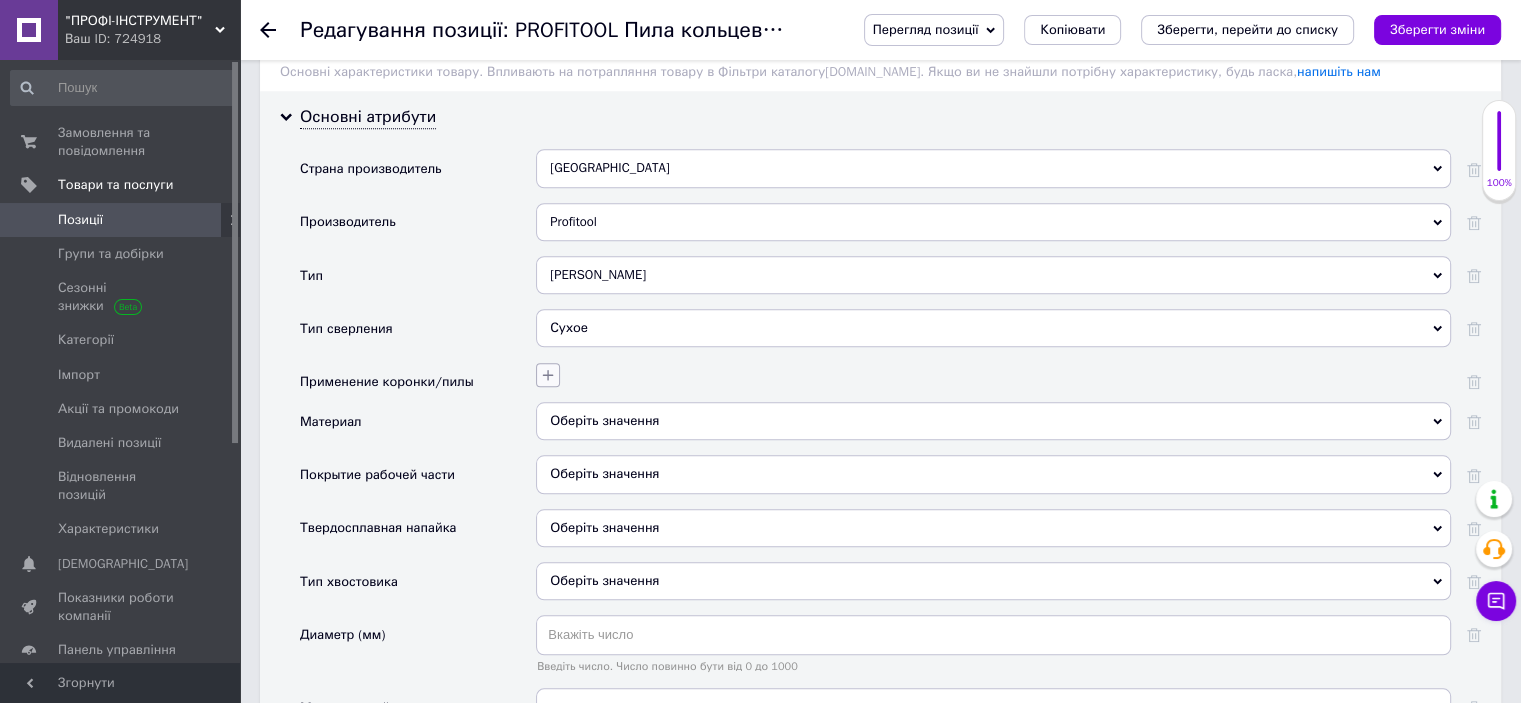 click 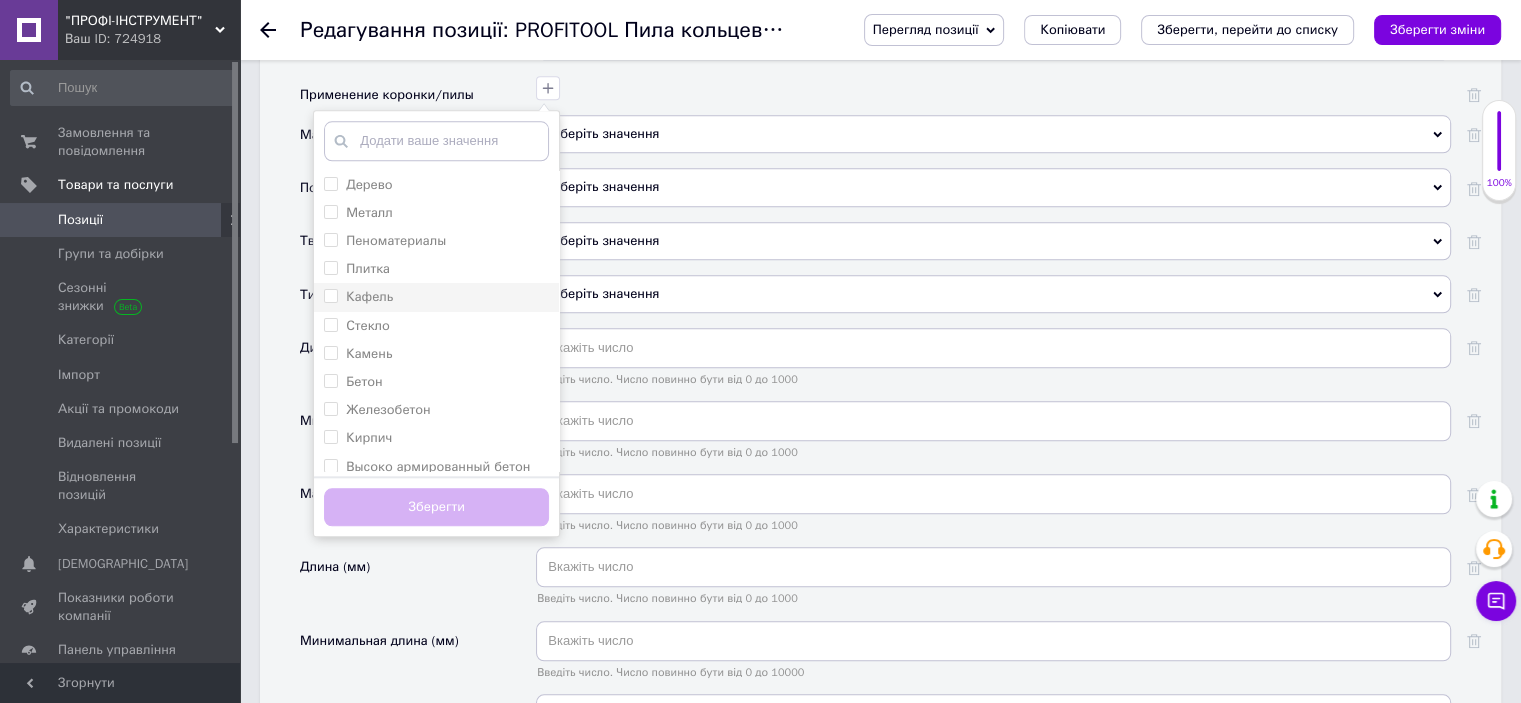 scroll, scrollTop: 2105, scrollLeft: 0, axis: vertical 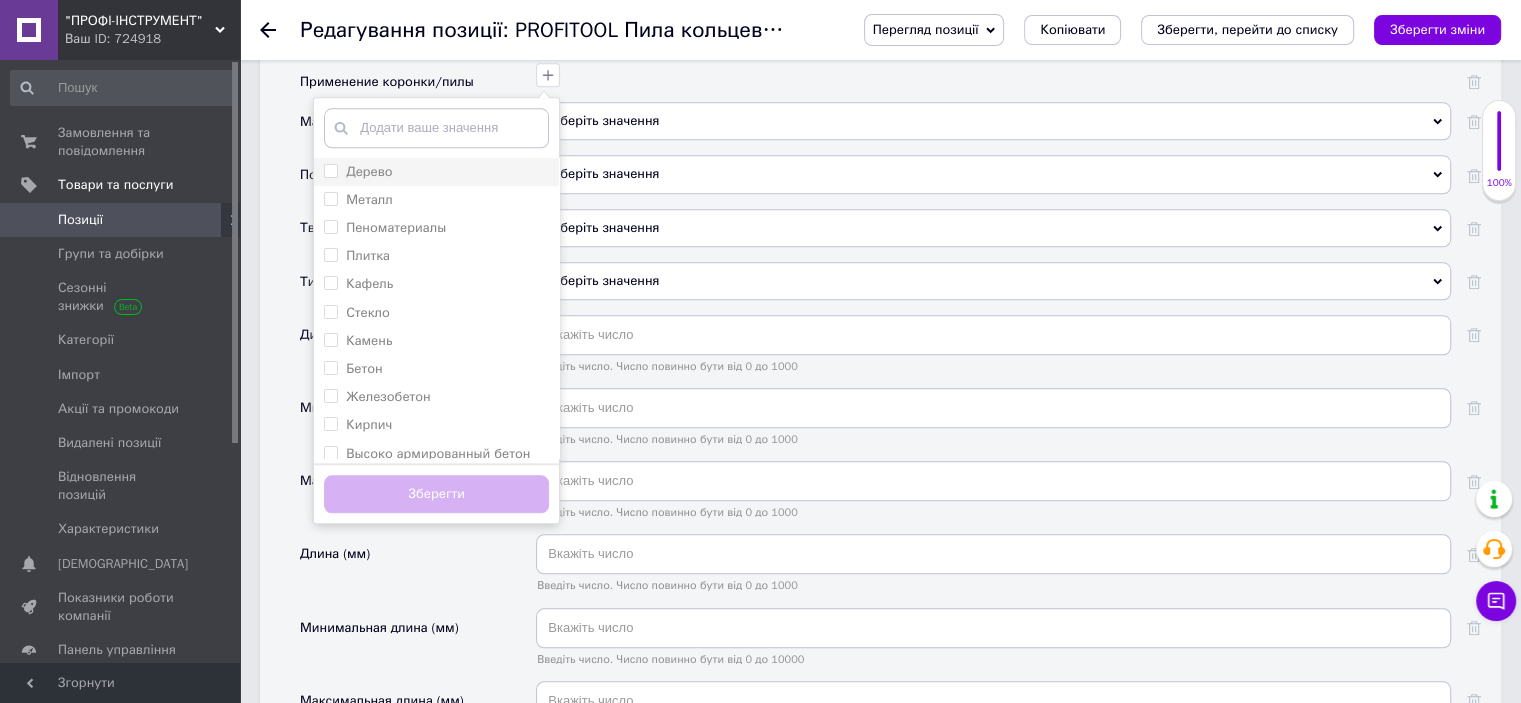 click on "Дерево" at bounding box center [330, 170] 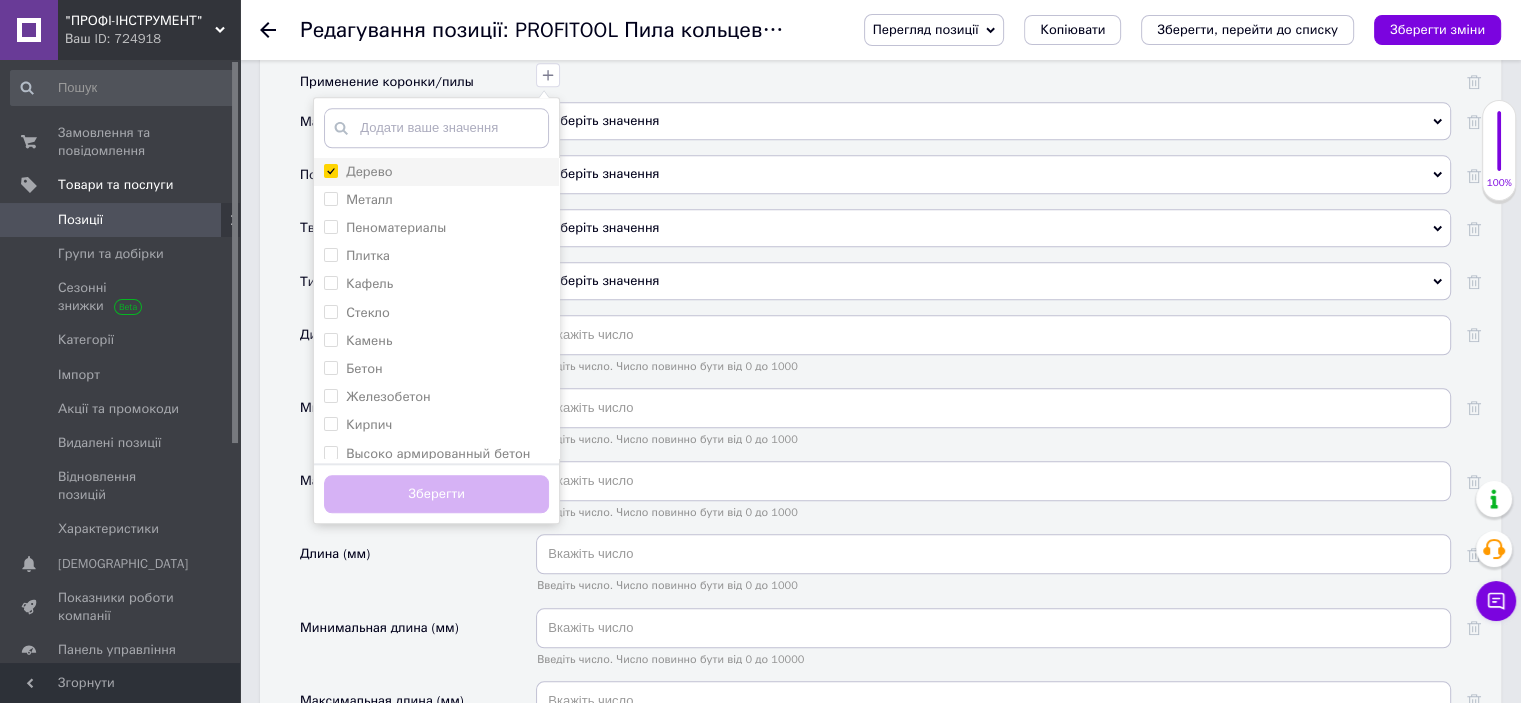 checkbox on "true" 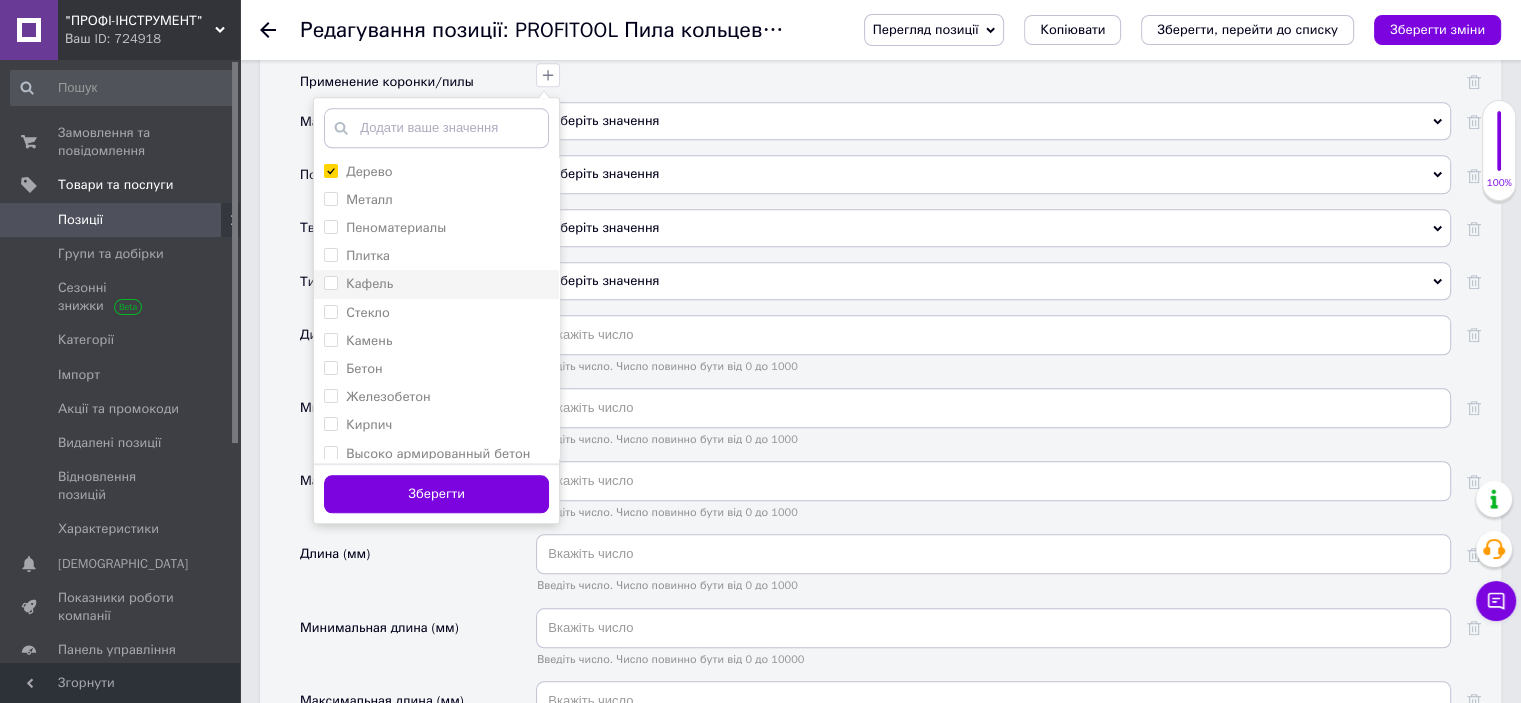 drag, startPoint x: 336, startPoint y: 191, endPoint x: 404, endPoint y: 277, distance: 109.63576 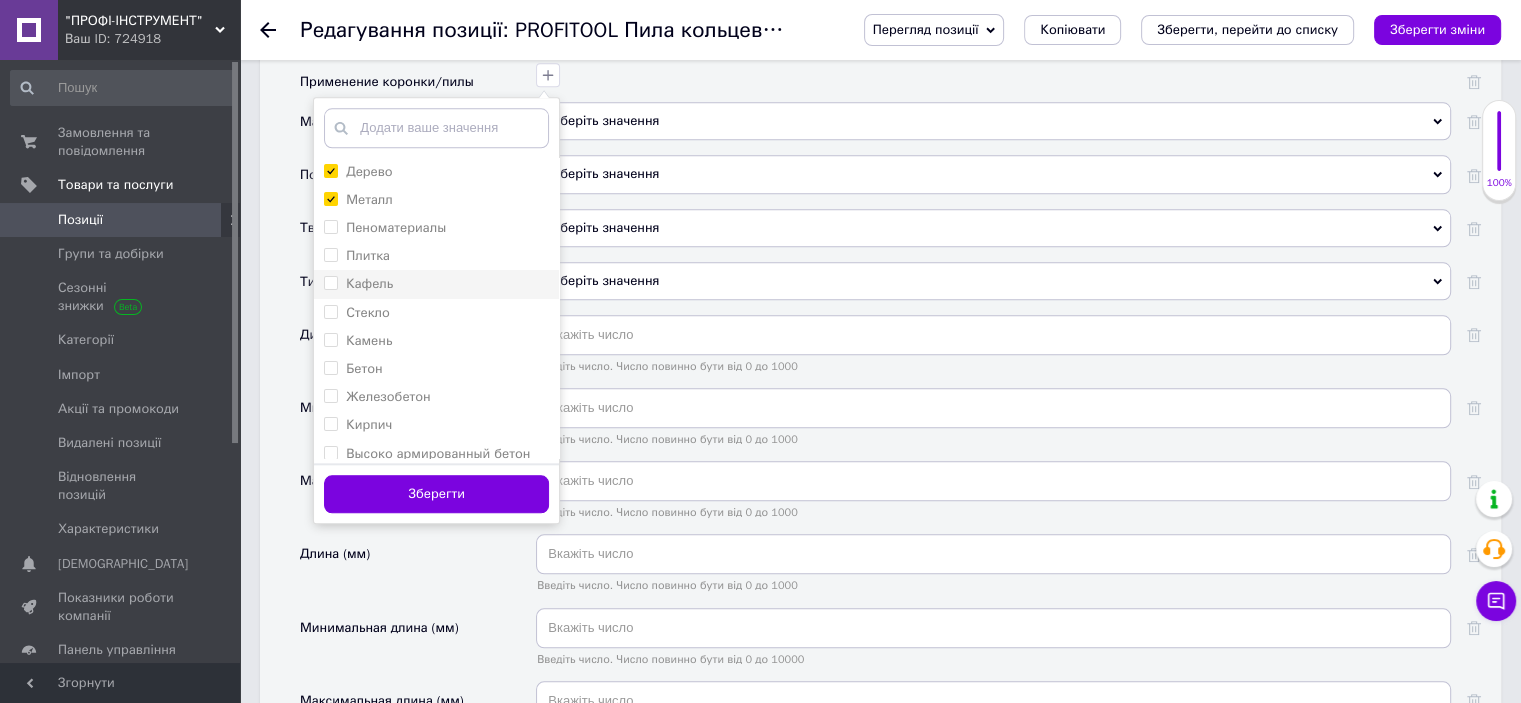 checkbox on "true" 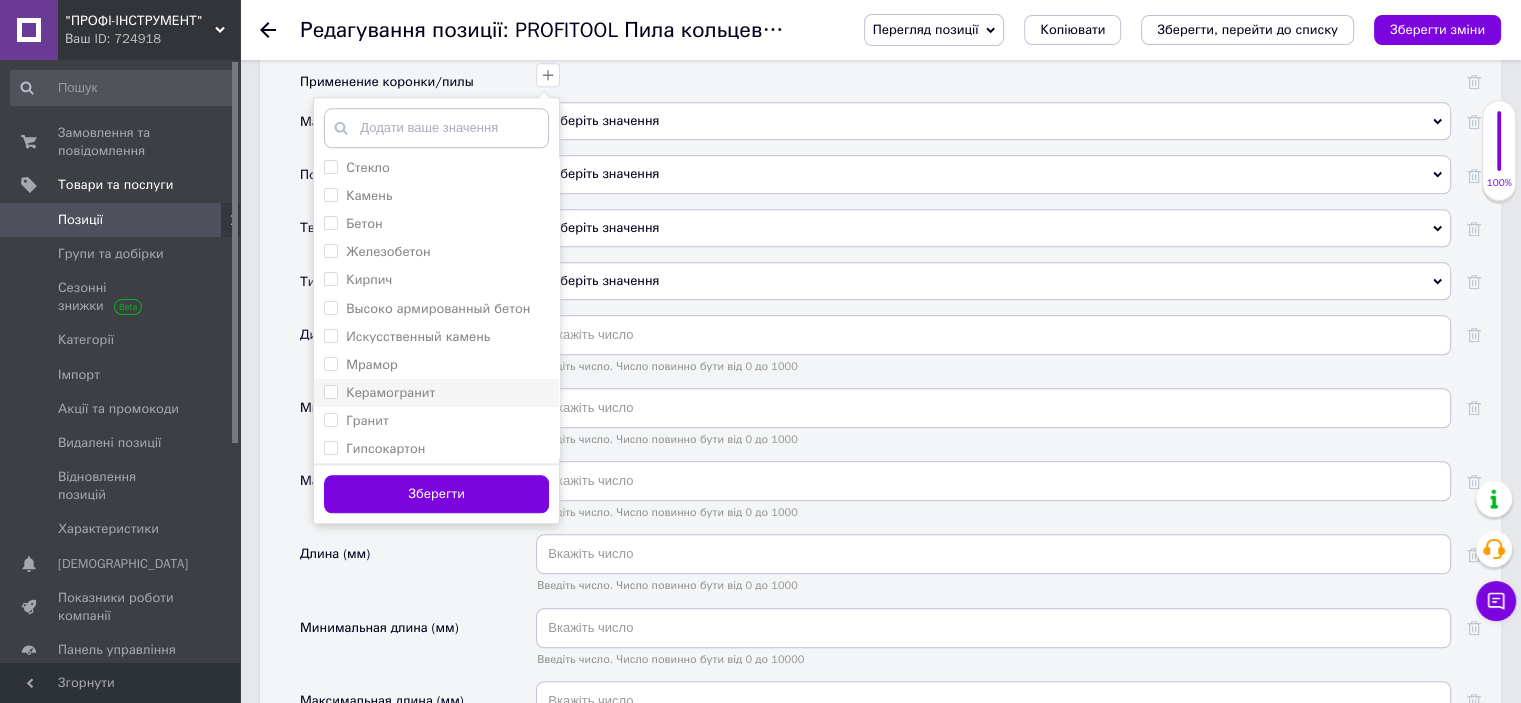 scroll, scrollTop: 151, scrollLeft: 0, axis: vertical 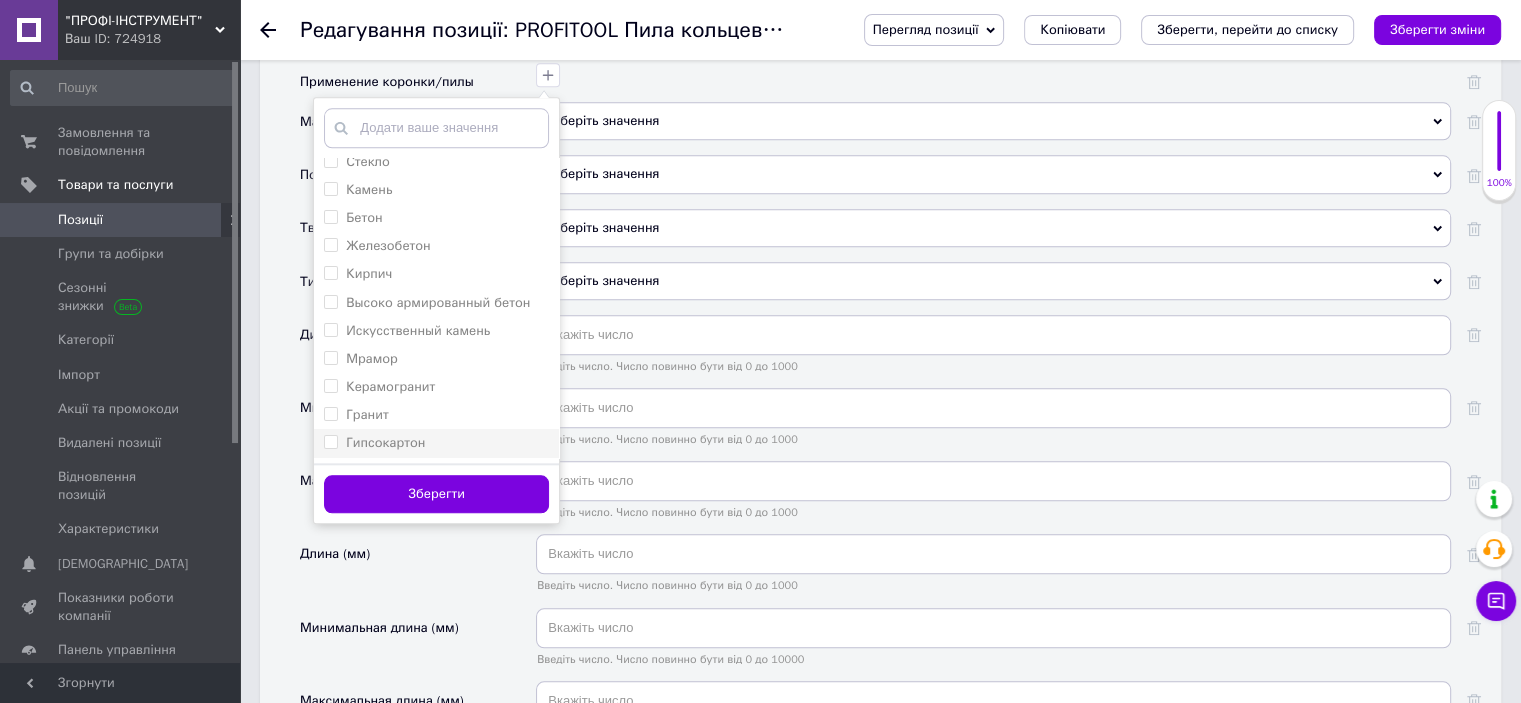 click on "Гипсокартон" at bounding box center [330, 441] 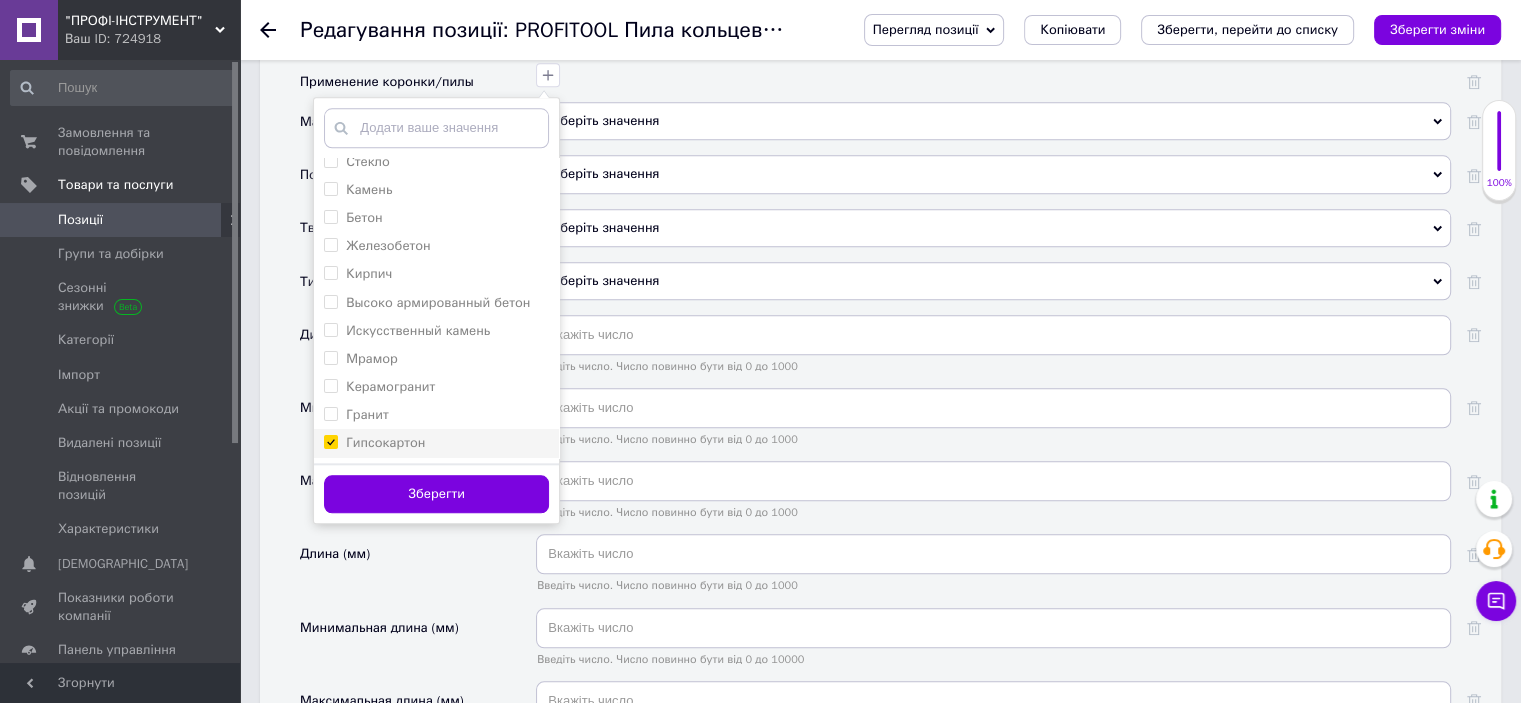 checkbox on "true" 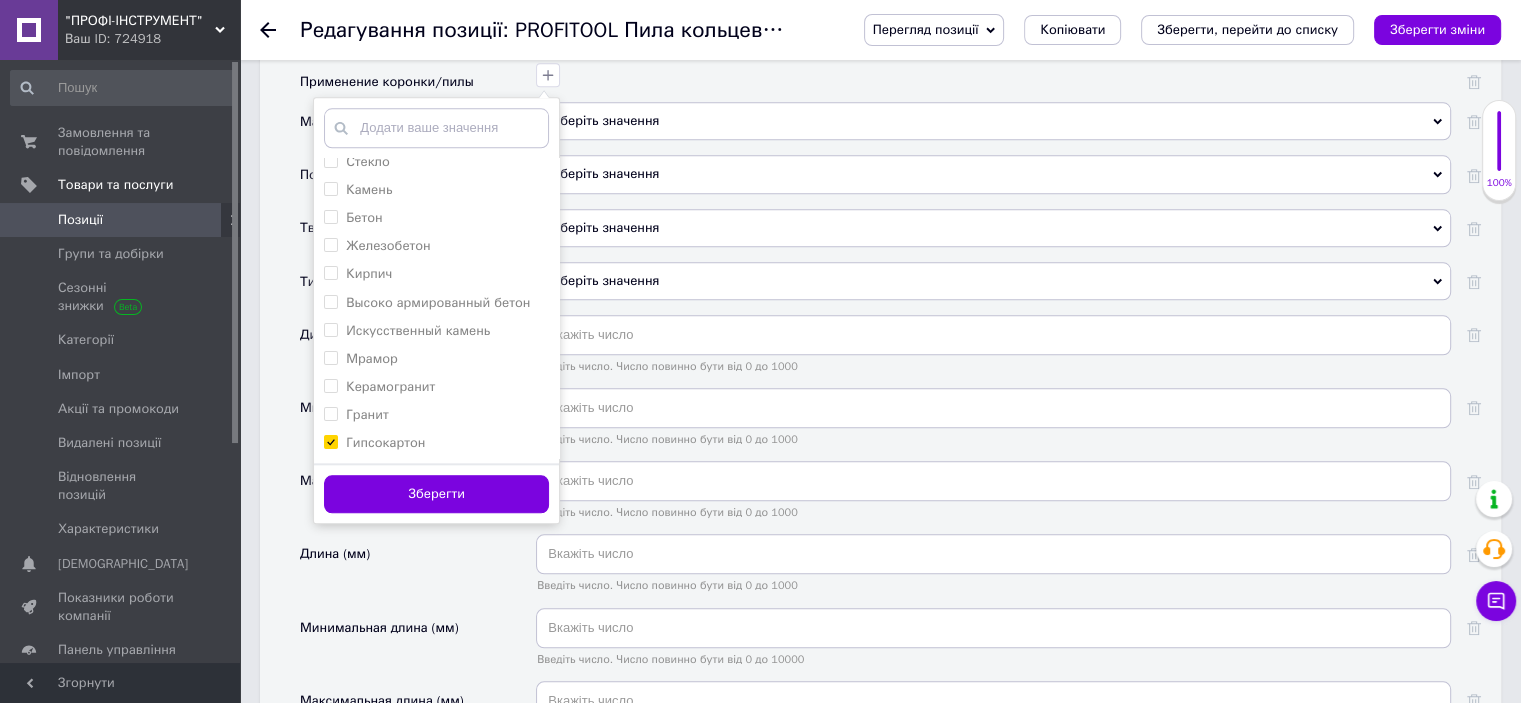 drag, startPoint x: 381, startPoint y: 475, endPoint x: 411, endPoint y: 468, distance: 30.805843 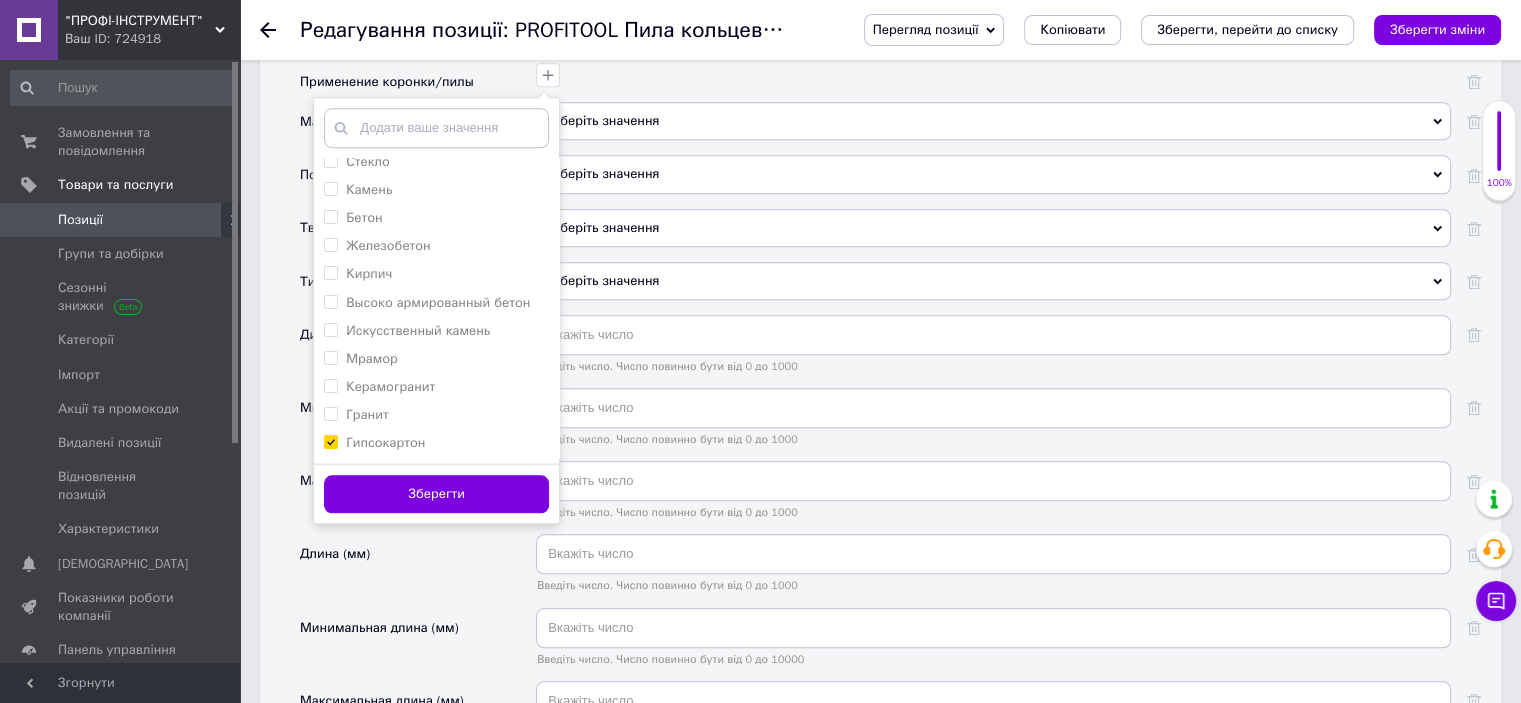 click on "Зберегти" at bounding box center (436, 494) 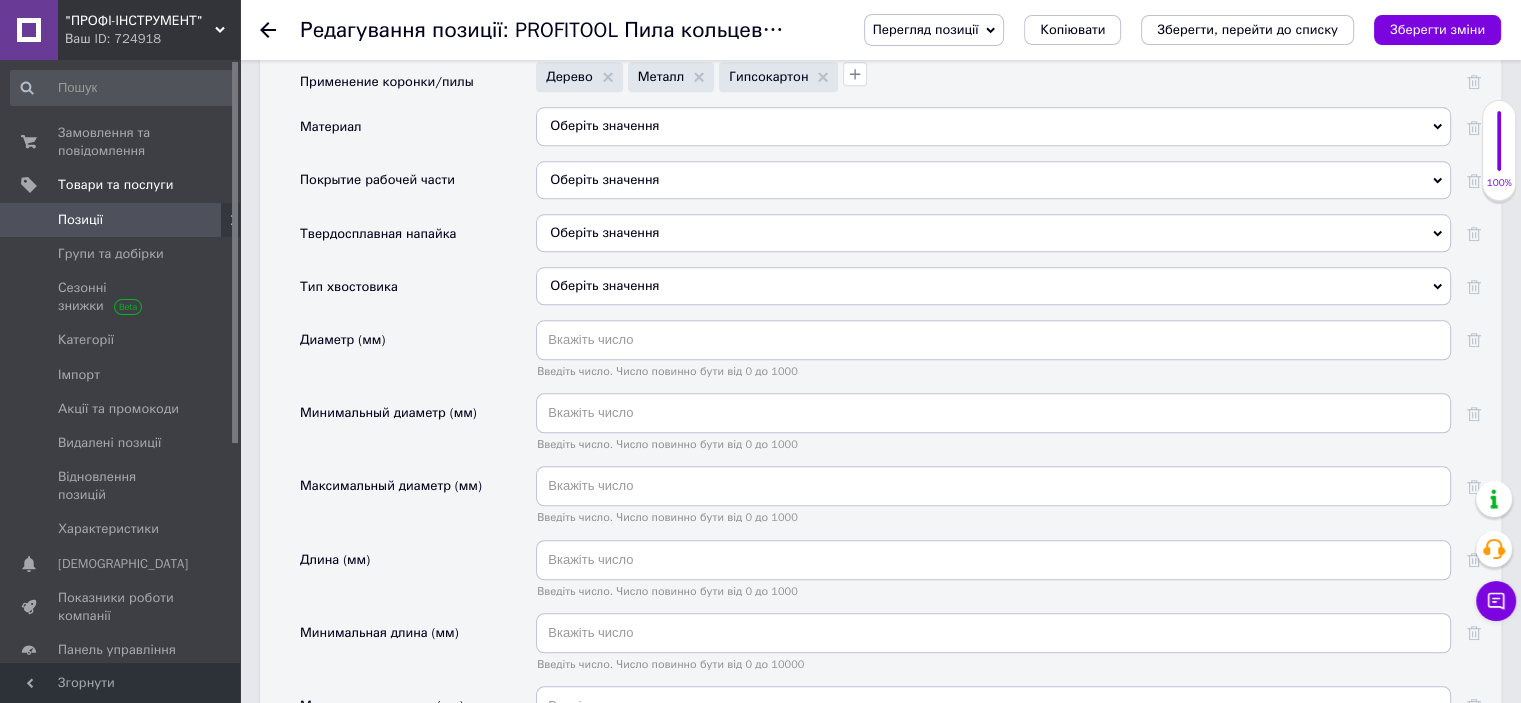 click on "Оберіть значення" at bounding box center [993, 126] 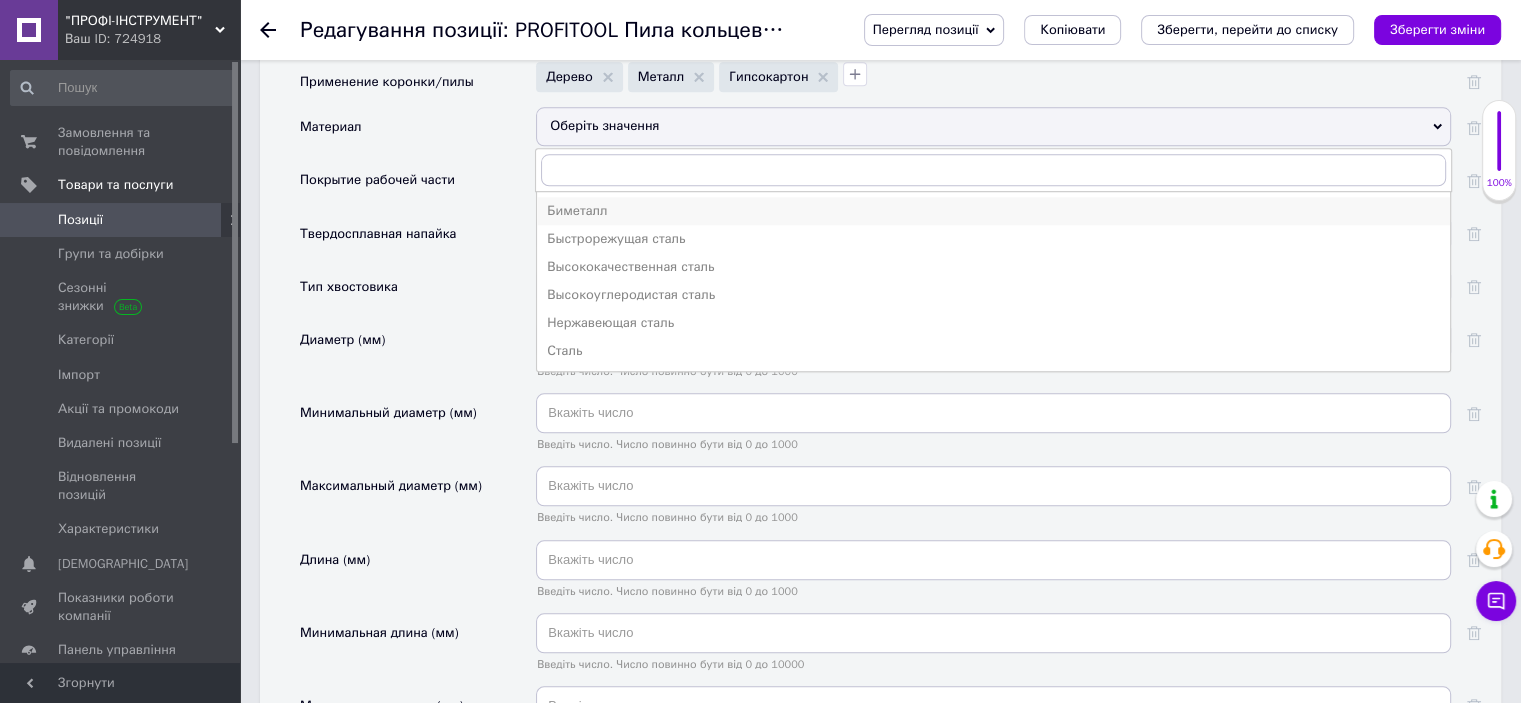 click on "Биметалл" at bounding box center [993, 211] 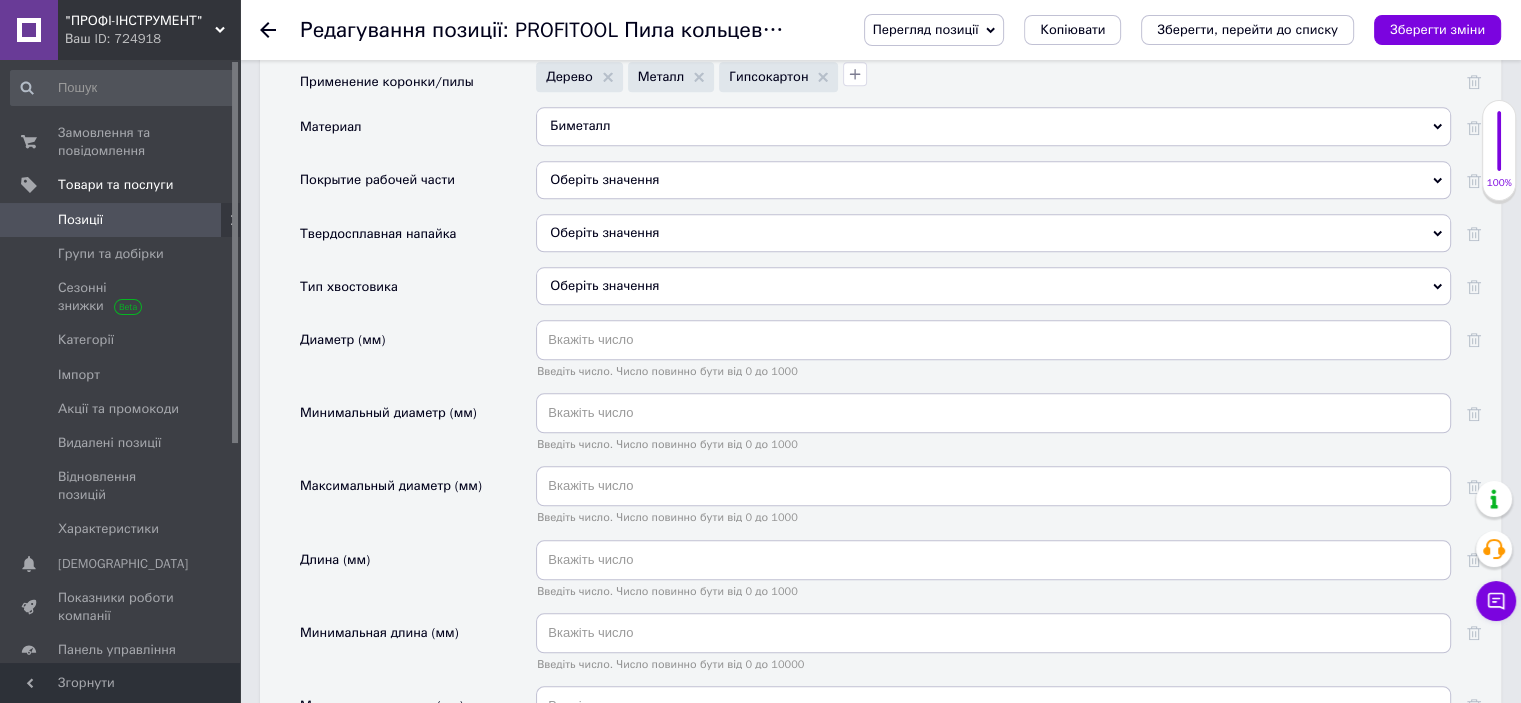 click on "Оберіть значення" at bounding box center [604, 232] 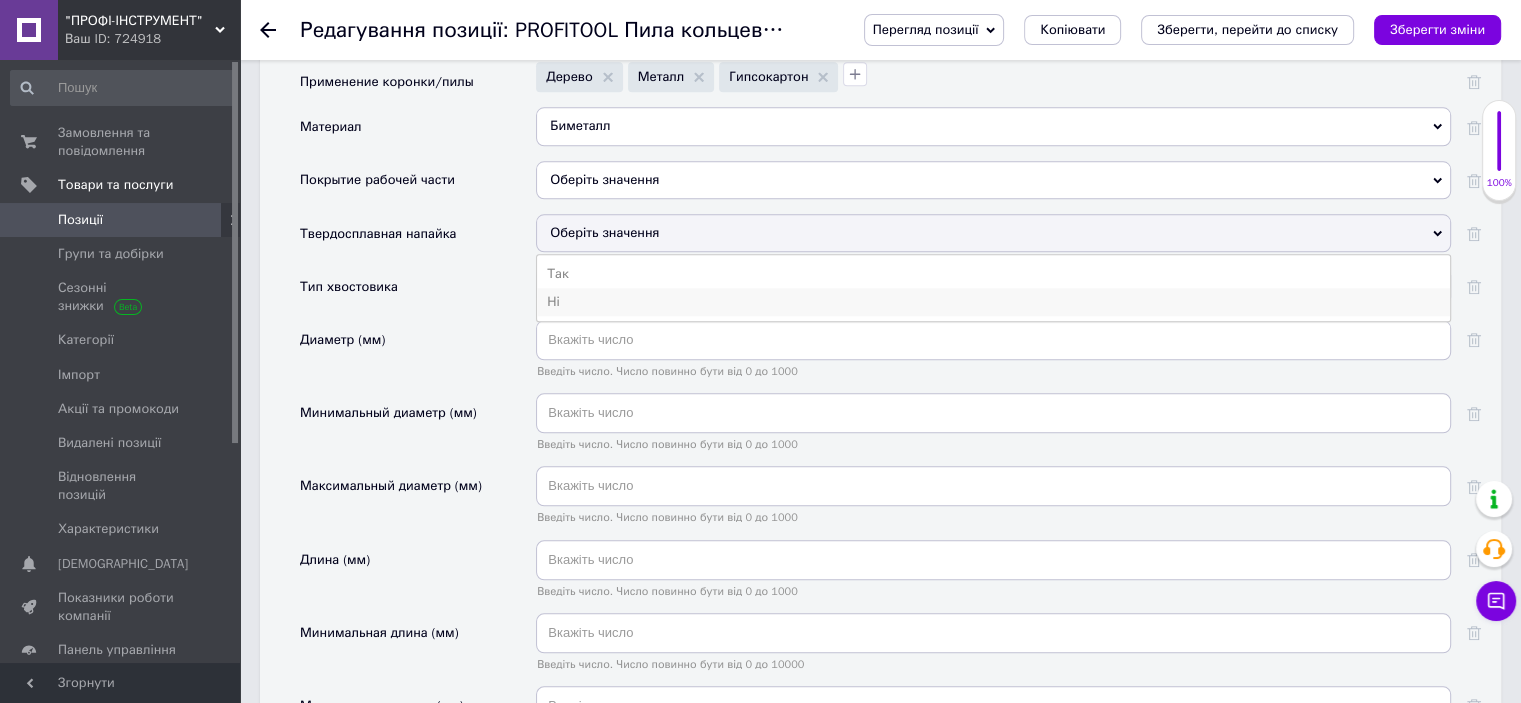 click on "Ні" at bounding box center [993, 302] 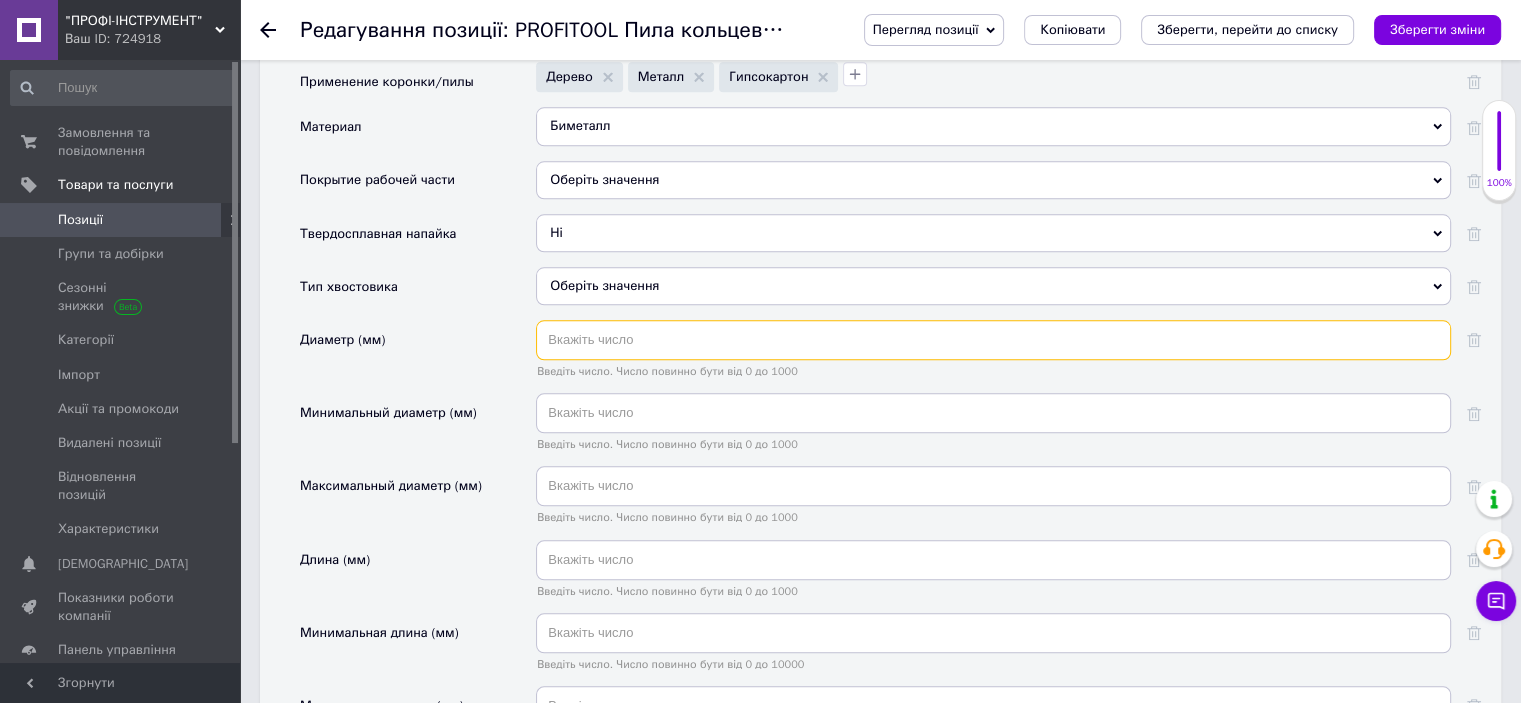 click at bounding box center [993, 340] 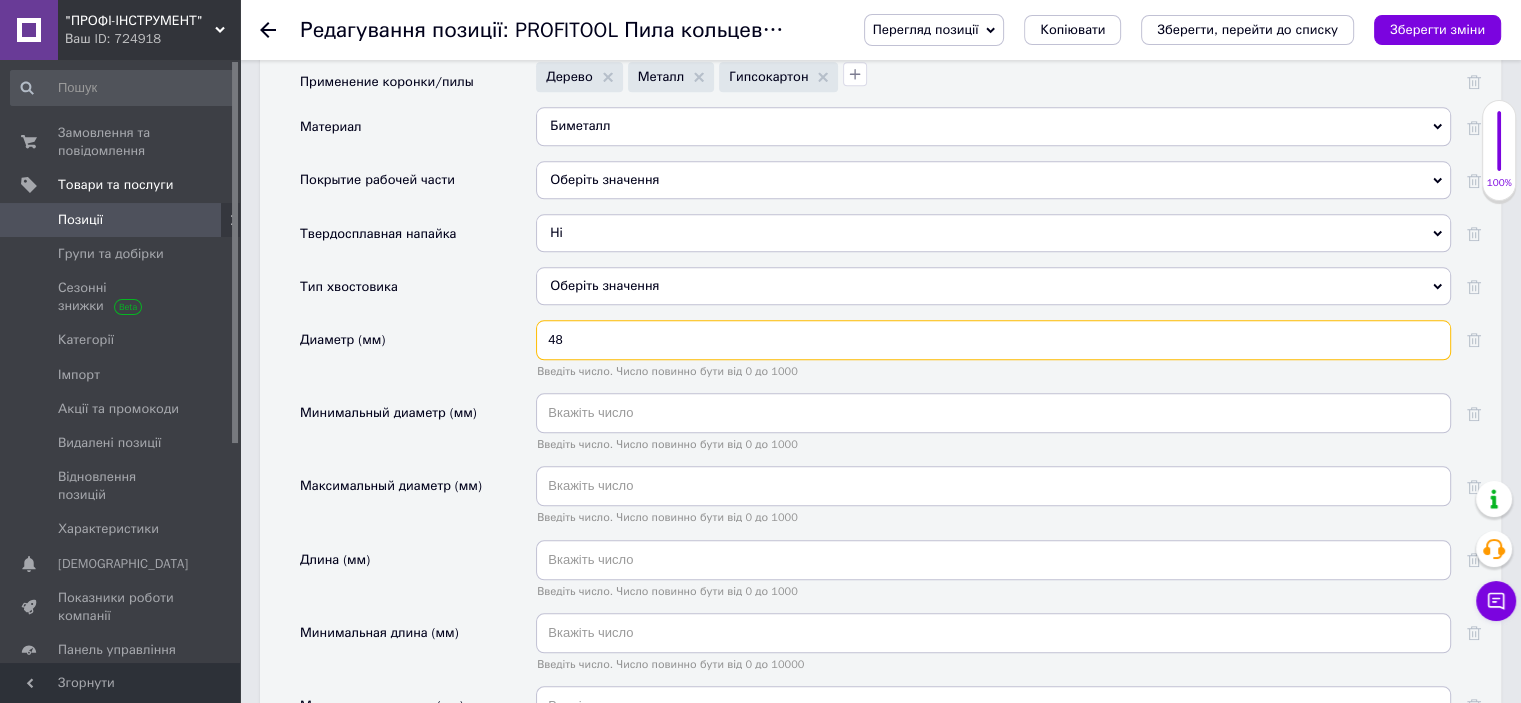 type on "48" 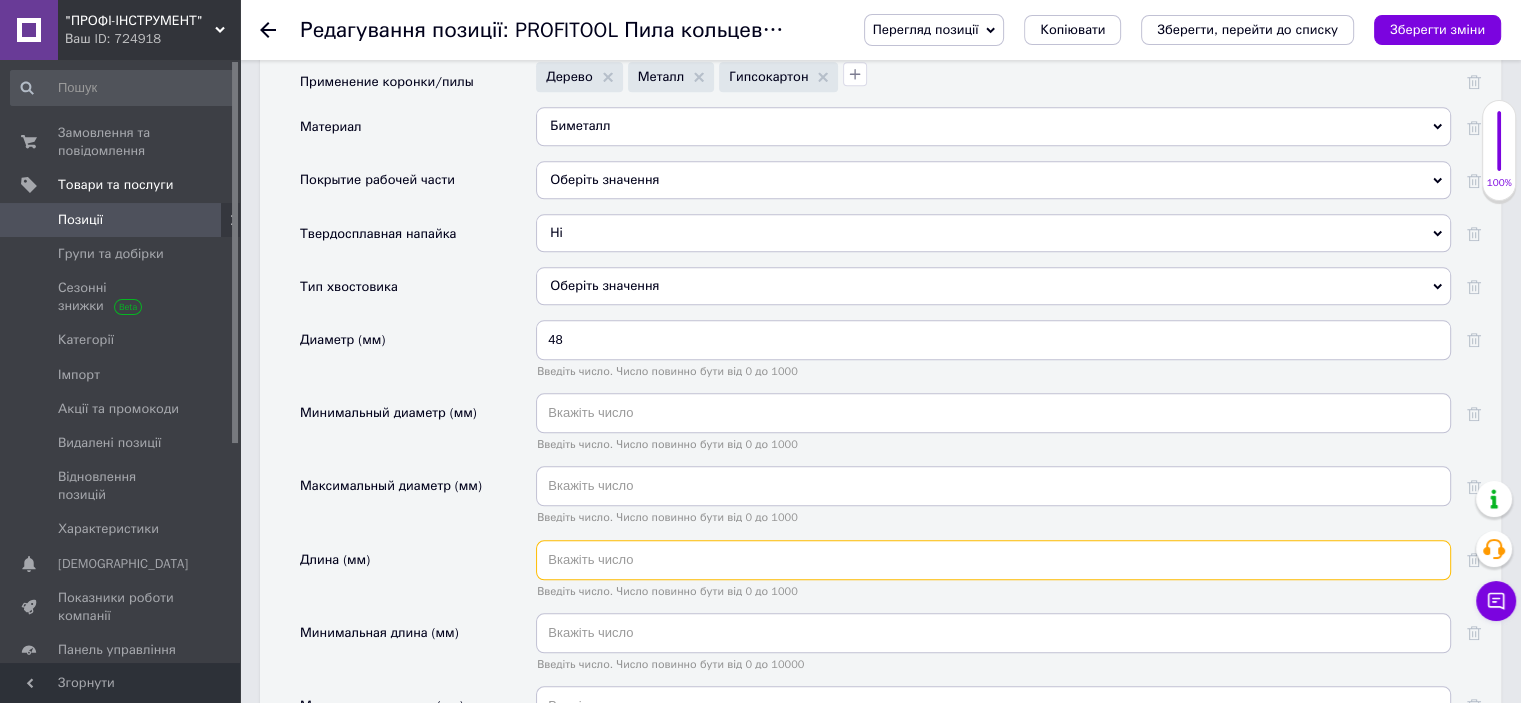 click at bounding box center [993, 560] 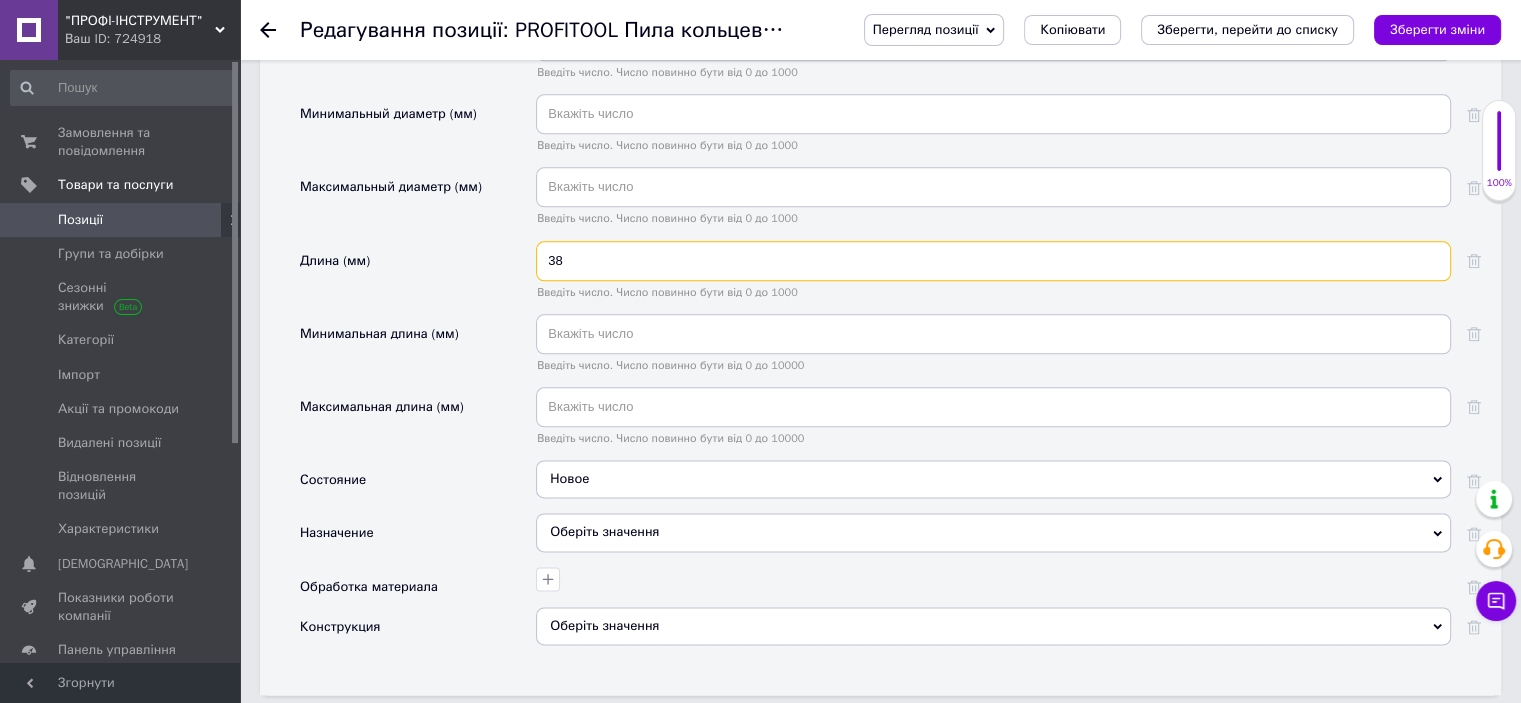 scroll, scrollTop: 2405, scrollLeft: 0, axis: vertical 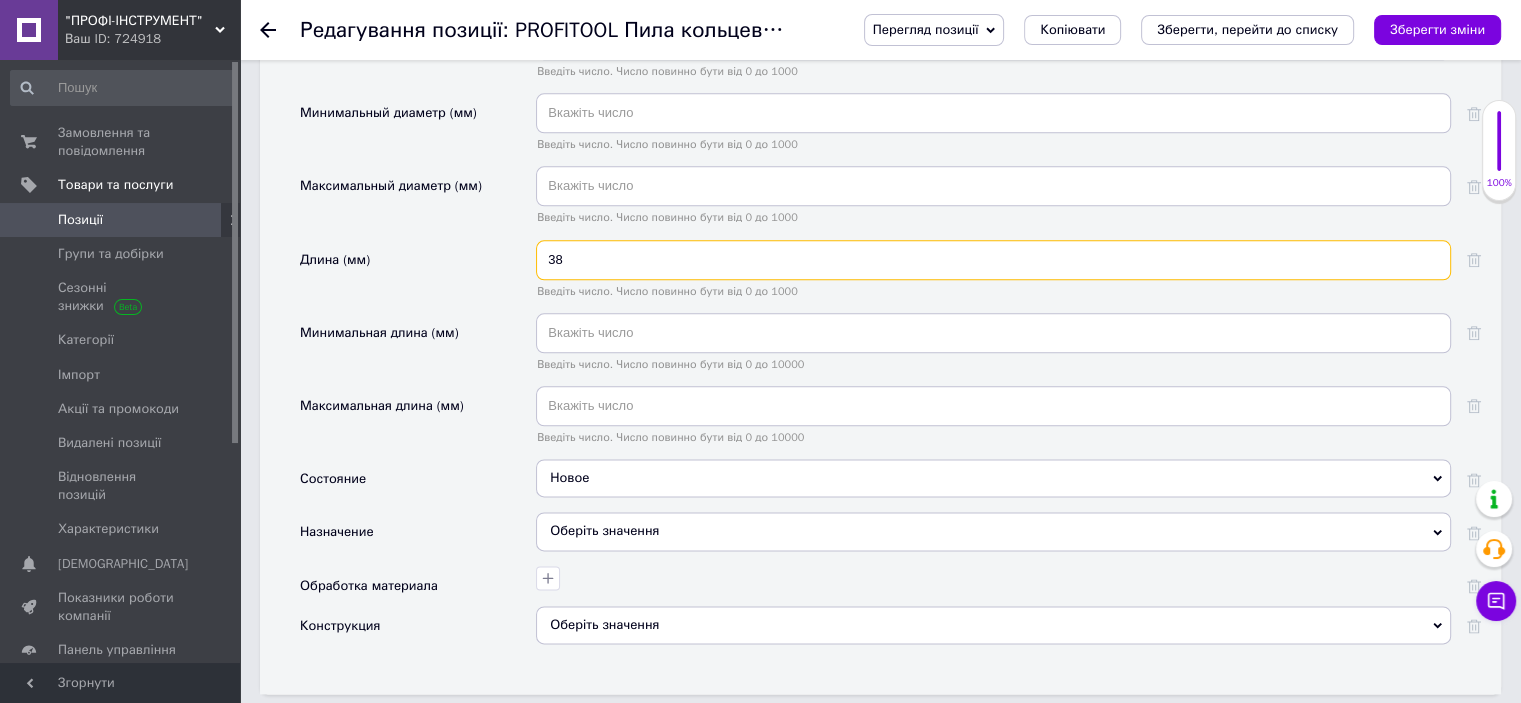 type on "38" 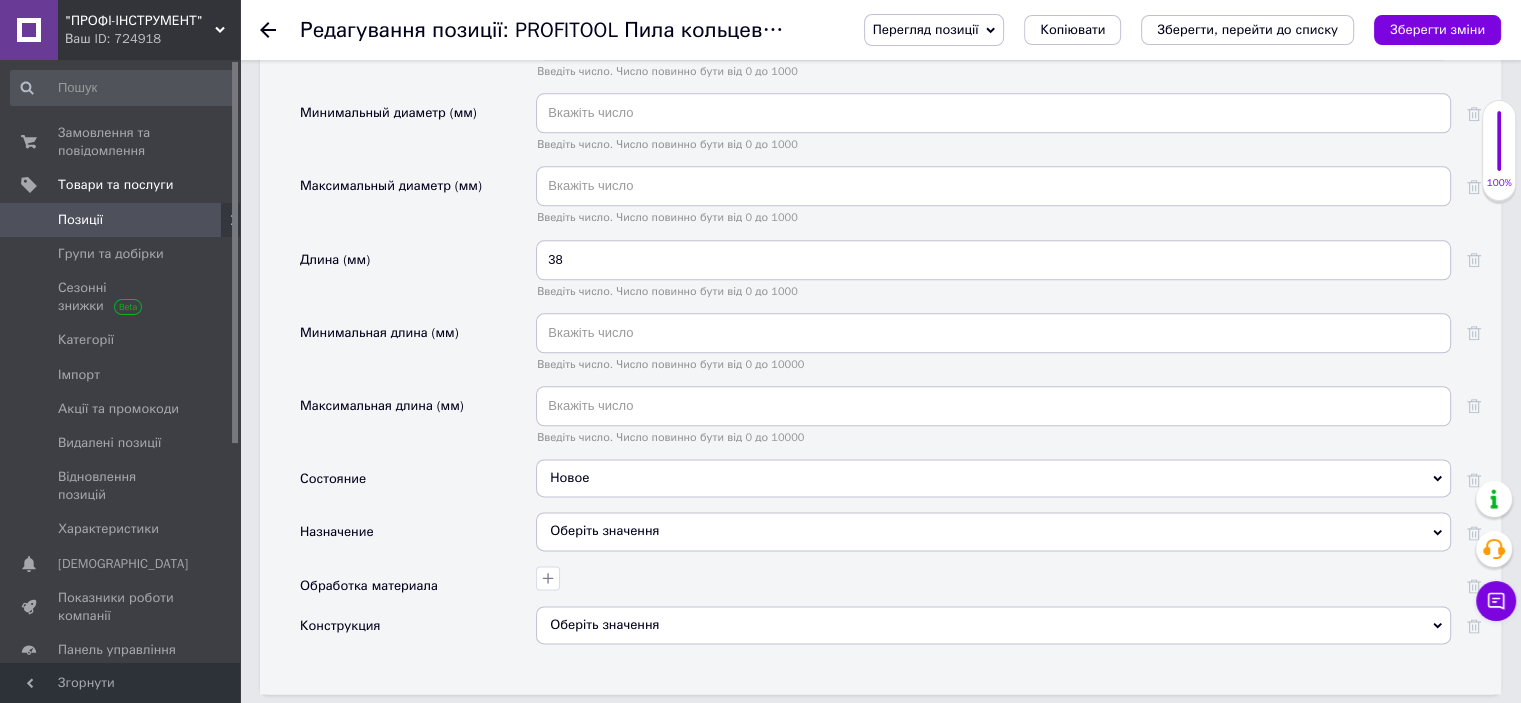 click on "Оберіть значення" at bounding box center [993, 531] 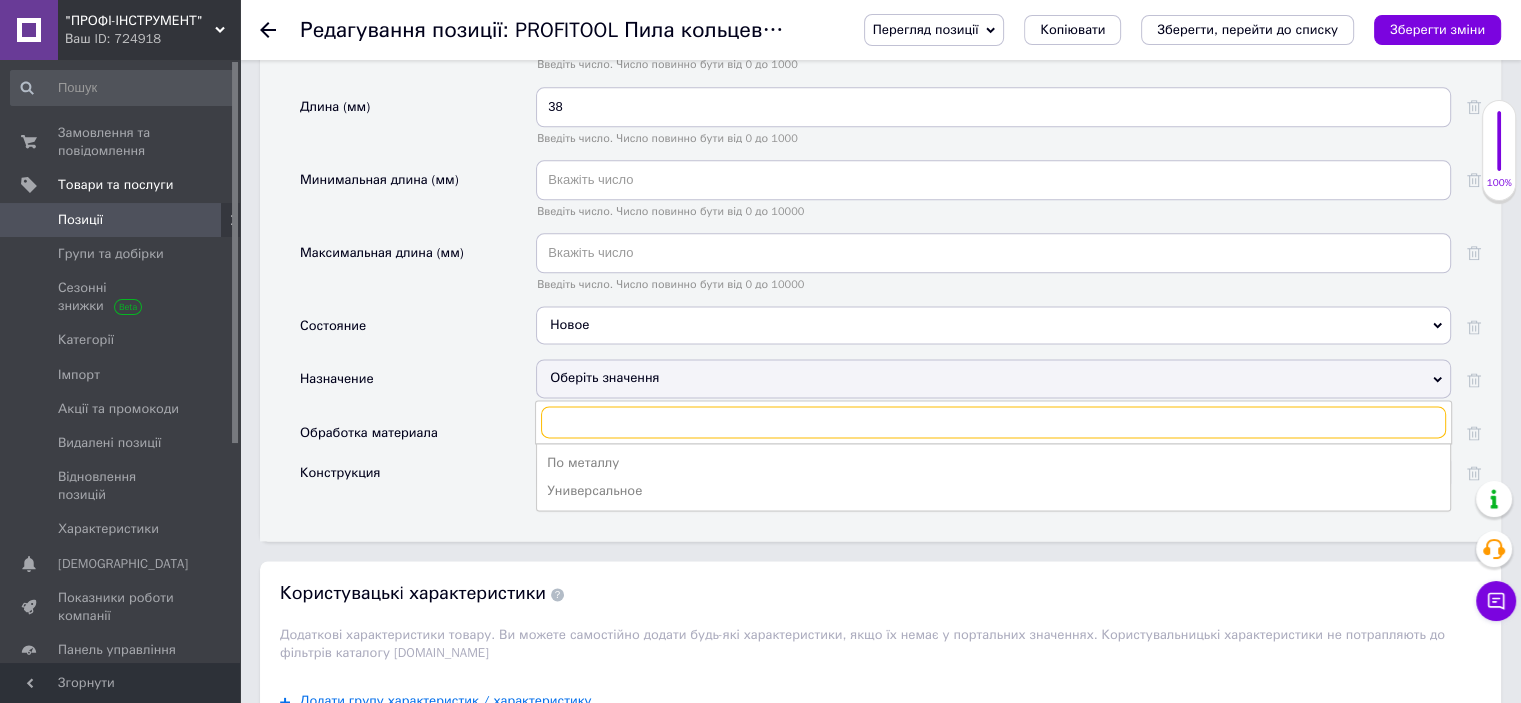 scroll, scrollTop: 2605, scrollLeft: 0, axis: vertical 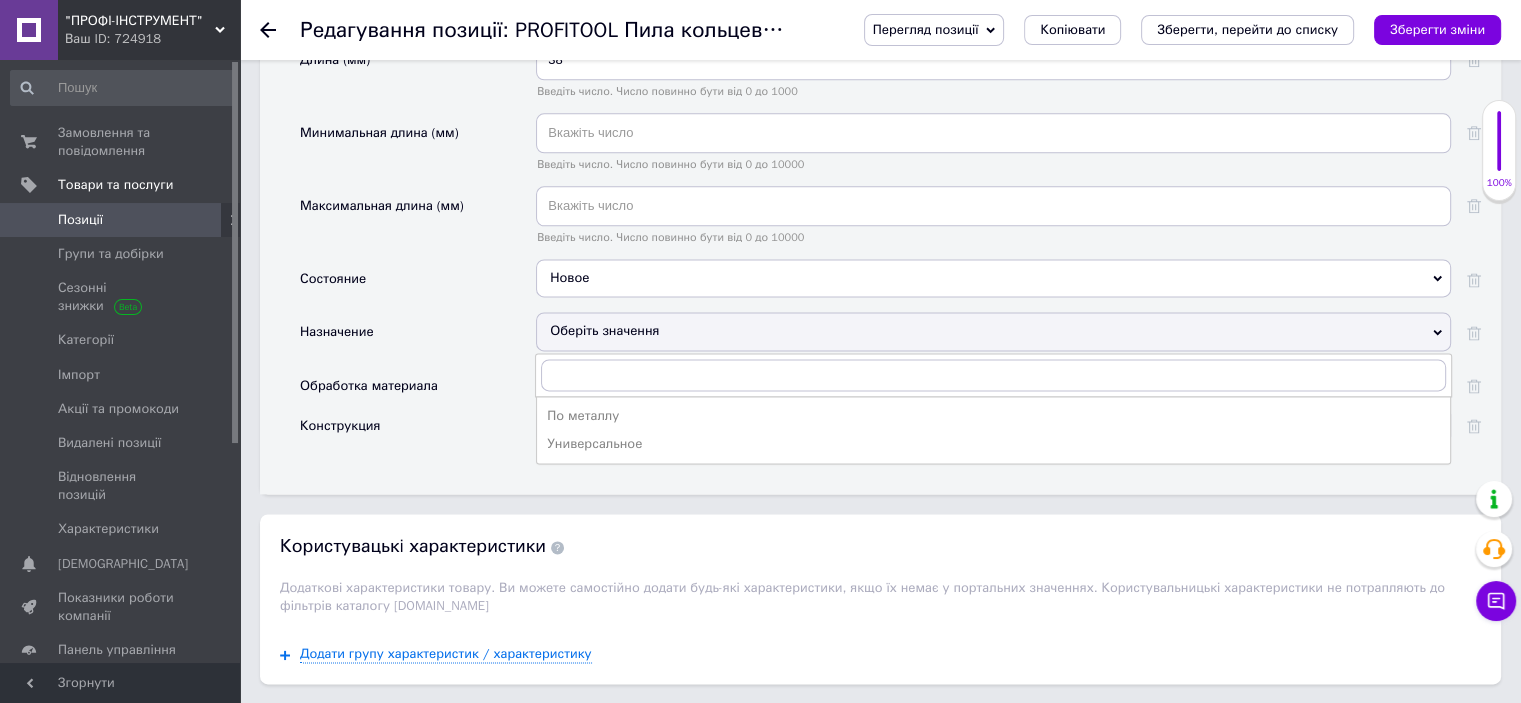 drag, startPoint x: 564, startPoint y: 431, endPoint x: 577, endPoint y: 435, distance: 13.601471 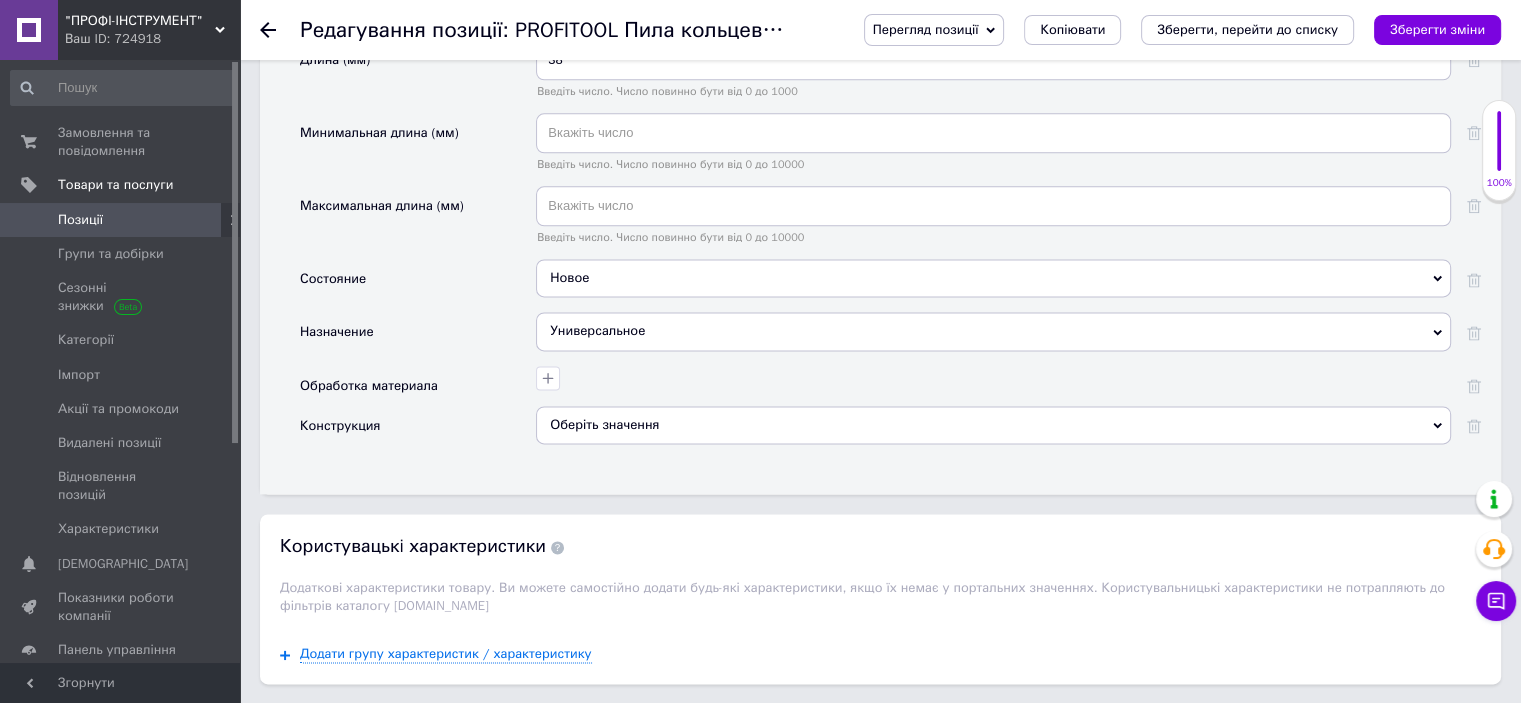 click on "Зберегти зміни" at bounding box center (1437, 29) 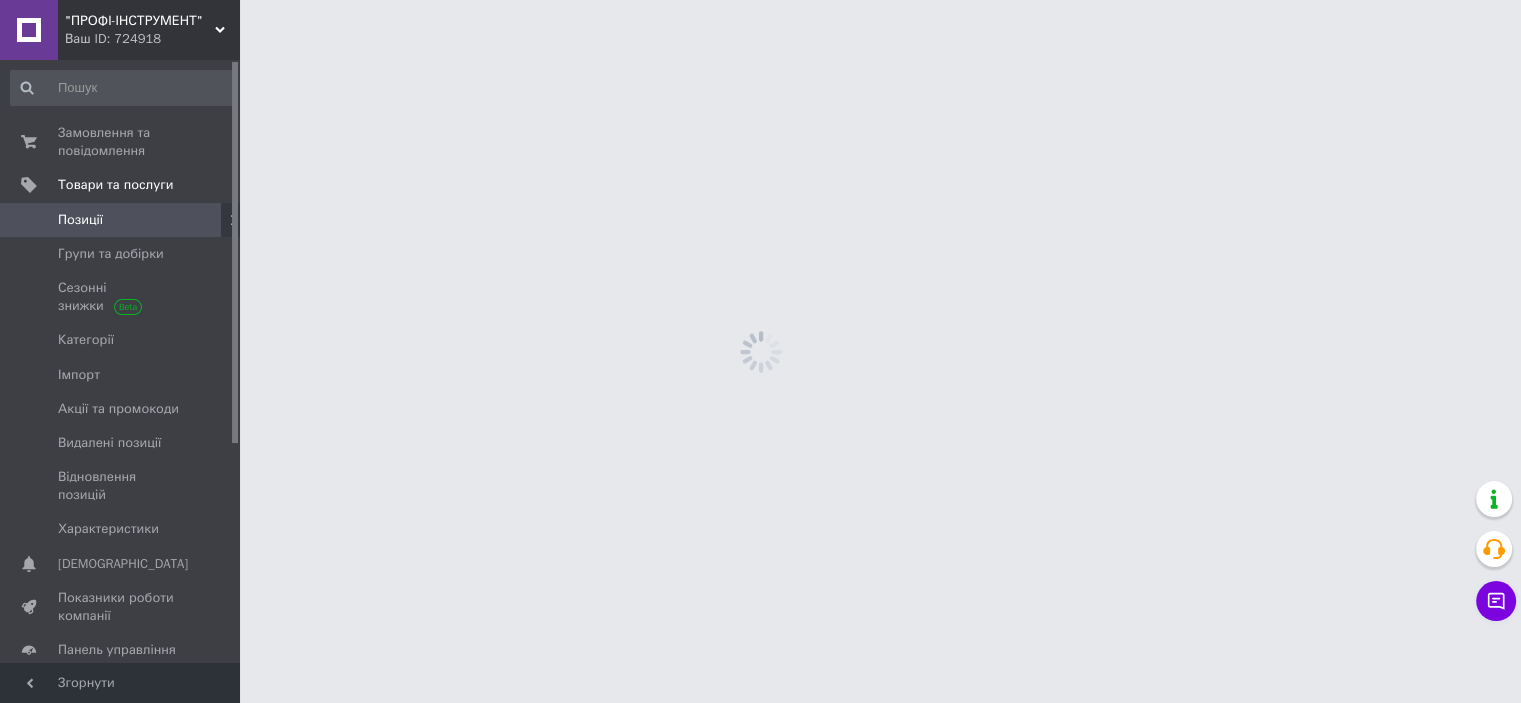 scroll, scrollTop: 0, scrollLeft: 0, axis: both 